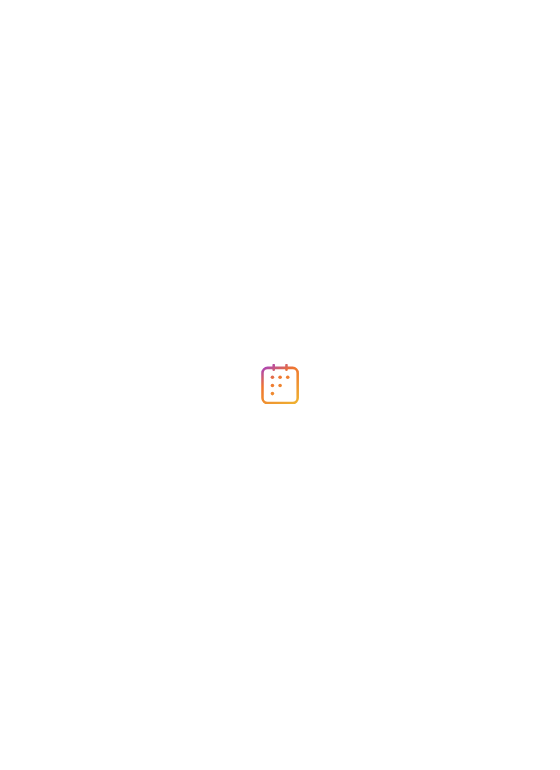 scroll, scrollTop: 0, scrollLeft: 0, axis: both 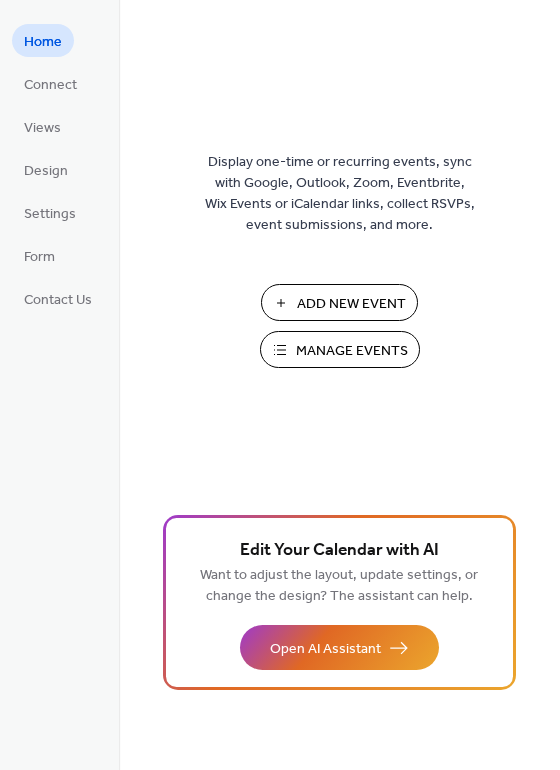 click on "Add New Event" at bounding box center [351, 304] 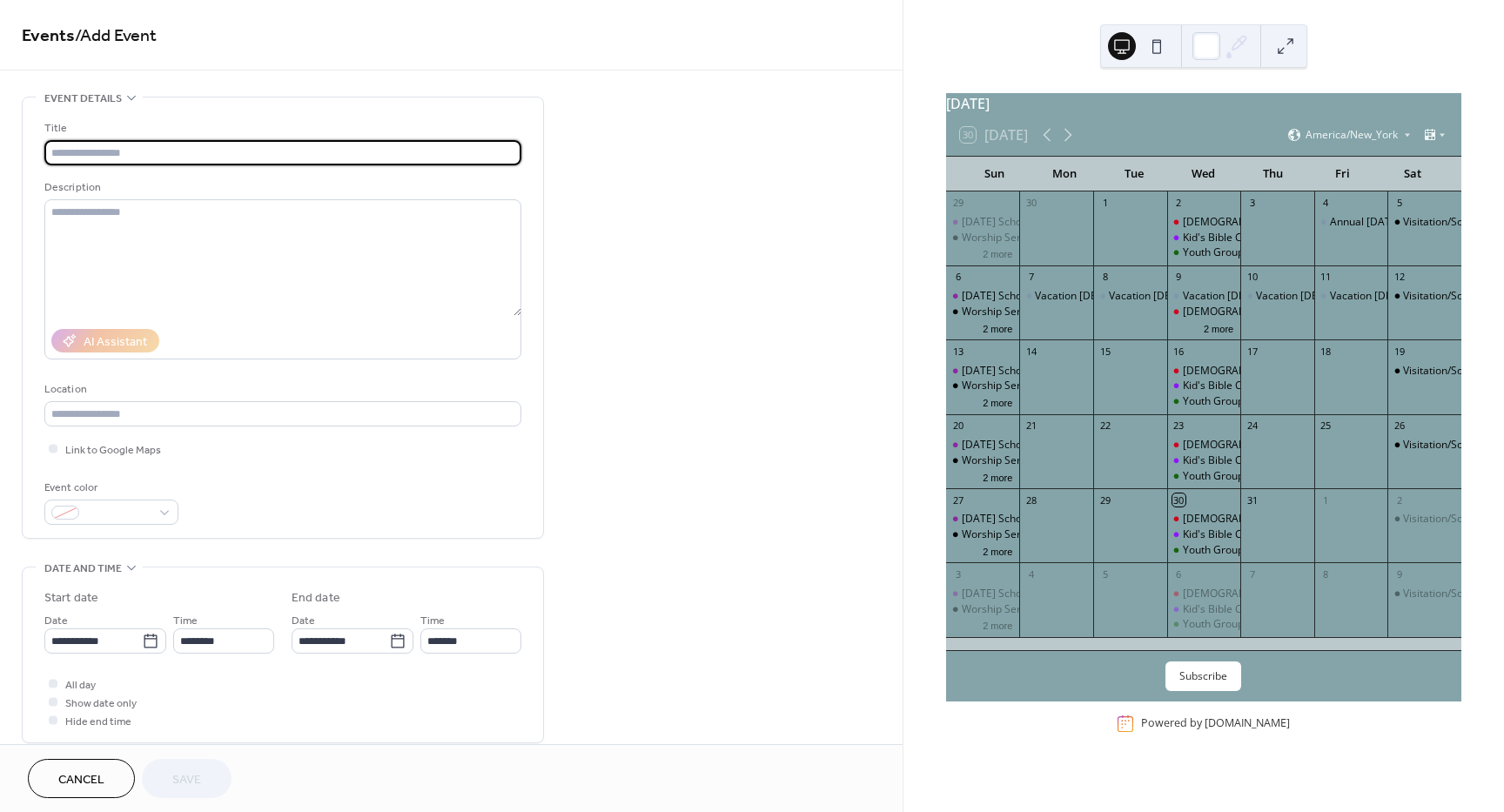 scroll, scrollTop: 0, scrollLeft: 0, axis: both 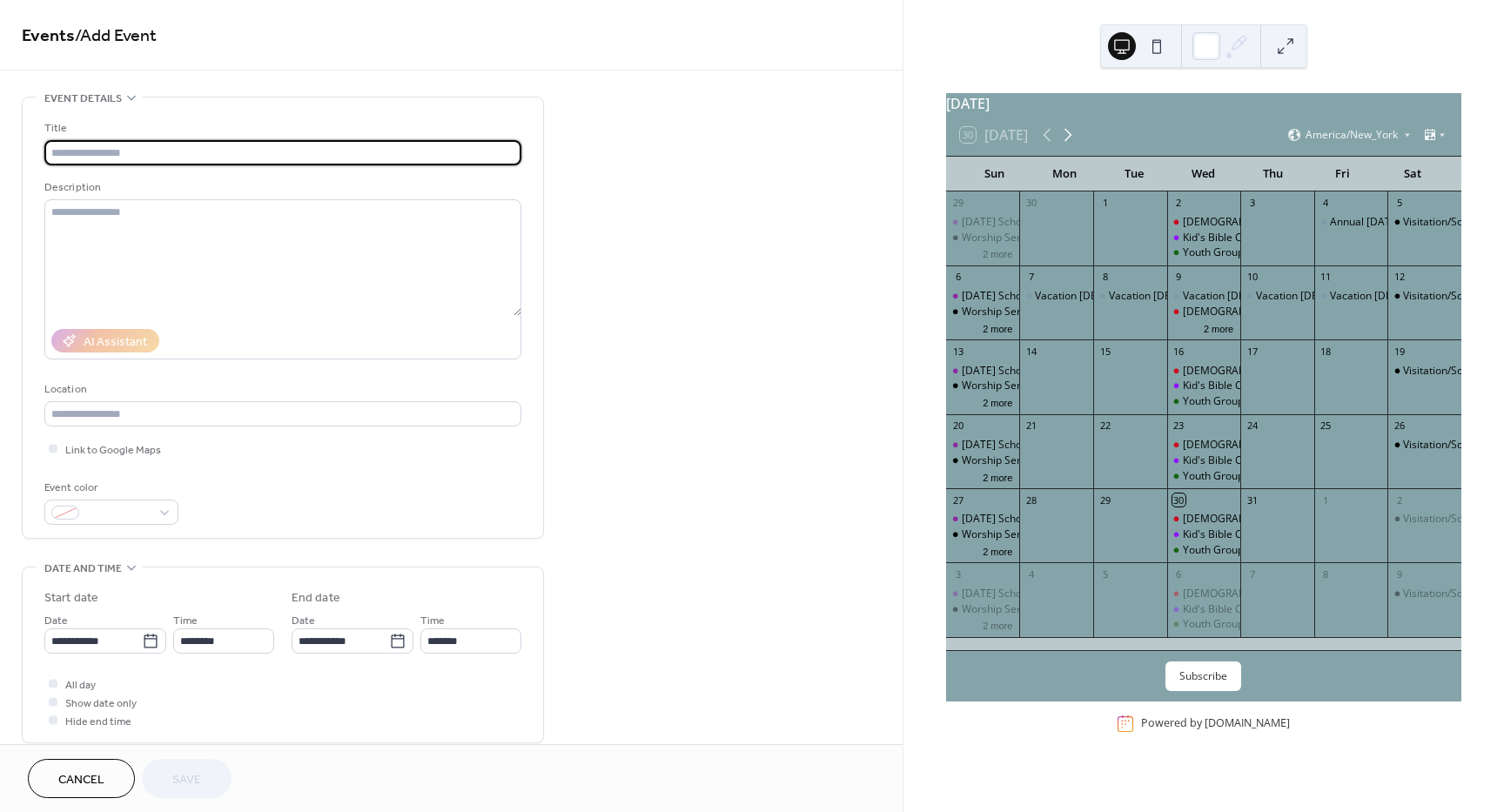 click 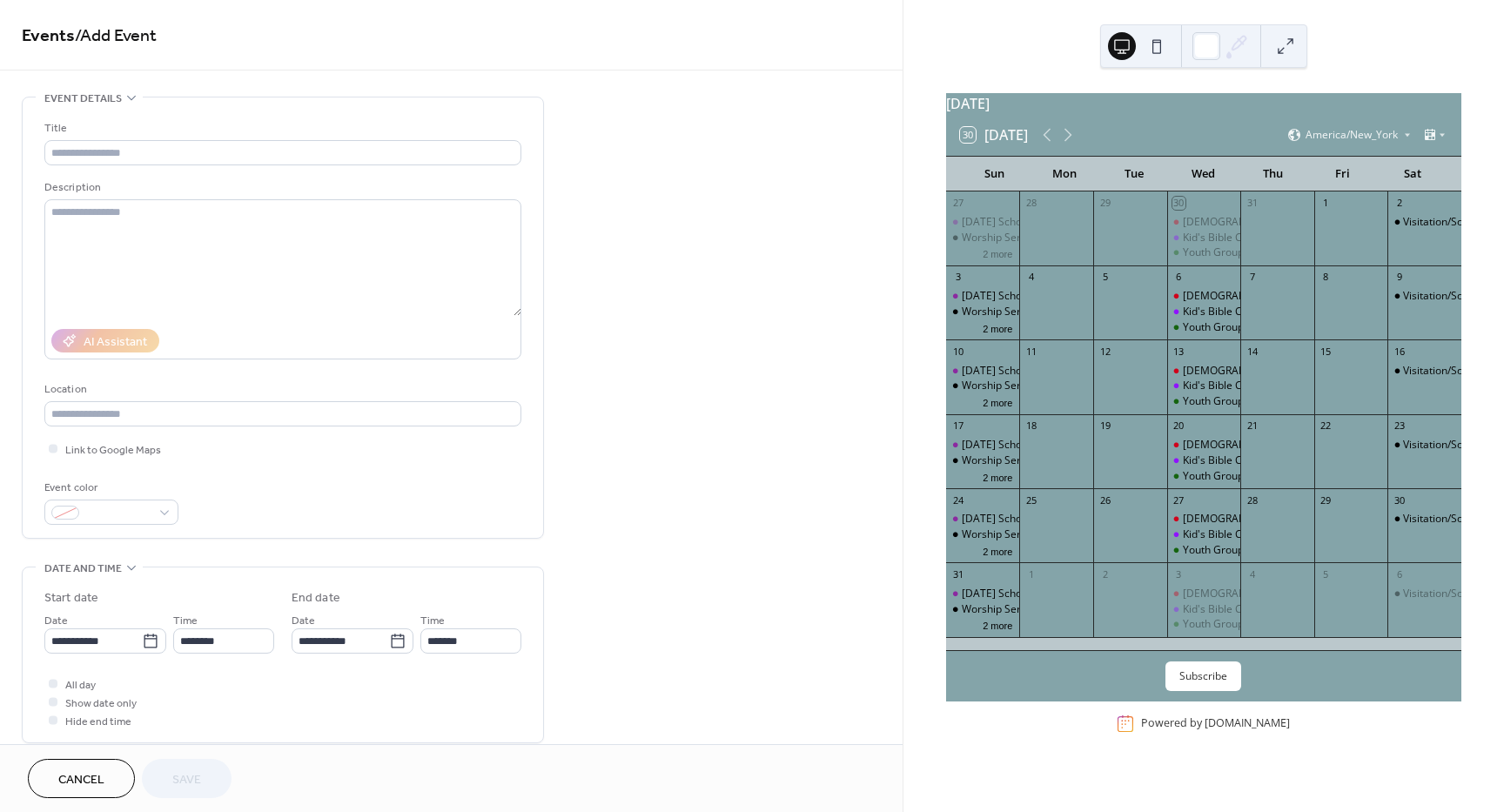 click on "9" at bounding box center [1424, 277] 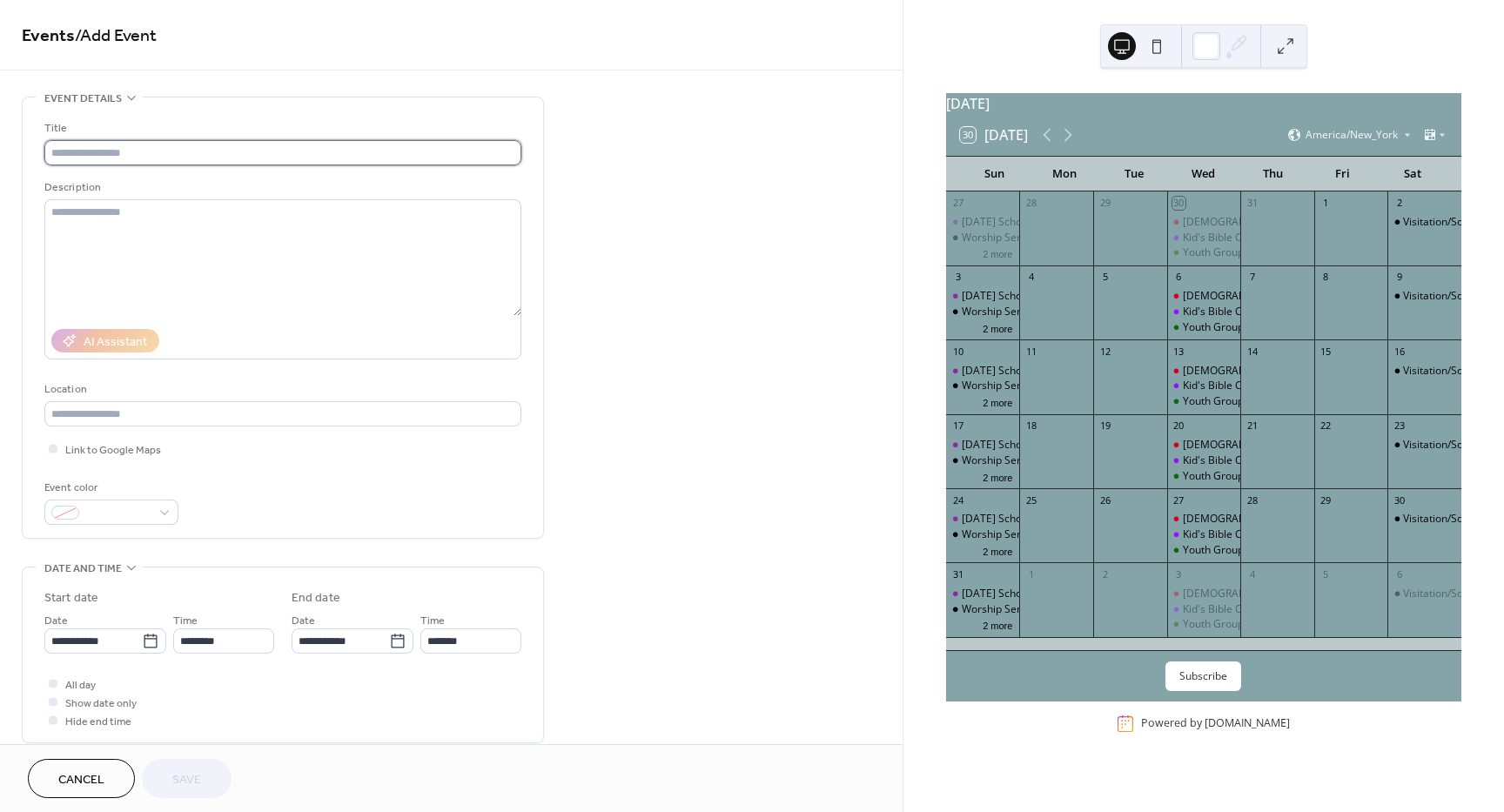 click at bounding box center [283, 152] 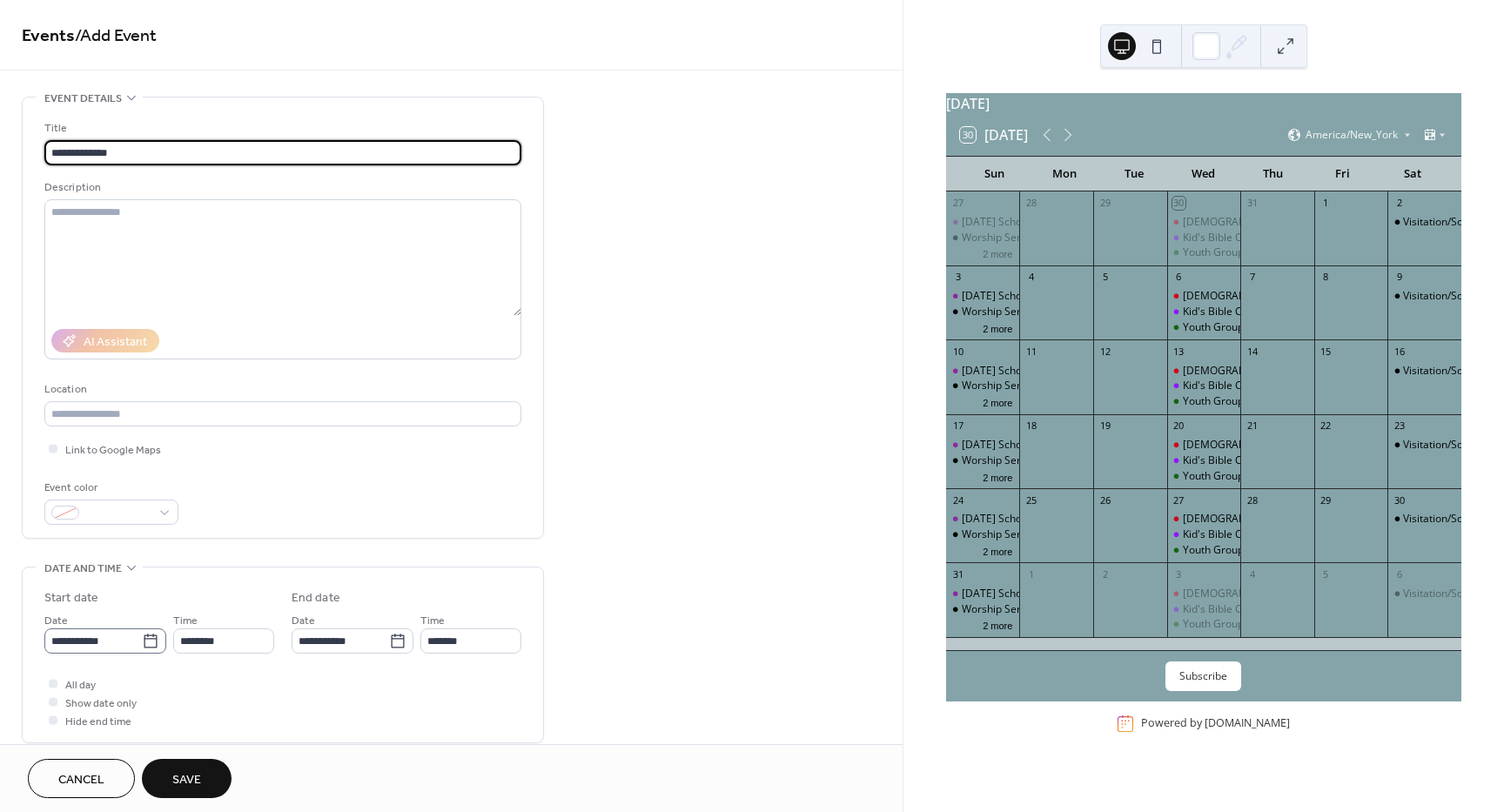 type on "**********" 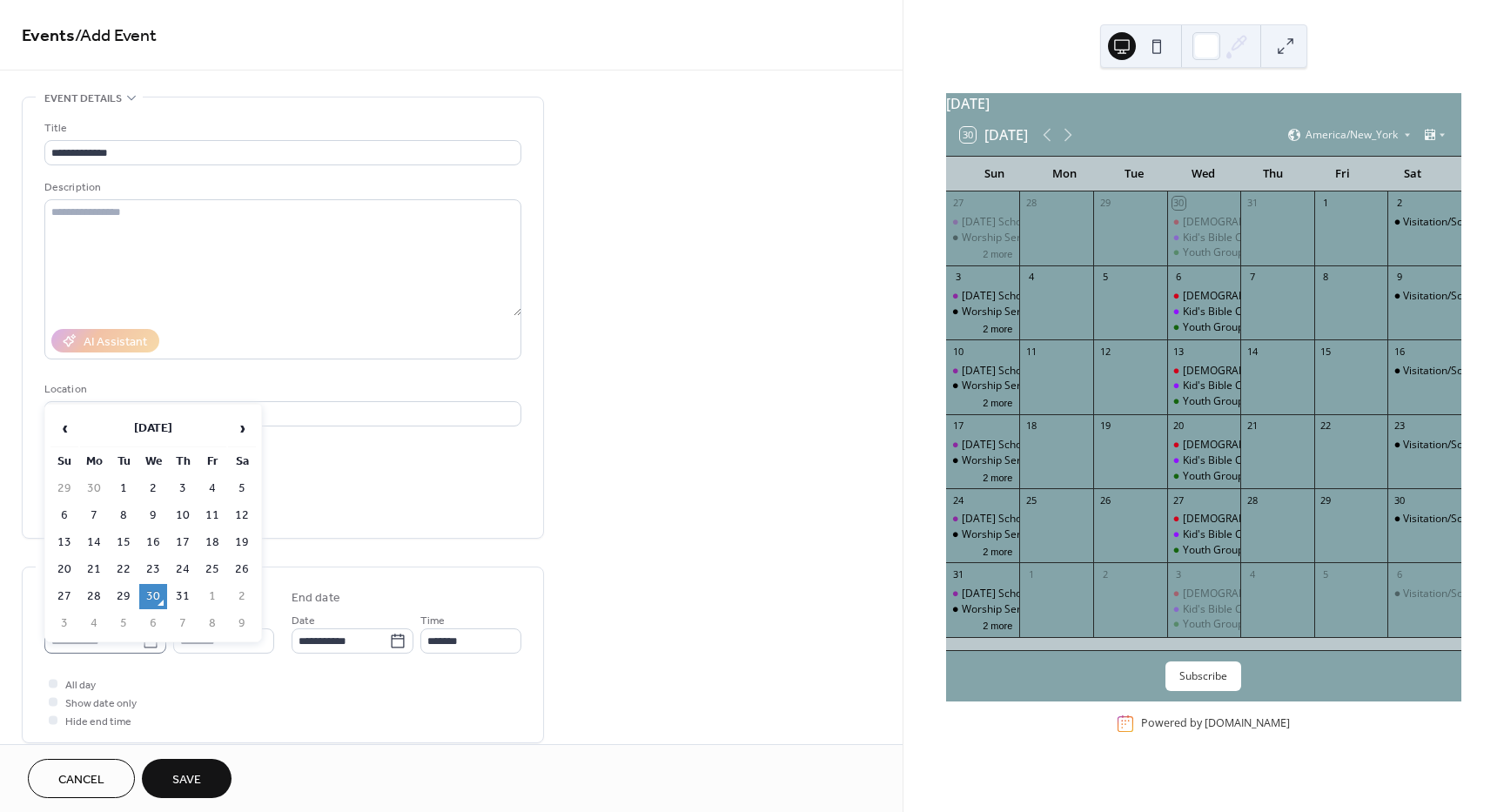 click 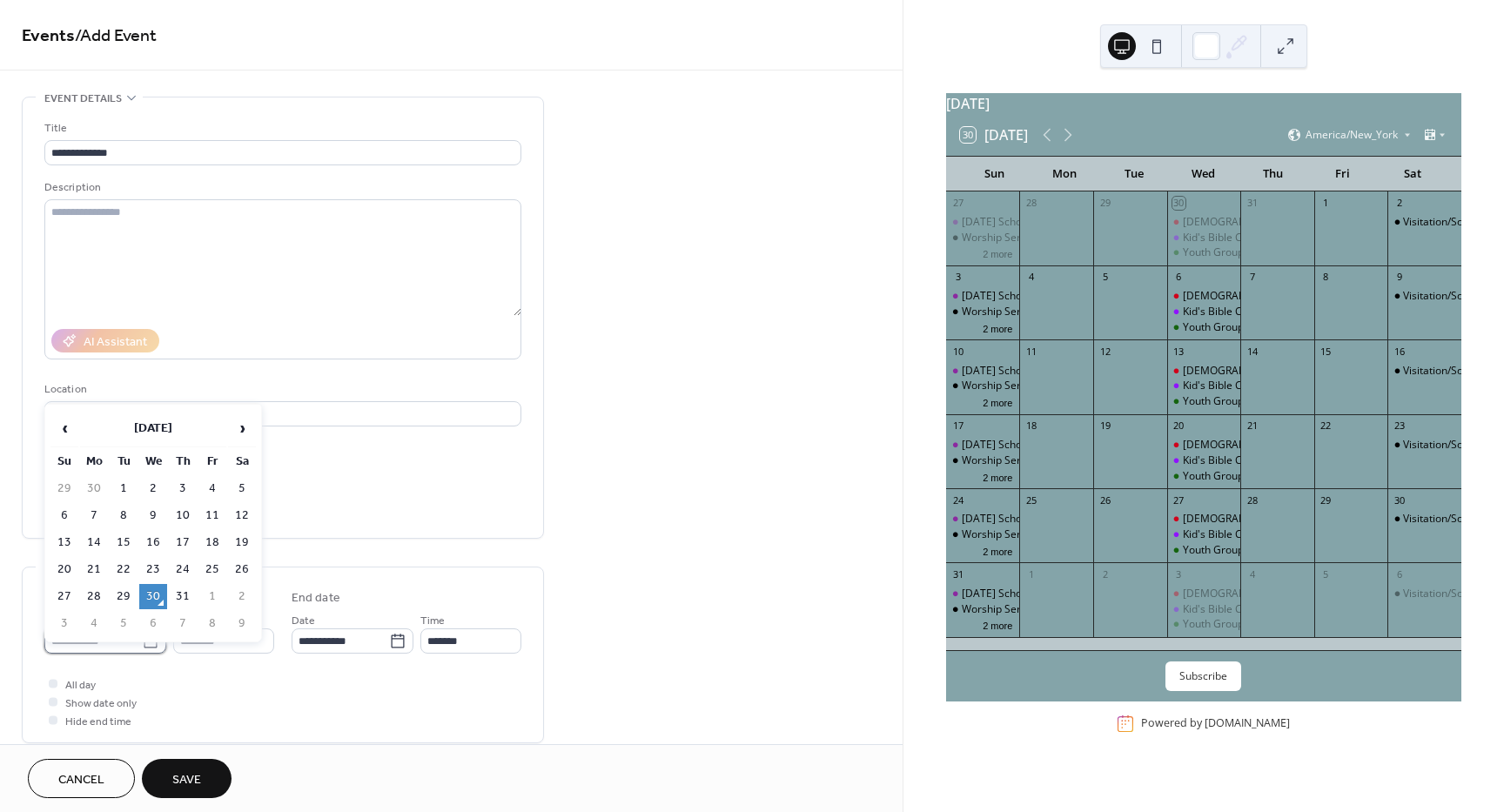click on "**********" at bounding box center (93, 641) 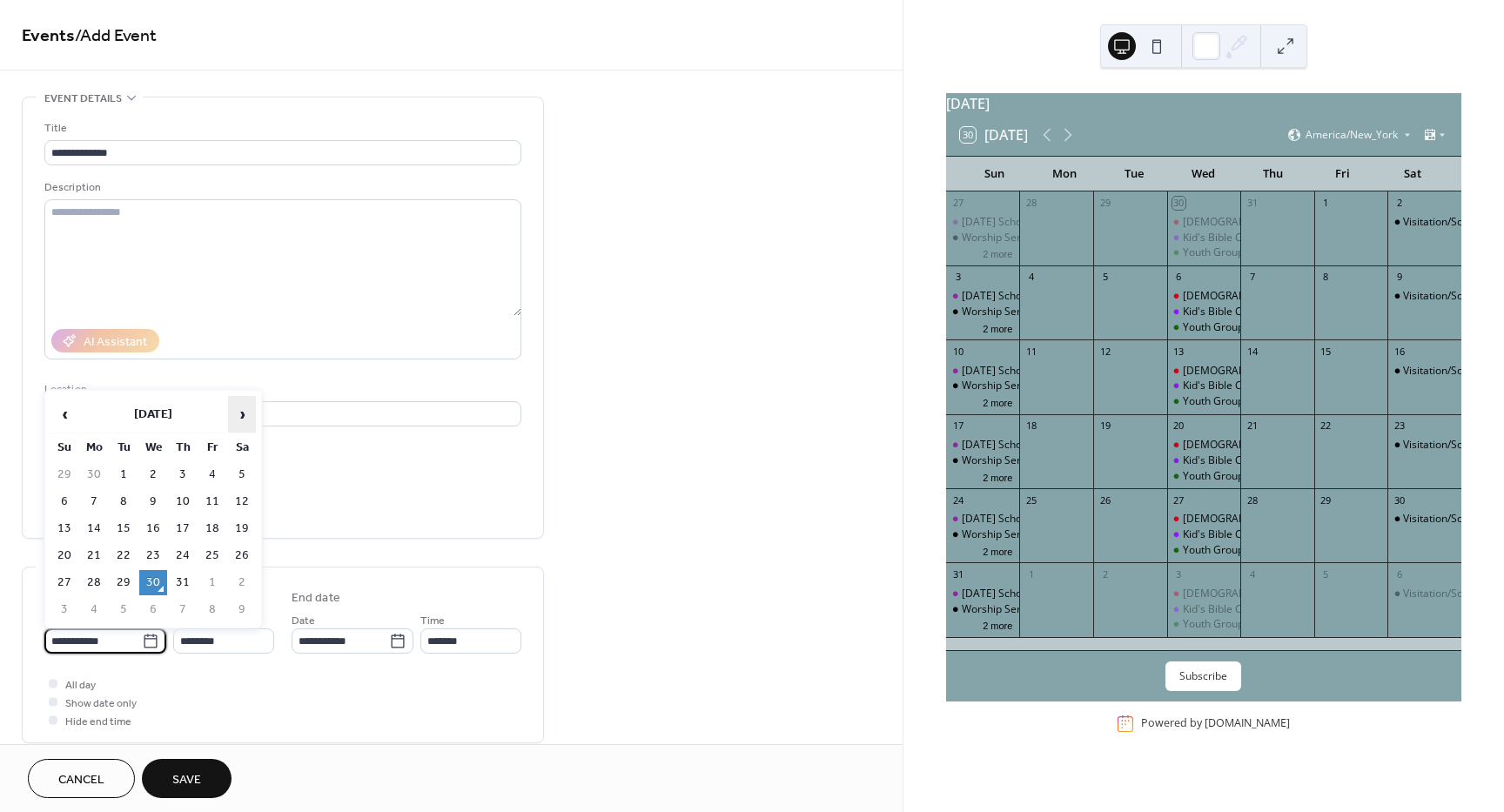 click on "›" at bounding box center [242, 414] 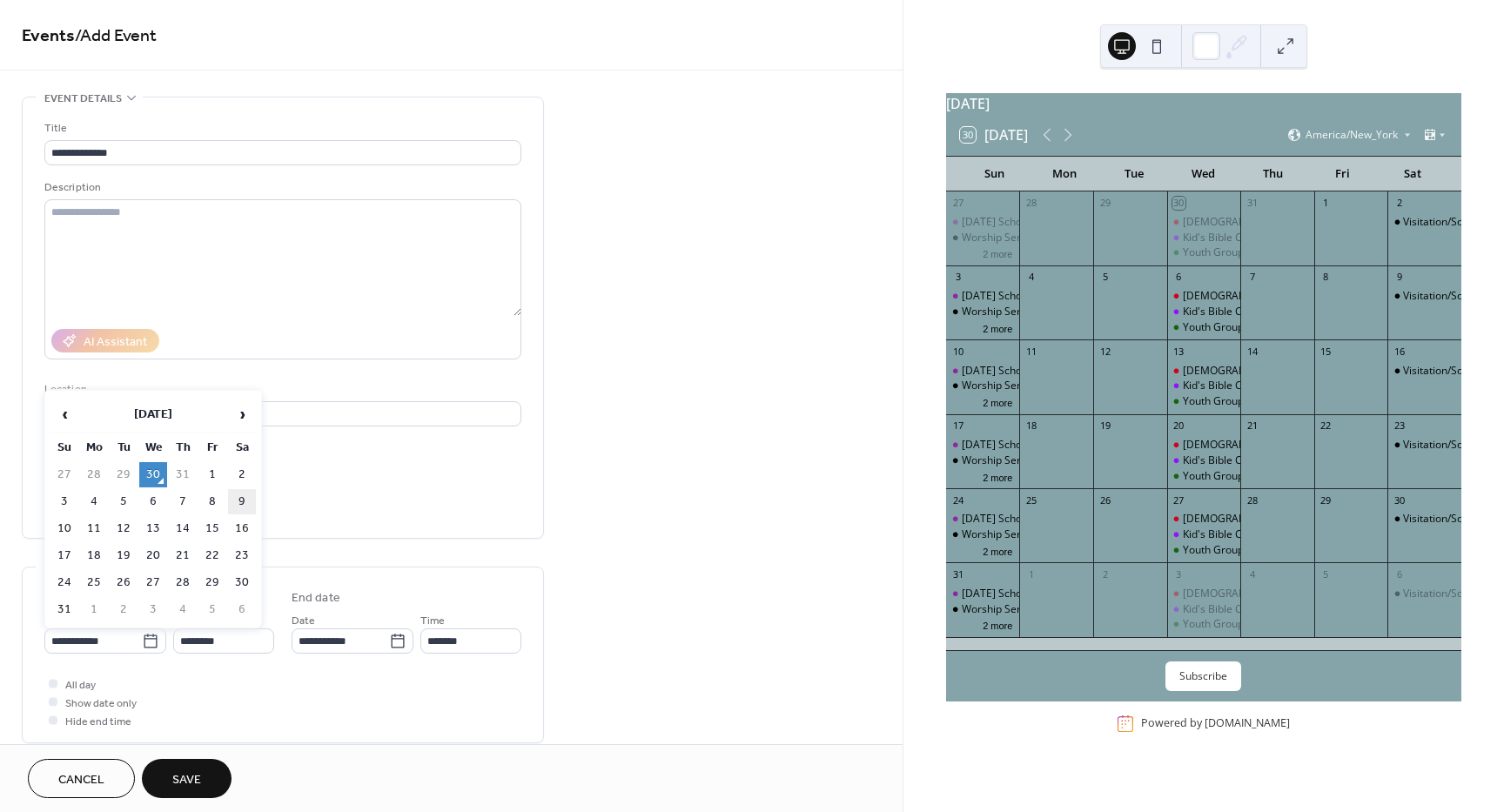 click on "9" at bounding box center [242, 501] 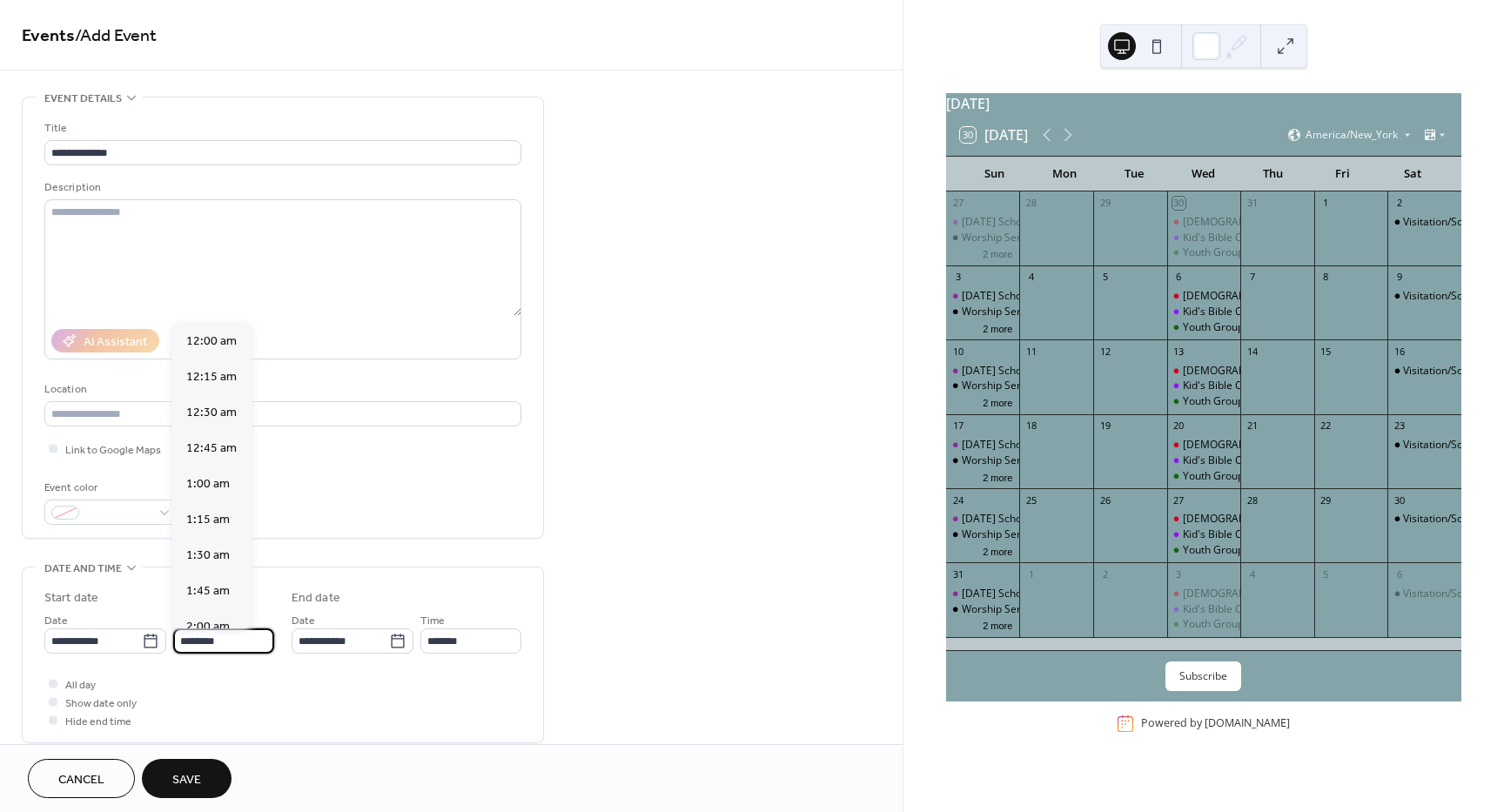 click on "********" at bounding box center [224, 641] 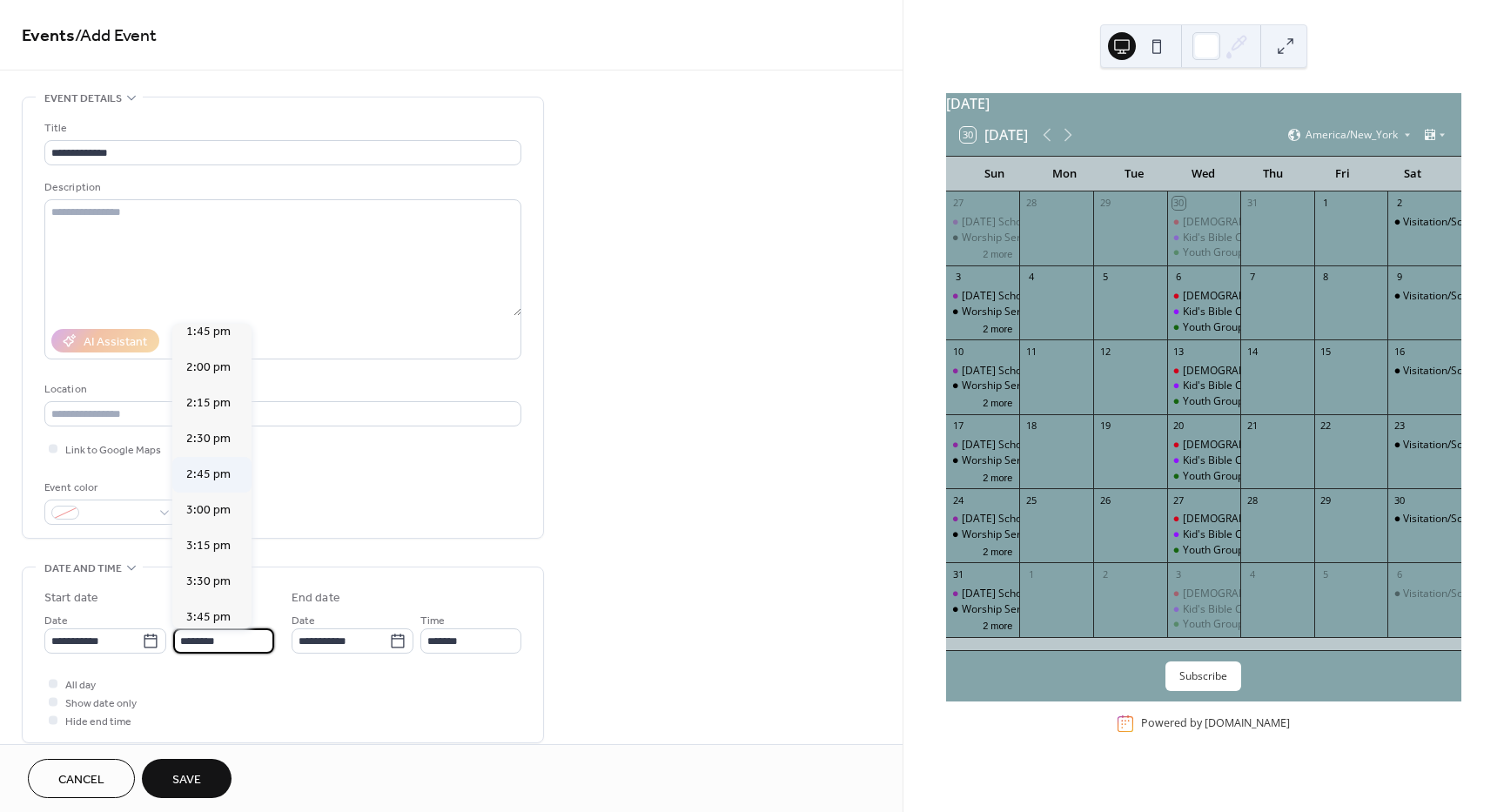 scroll, scrollTop: 1974, scrollLeft: 0, axis: vertical 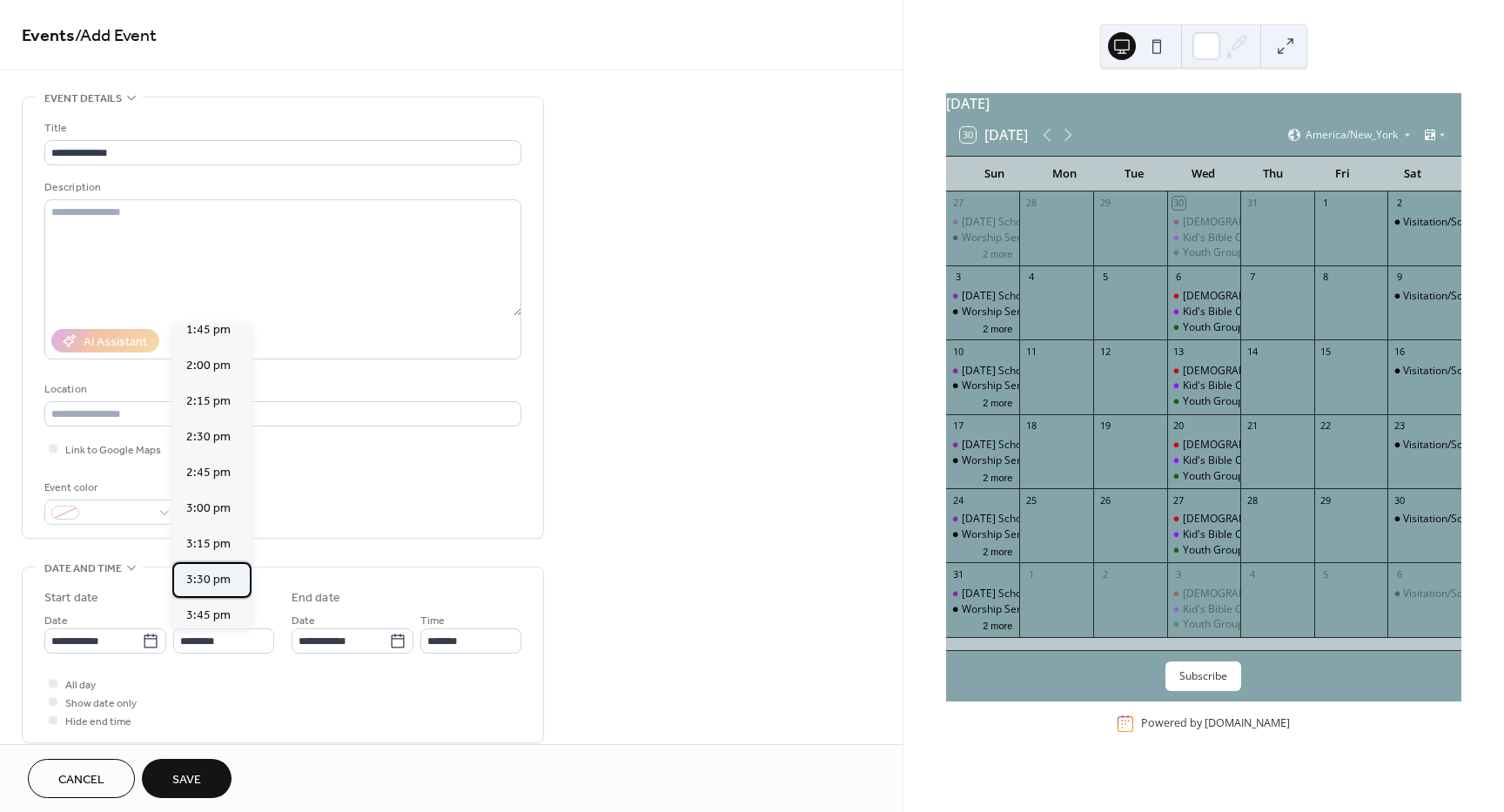 click on "3:30 pm" at bounding box center [208, 580] 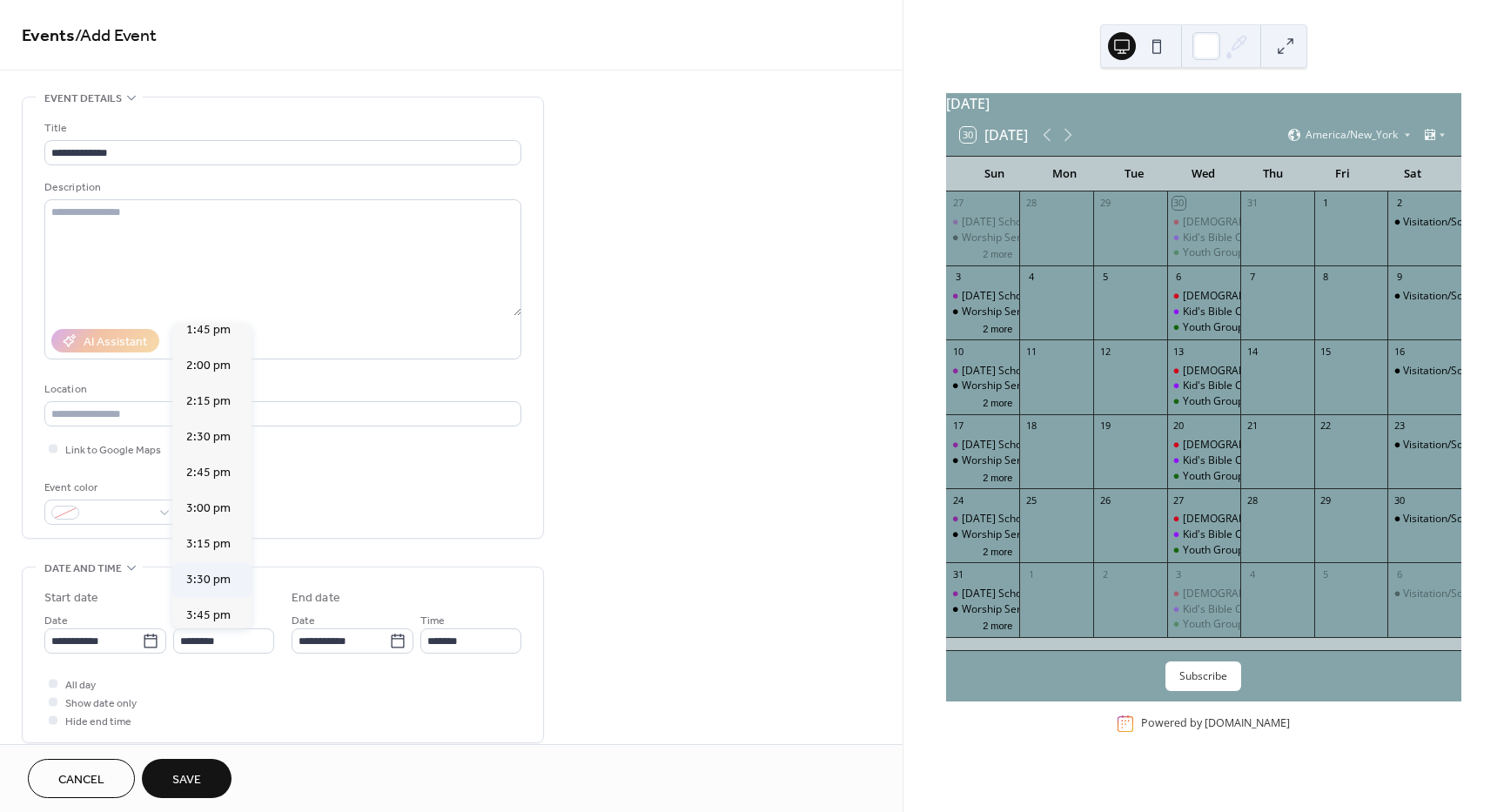 type on "*******" 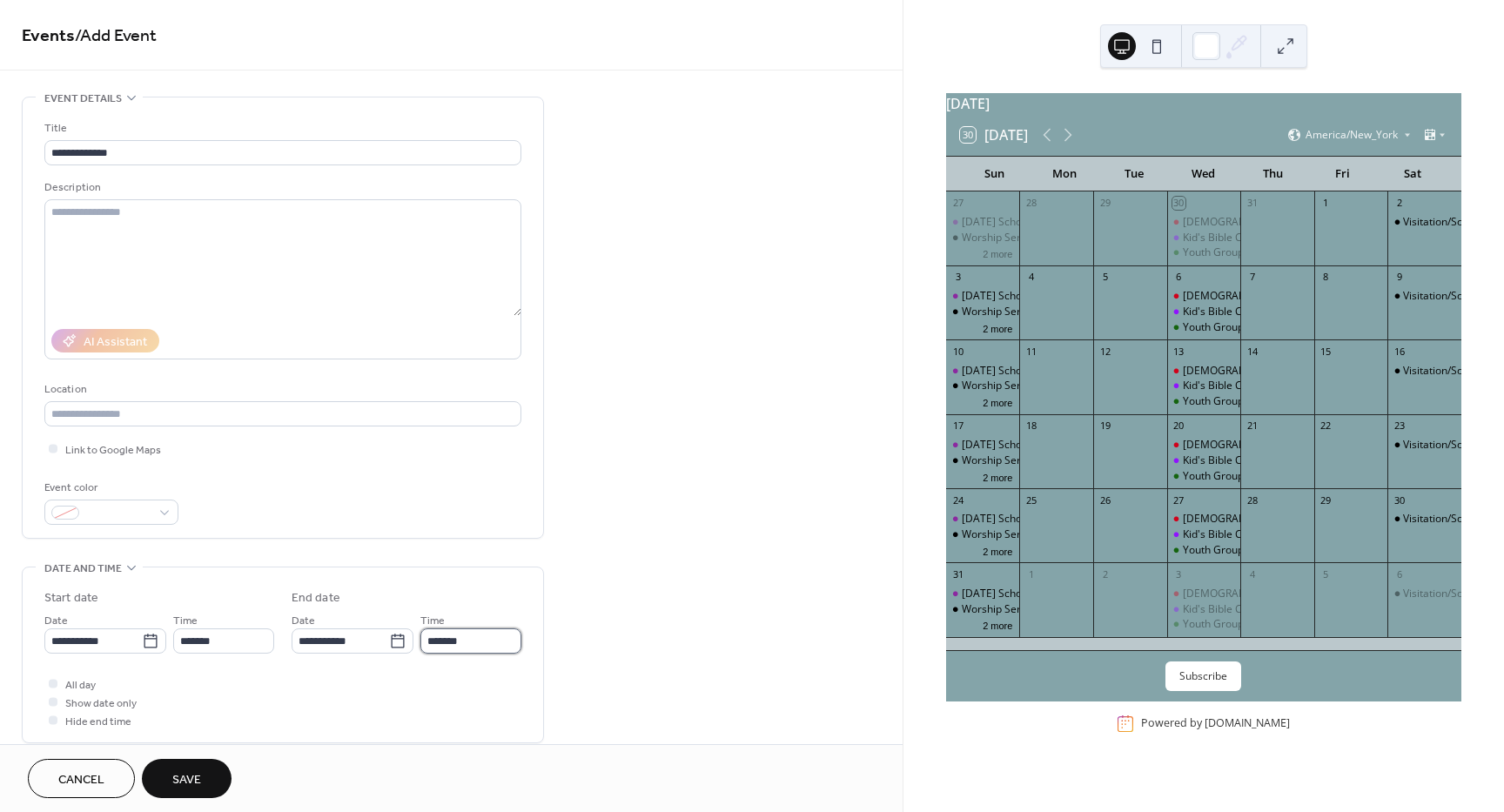 click on "*******" at bounding box center [471, 641] 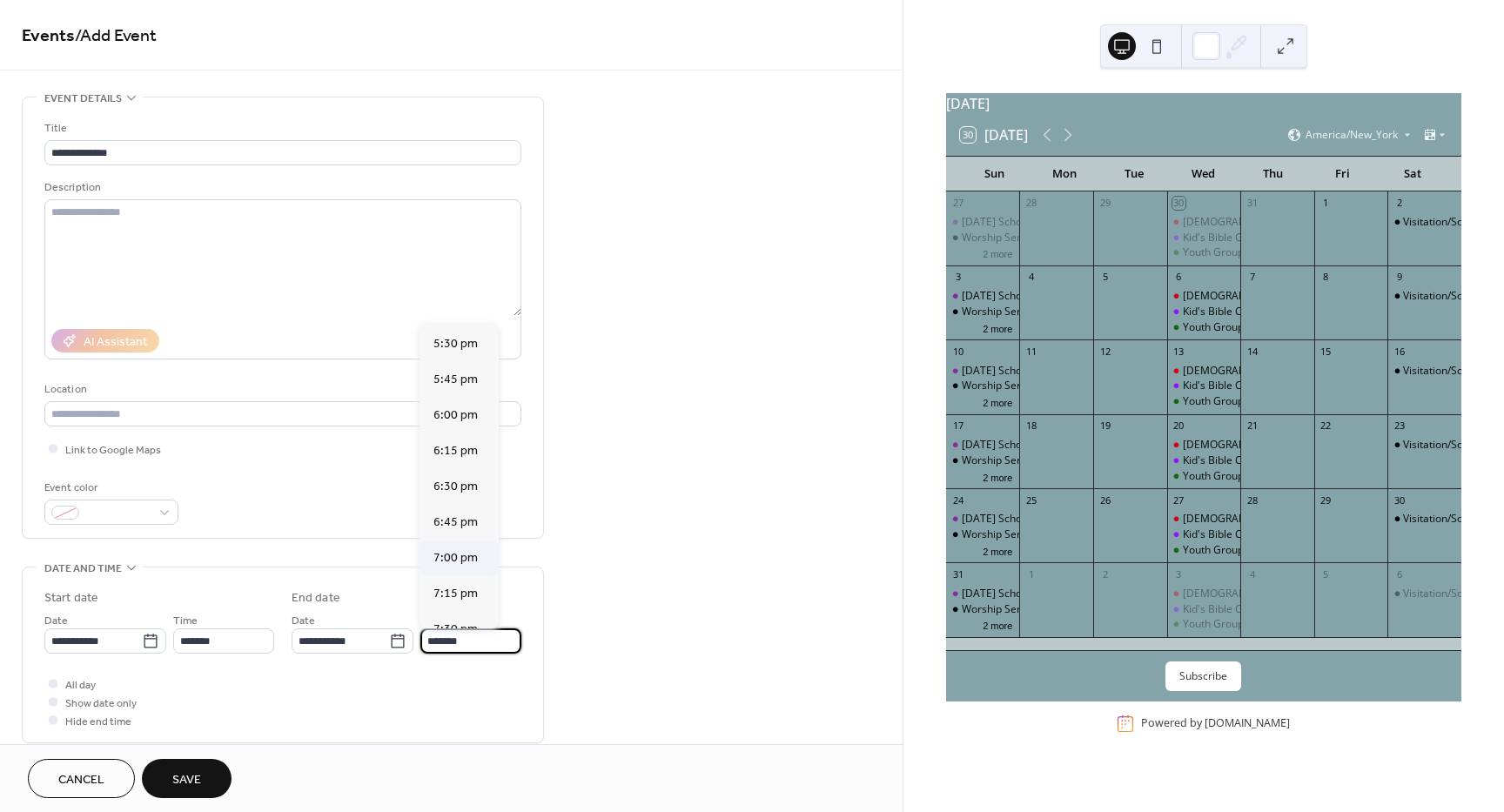scroll, scrollTop: 261, scrollLeft: 0, axis: vertical 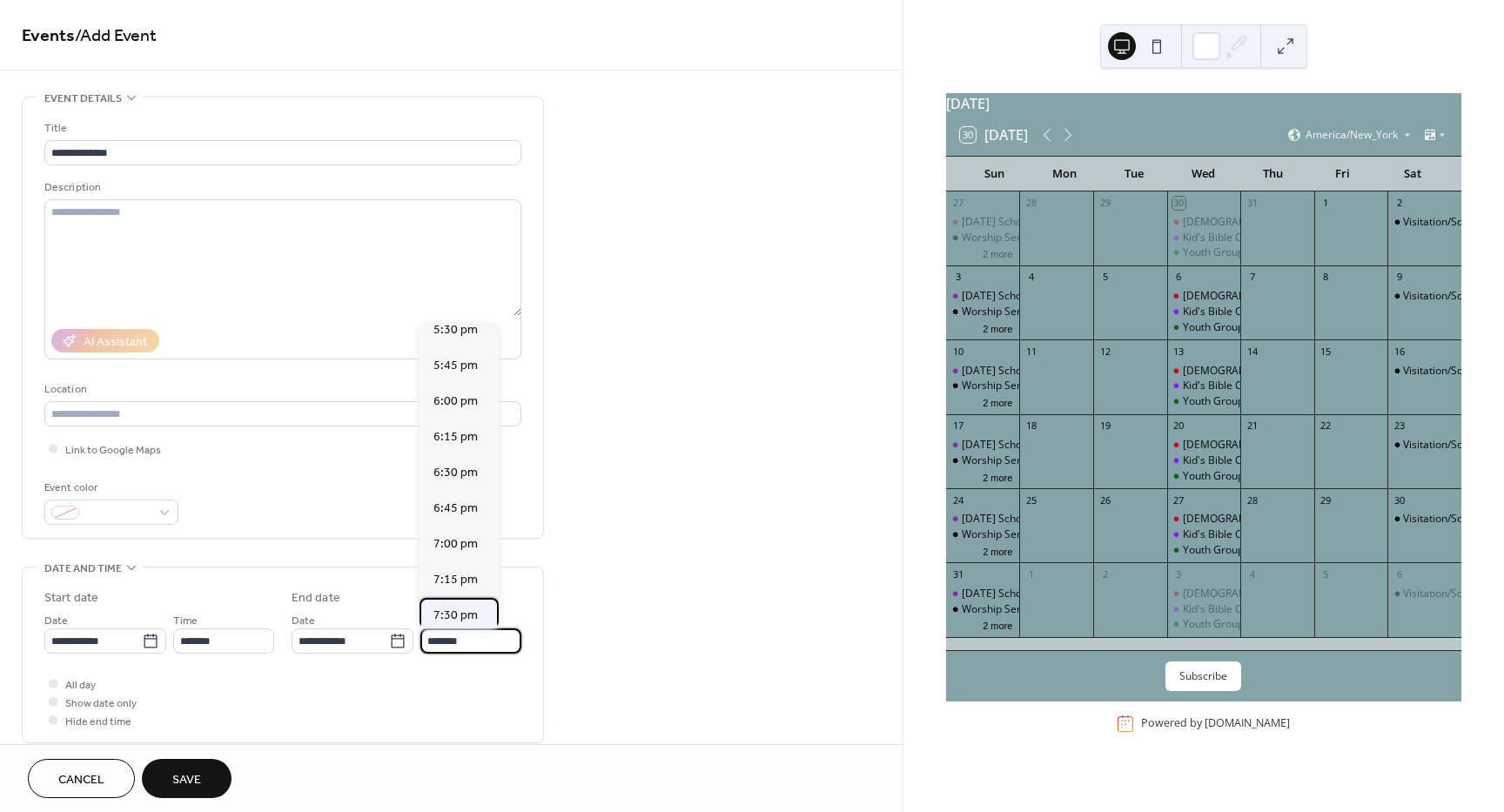 click on "7:30 pm" at bounding box center [455, 615] 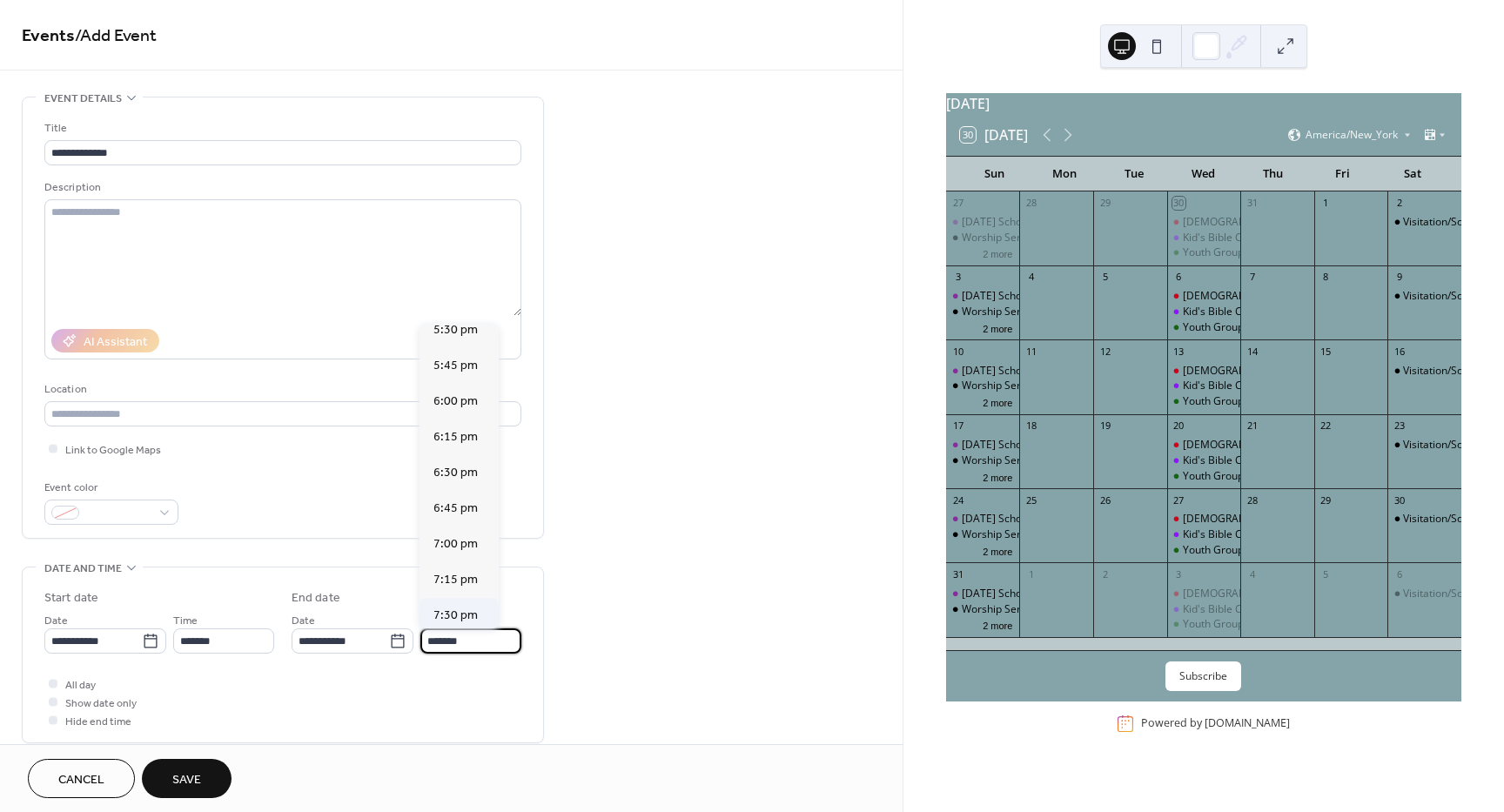 type on "*******" 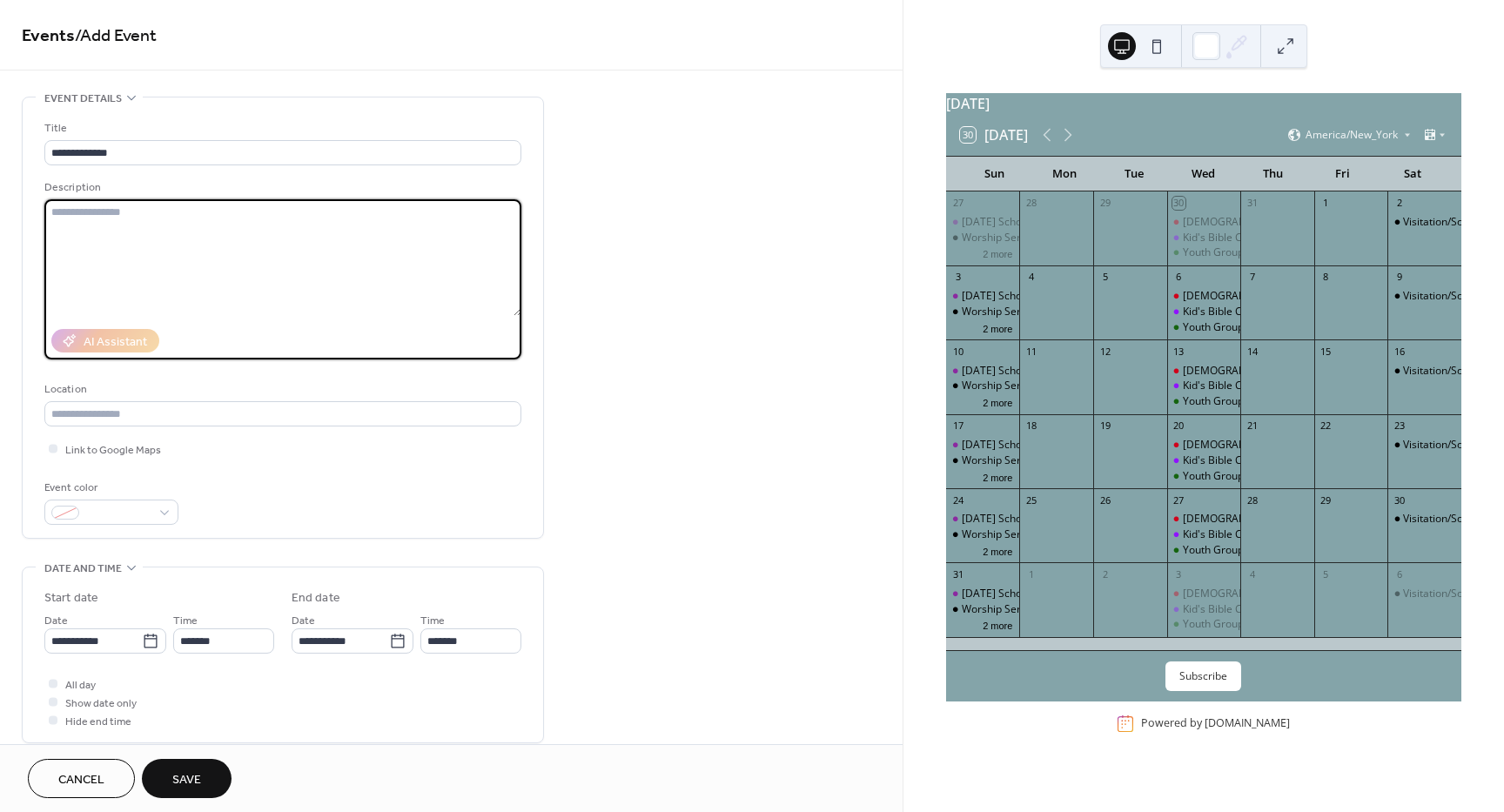 click at bounding box center [283, 258] 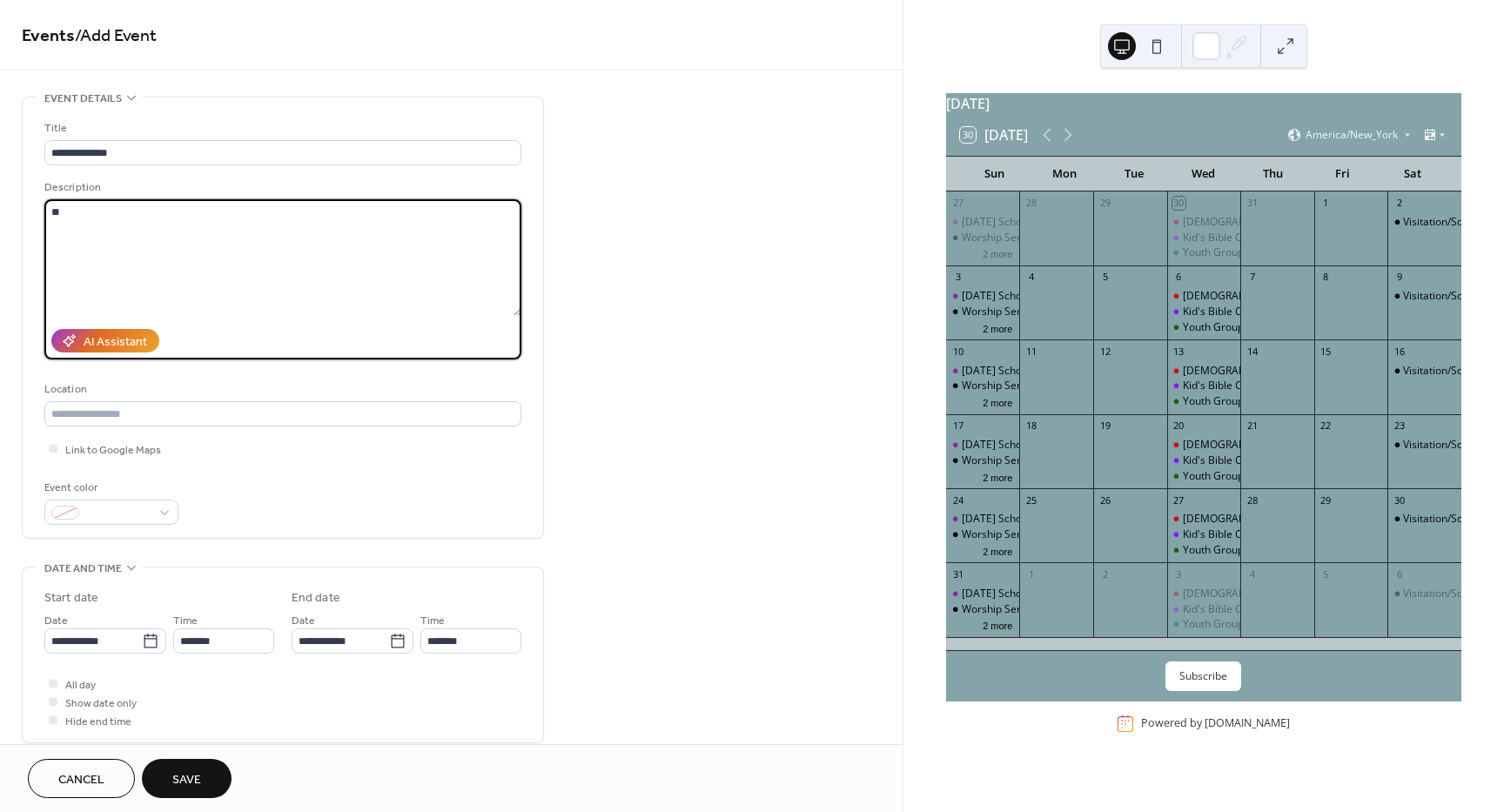 type on "*" 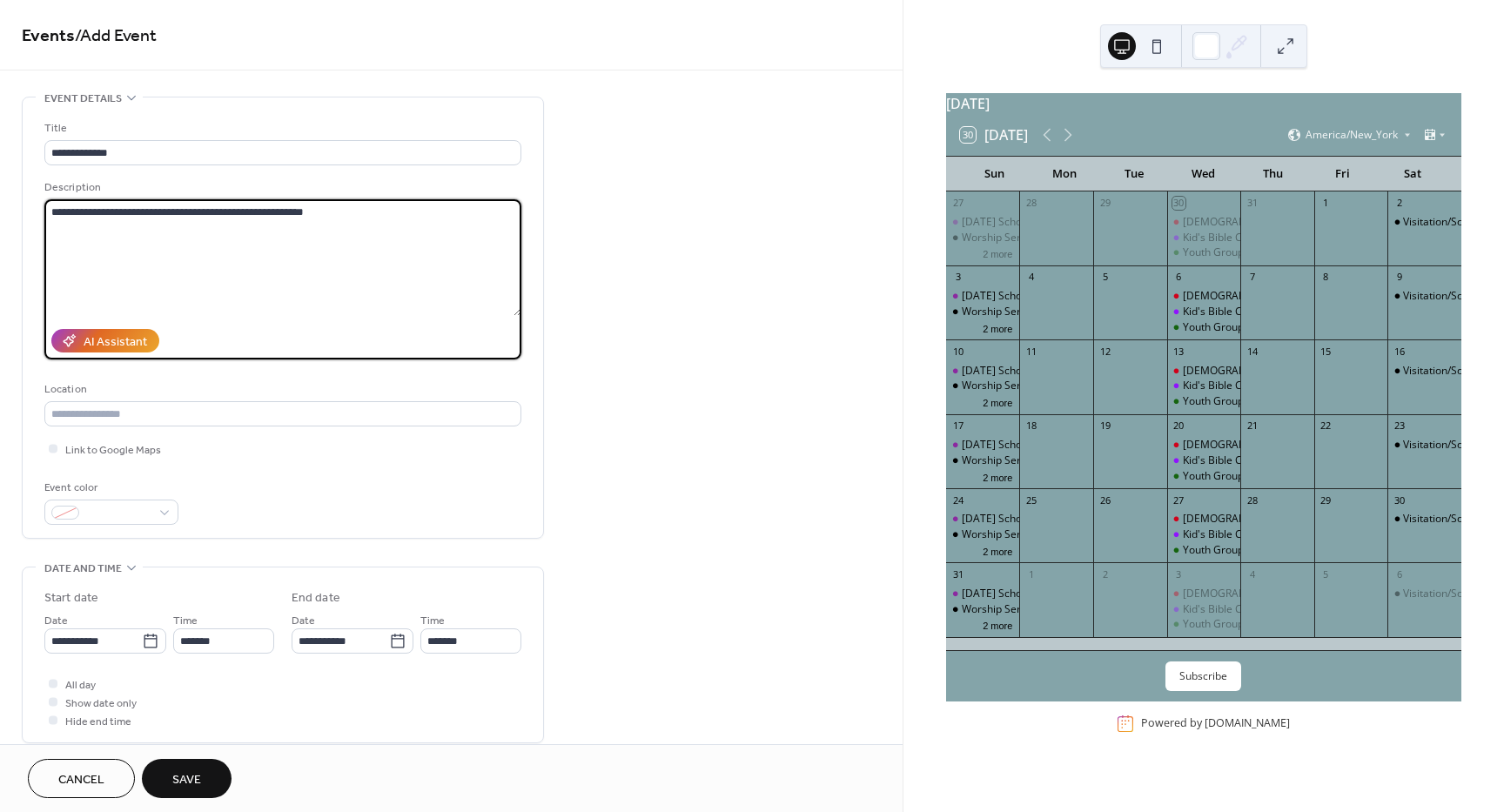 type on "**********" 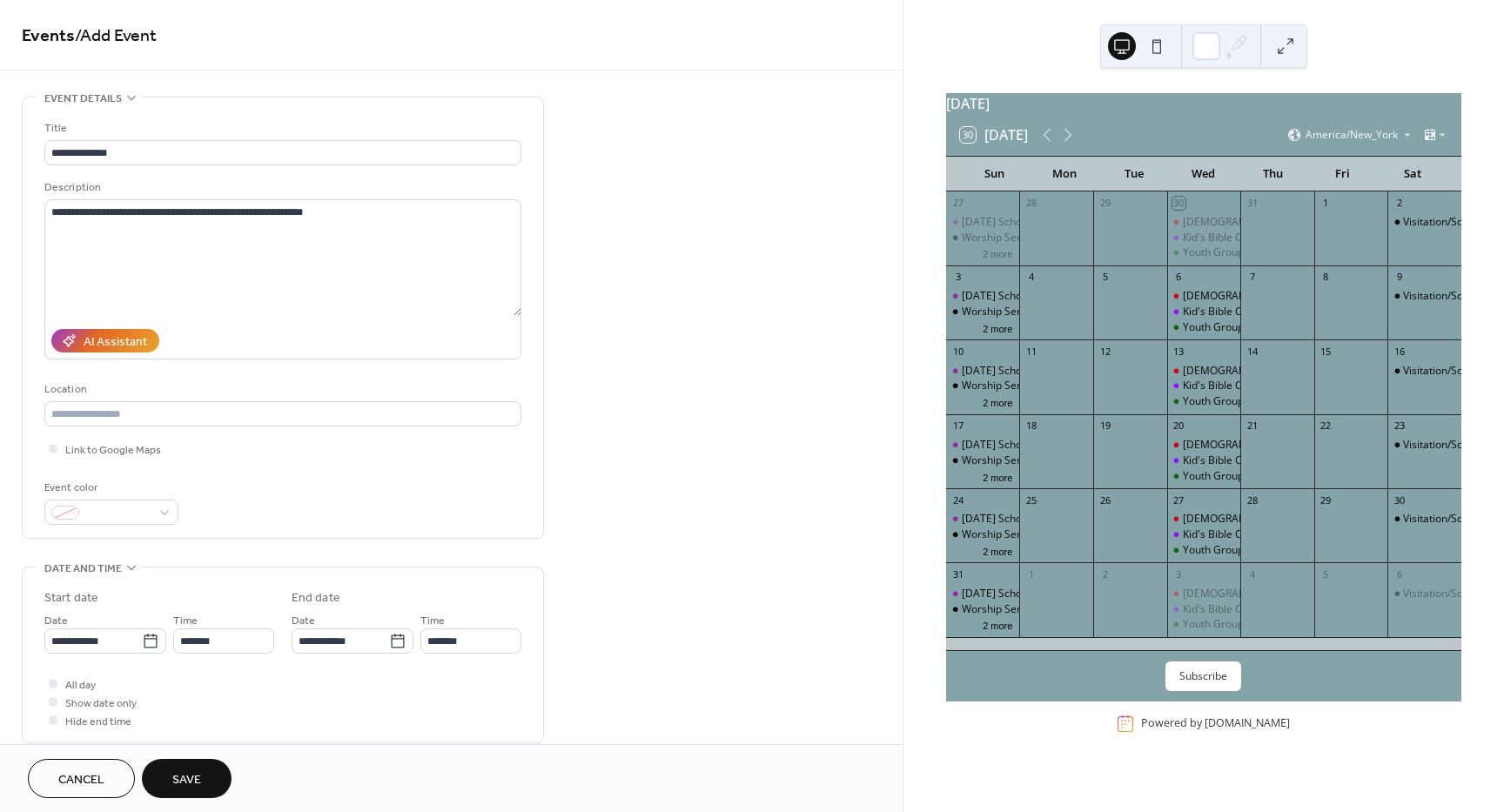 click on "Save" at bounding box center (186, 780) 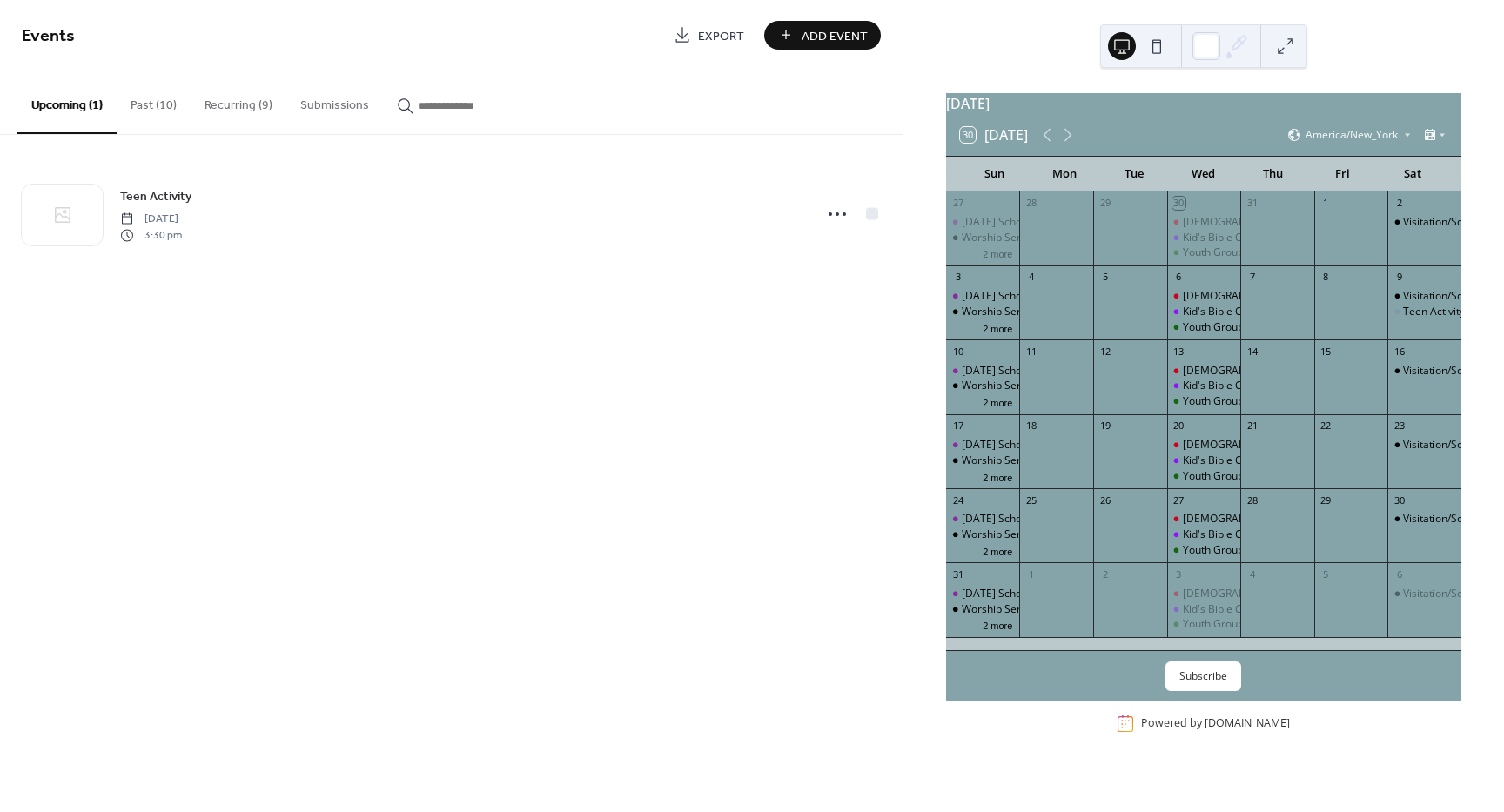 click on "Add Event" at bounding box center [835, 36] 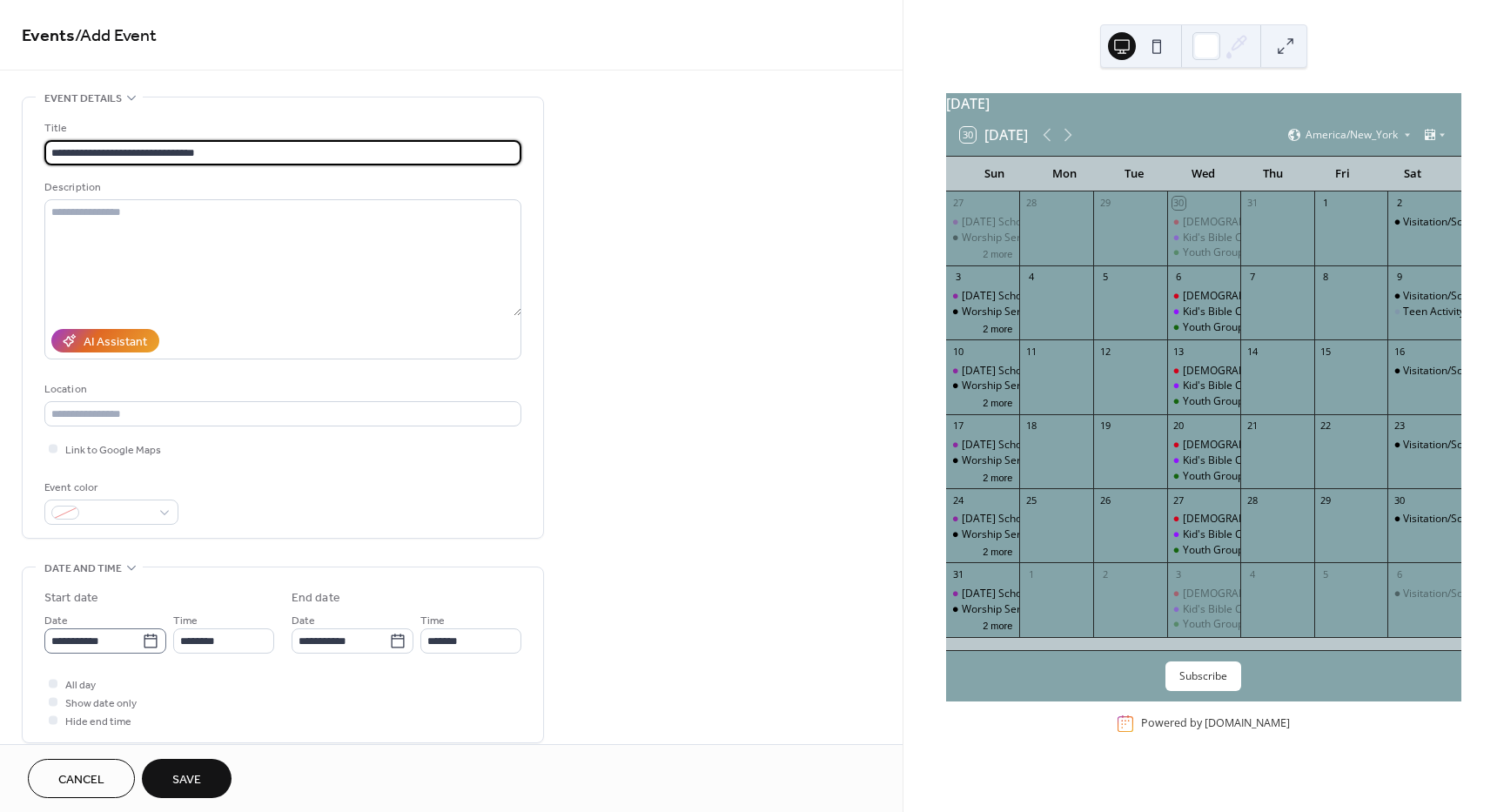 type on "**********" 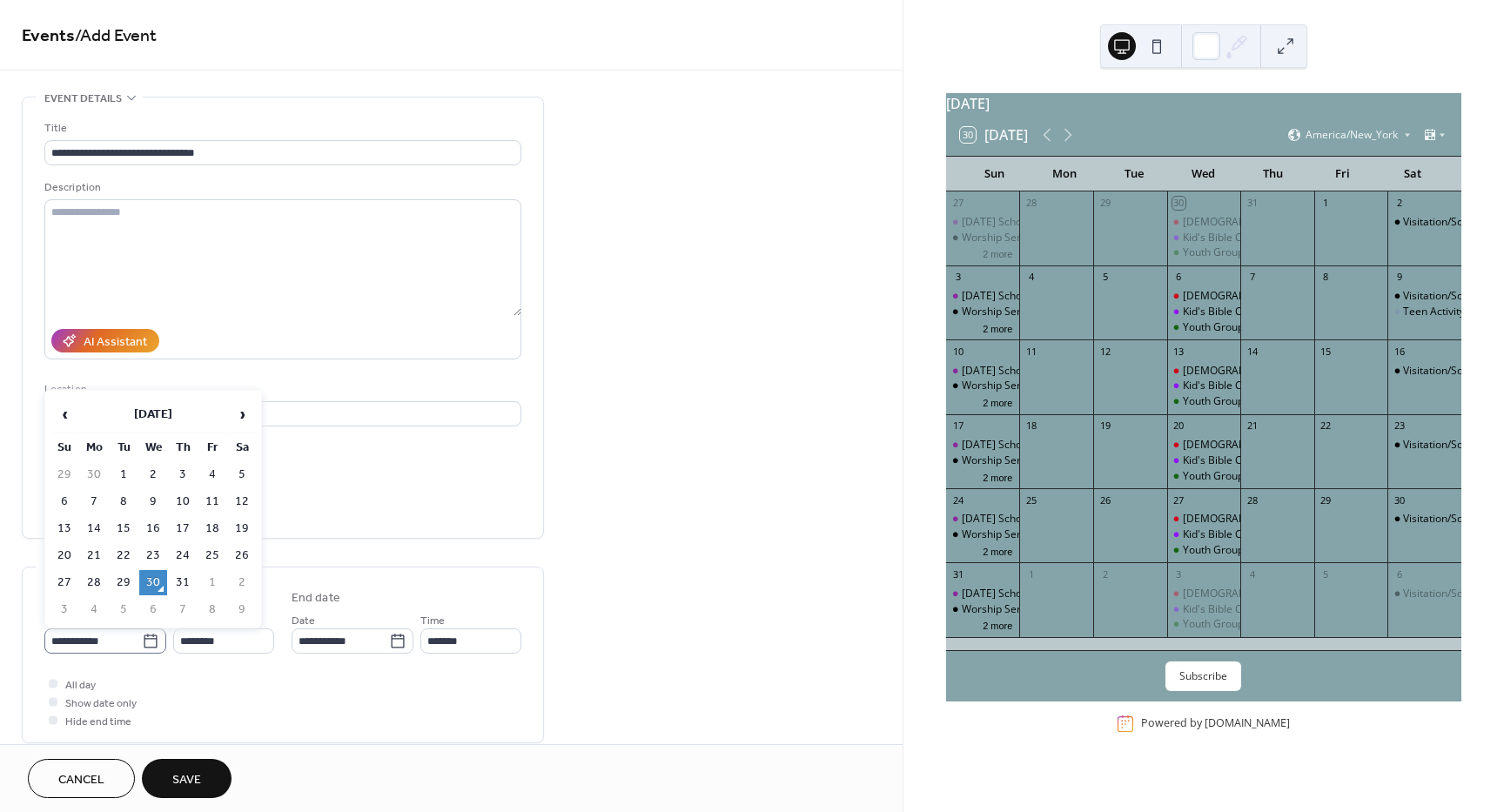 click 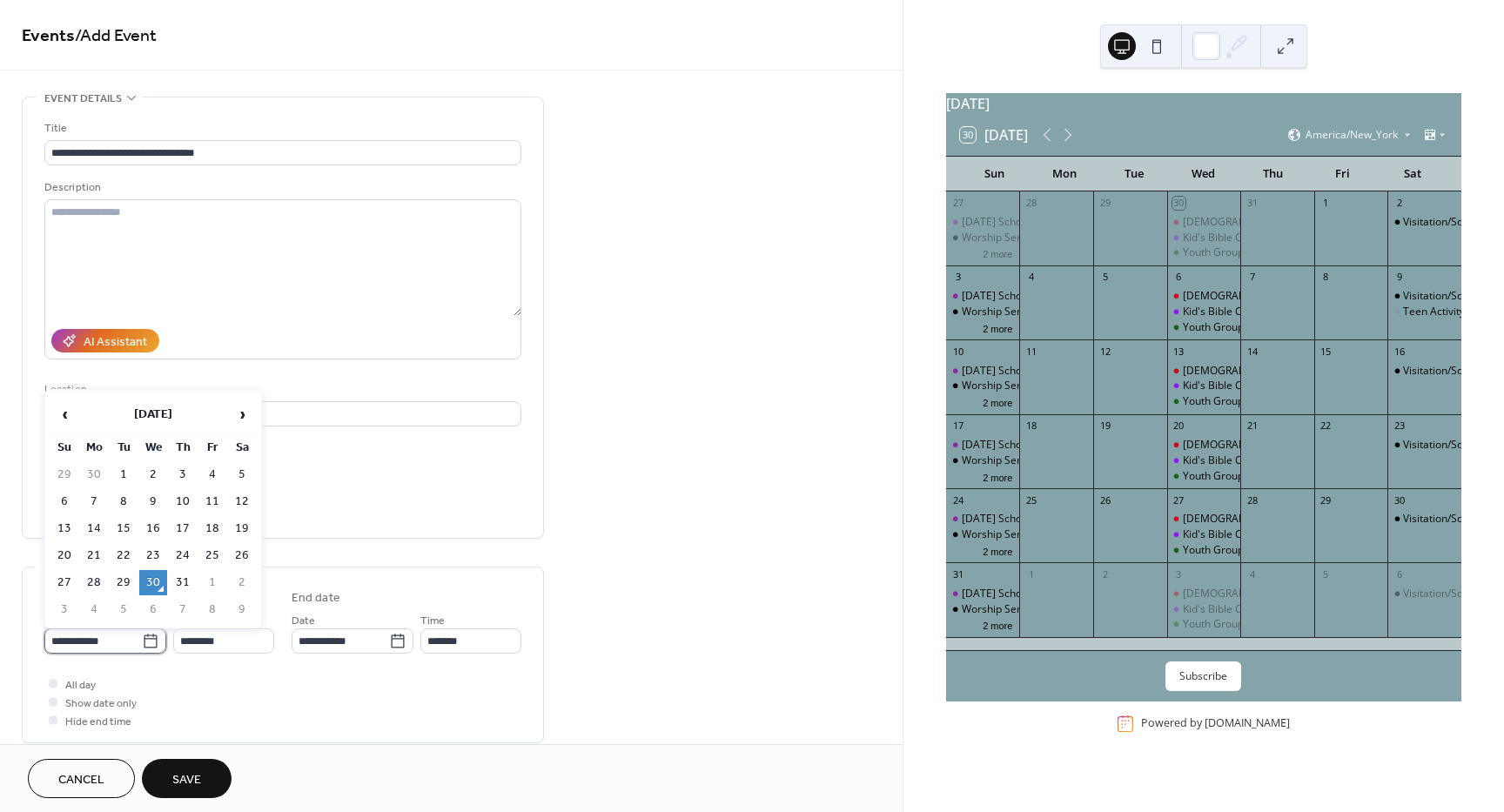 click on "**********" at bounding box center [93, 641] 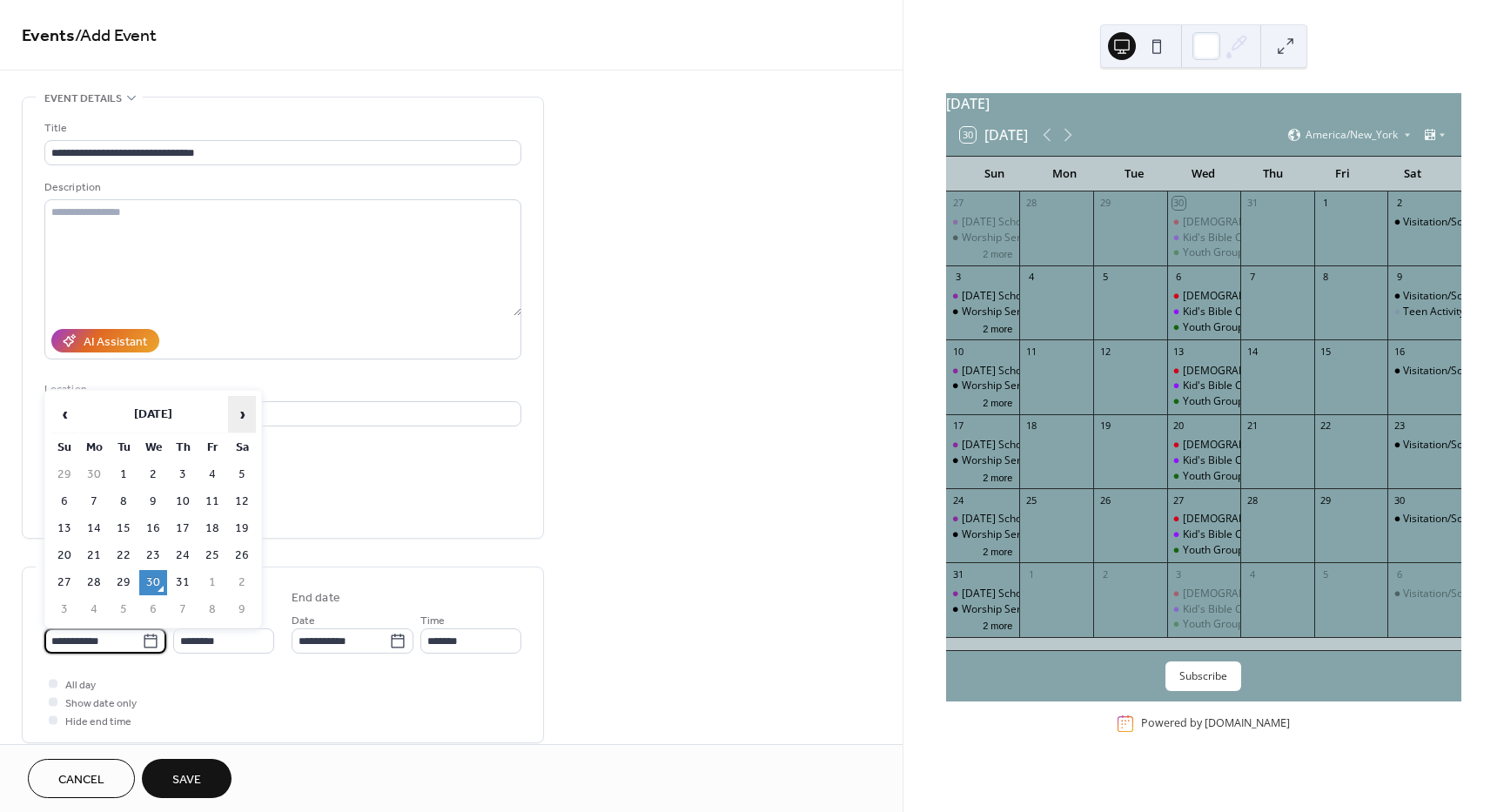 click on "›" at bounding box center (242, 414) 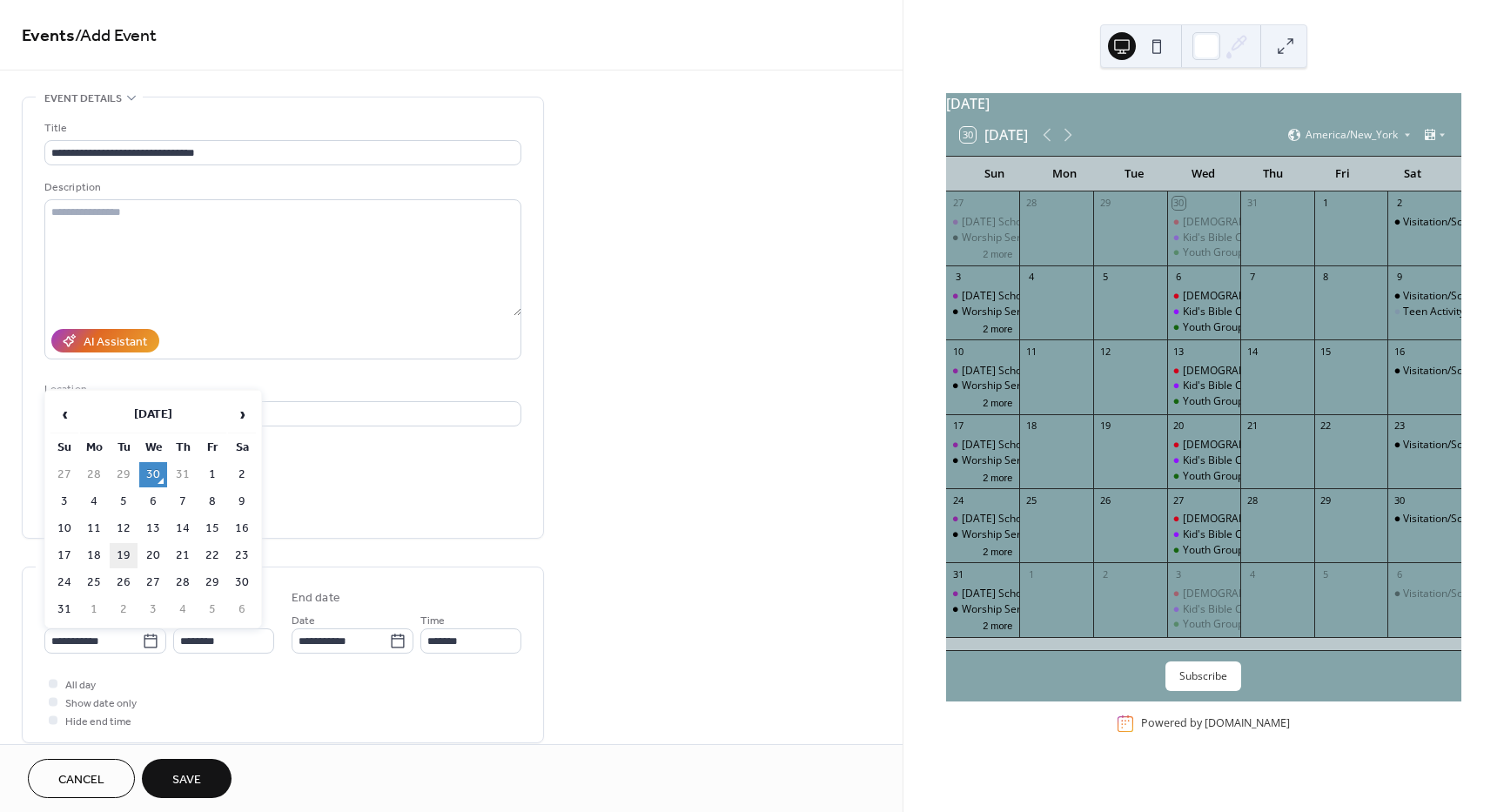 click on "19" at bounding box center (124, 555) 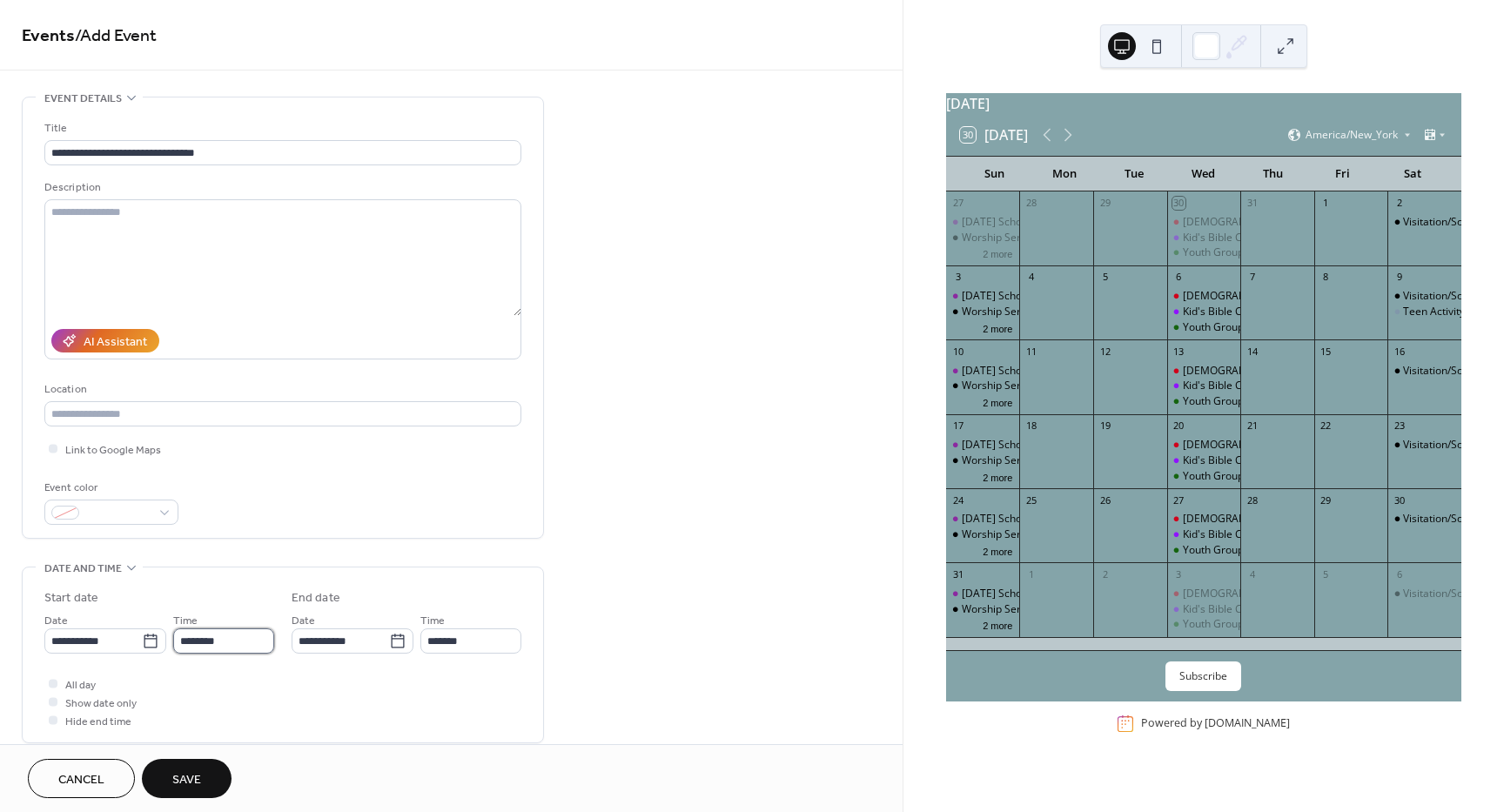 click on "********" at bounding box center [224, 641] 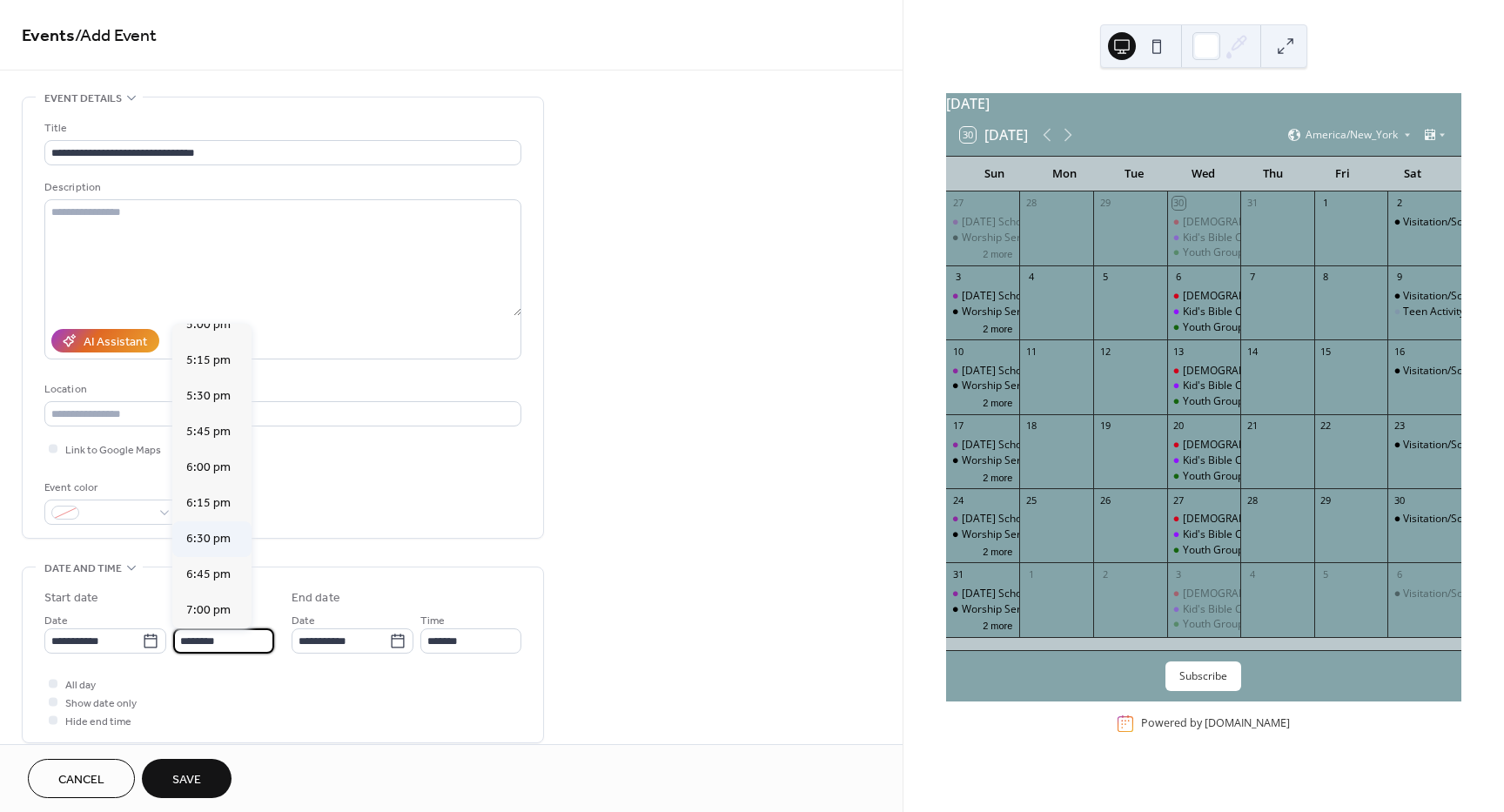 scroll, scrollTop: 2583, scrollLeft: 0, axis: vertical 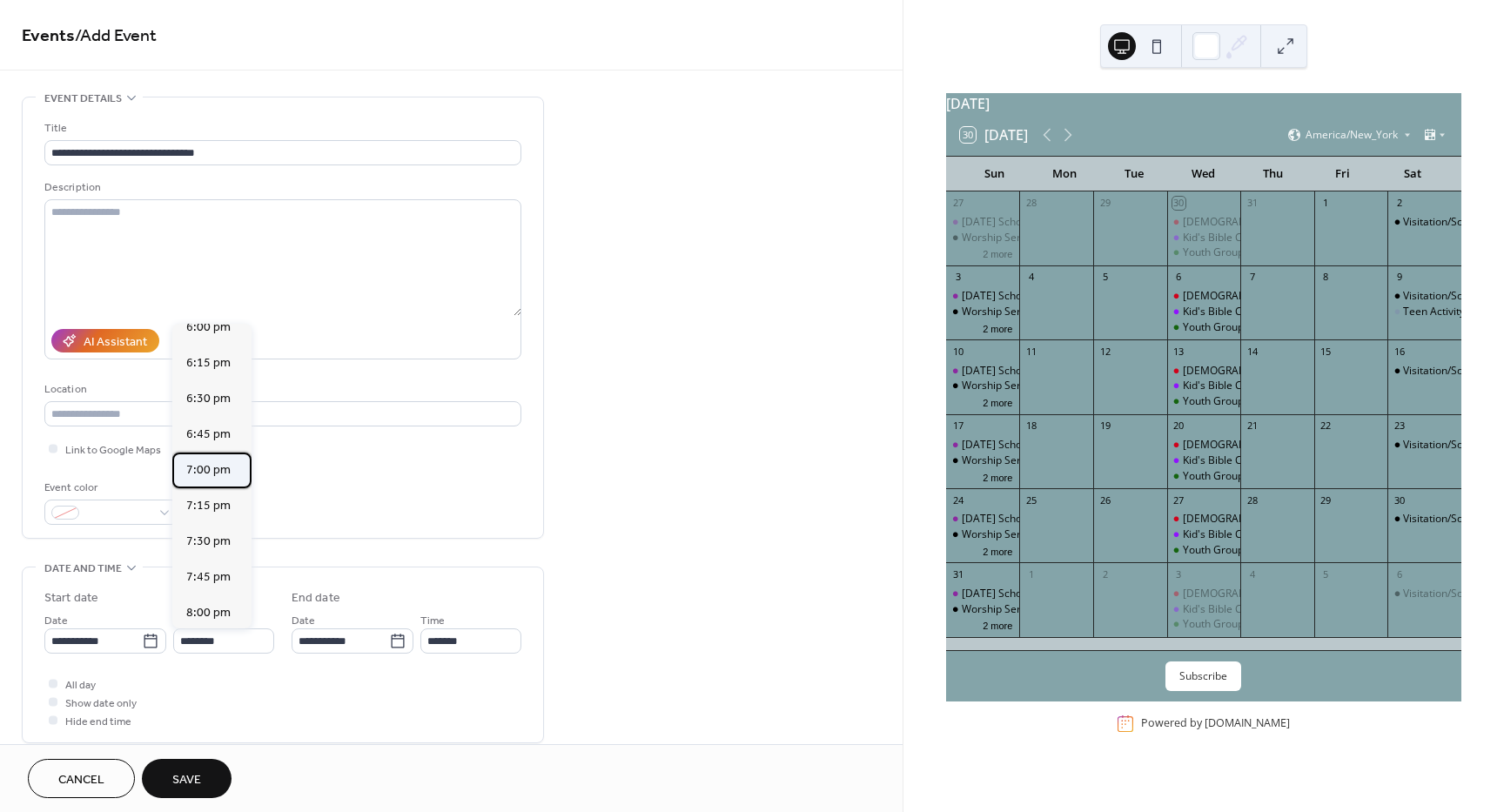 click on "7:00 pm" at bounding box center [208, 470] 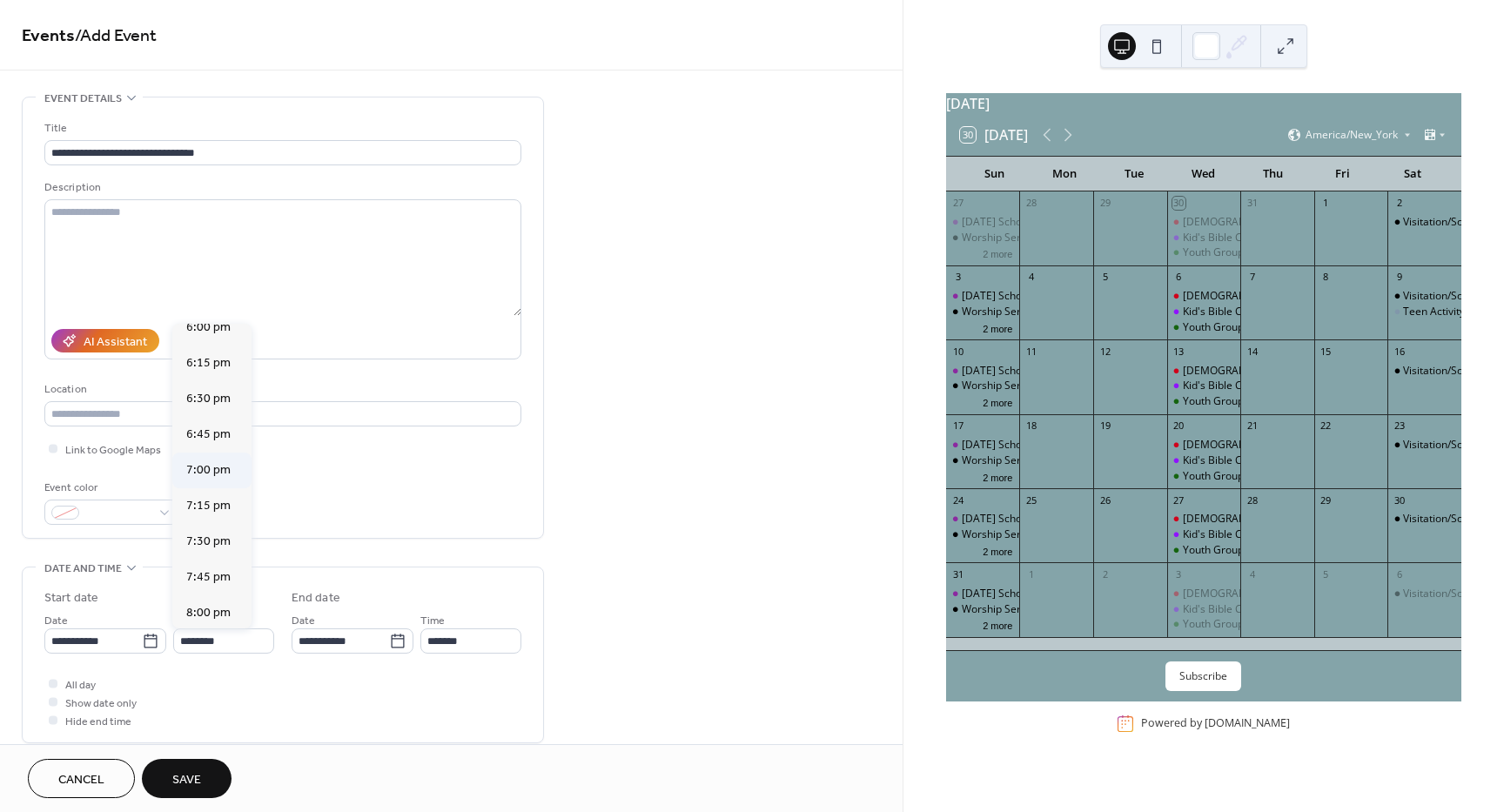 type on "*******" 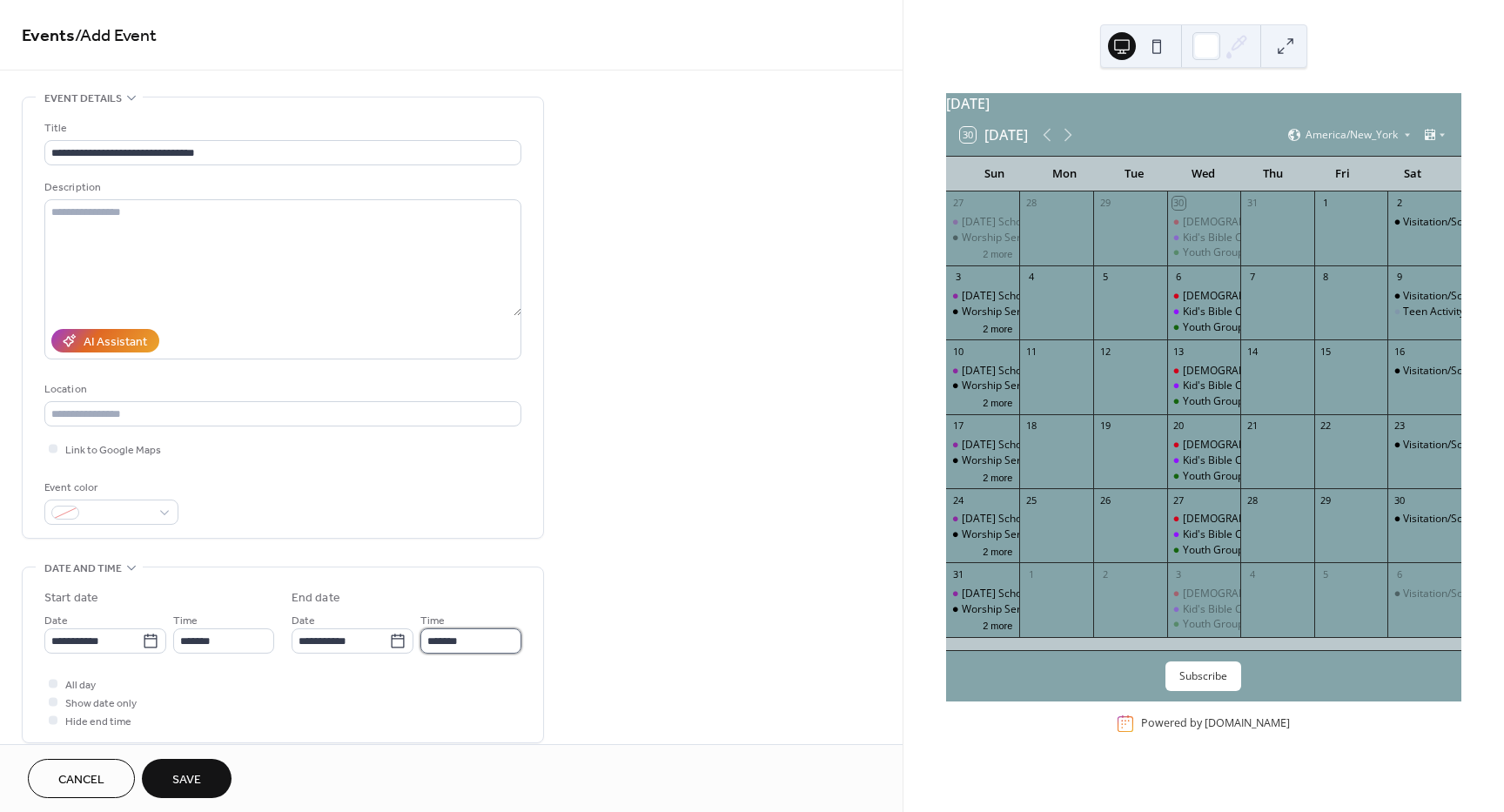 click on "*******" at bounding box center [471, 641] 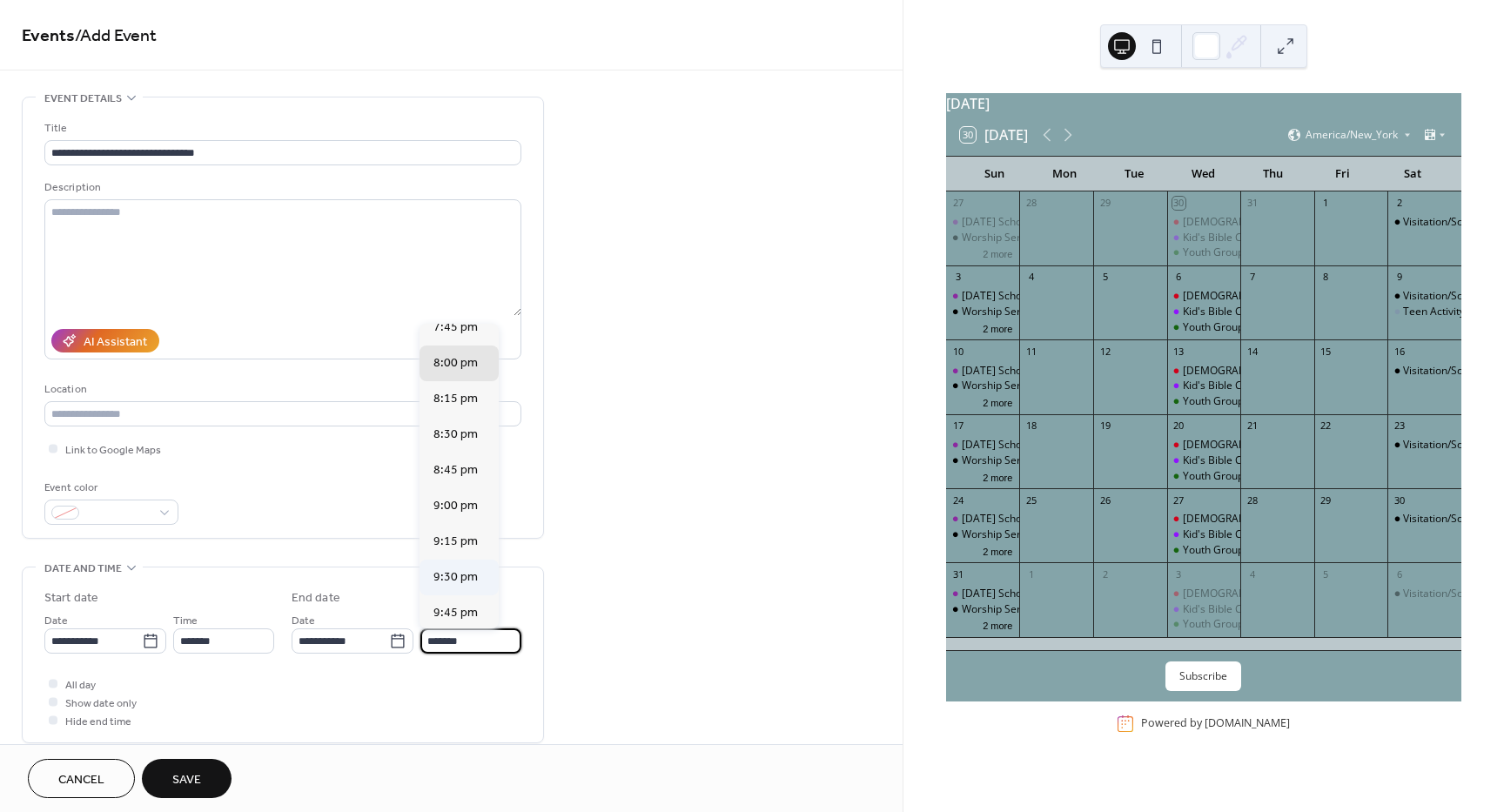 scroll, scrollTop: 87, scrollLeft: 0, axis: vertical 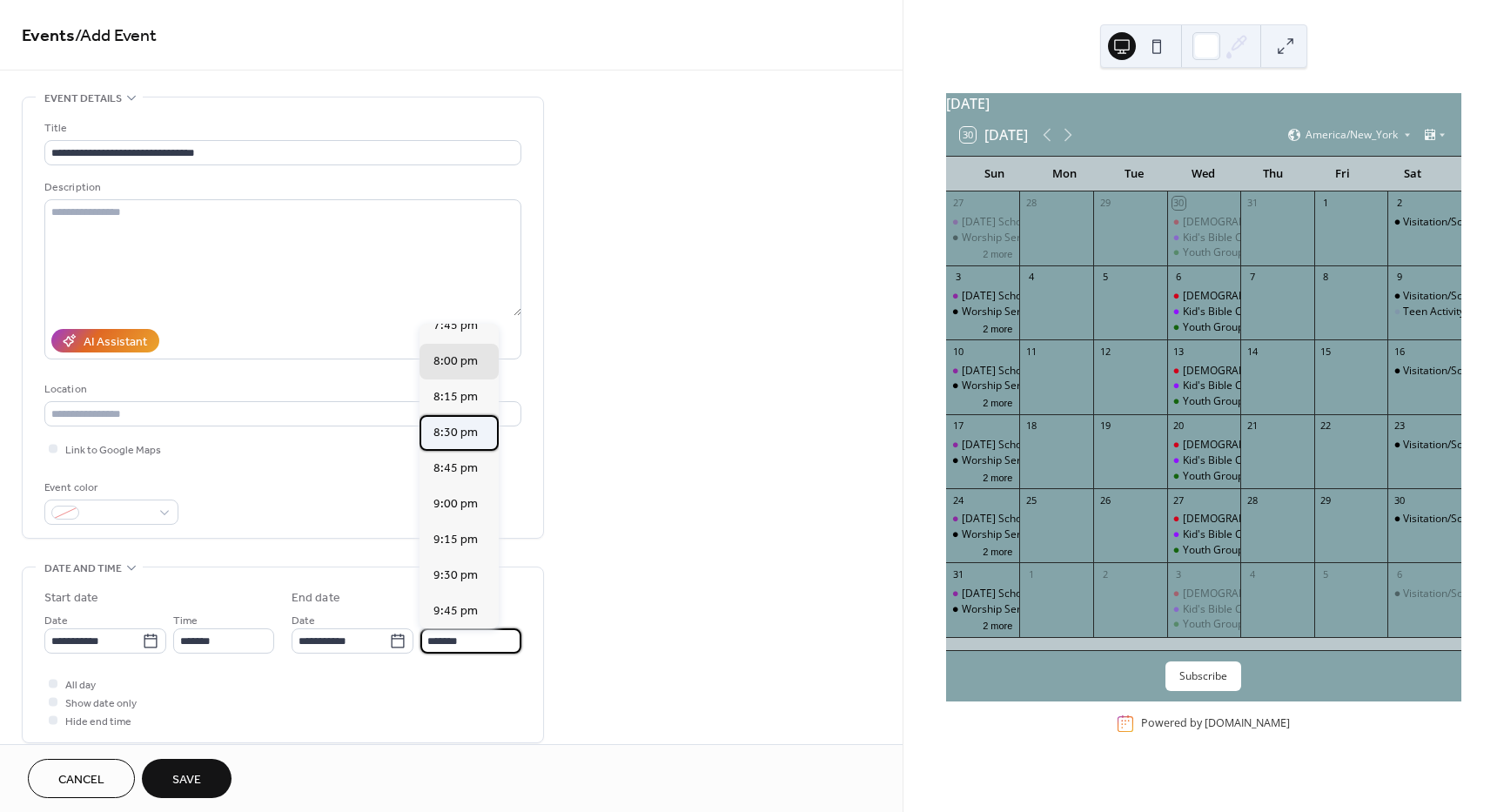 click on "8:30 pm" at bounding box center [455, 433] 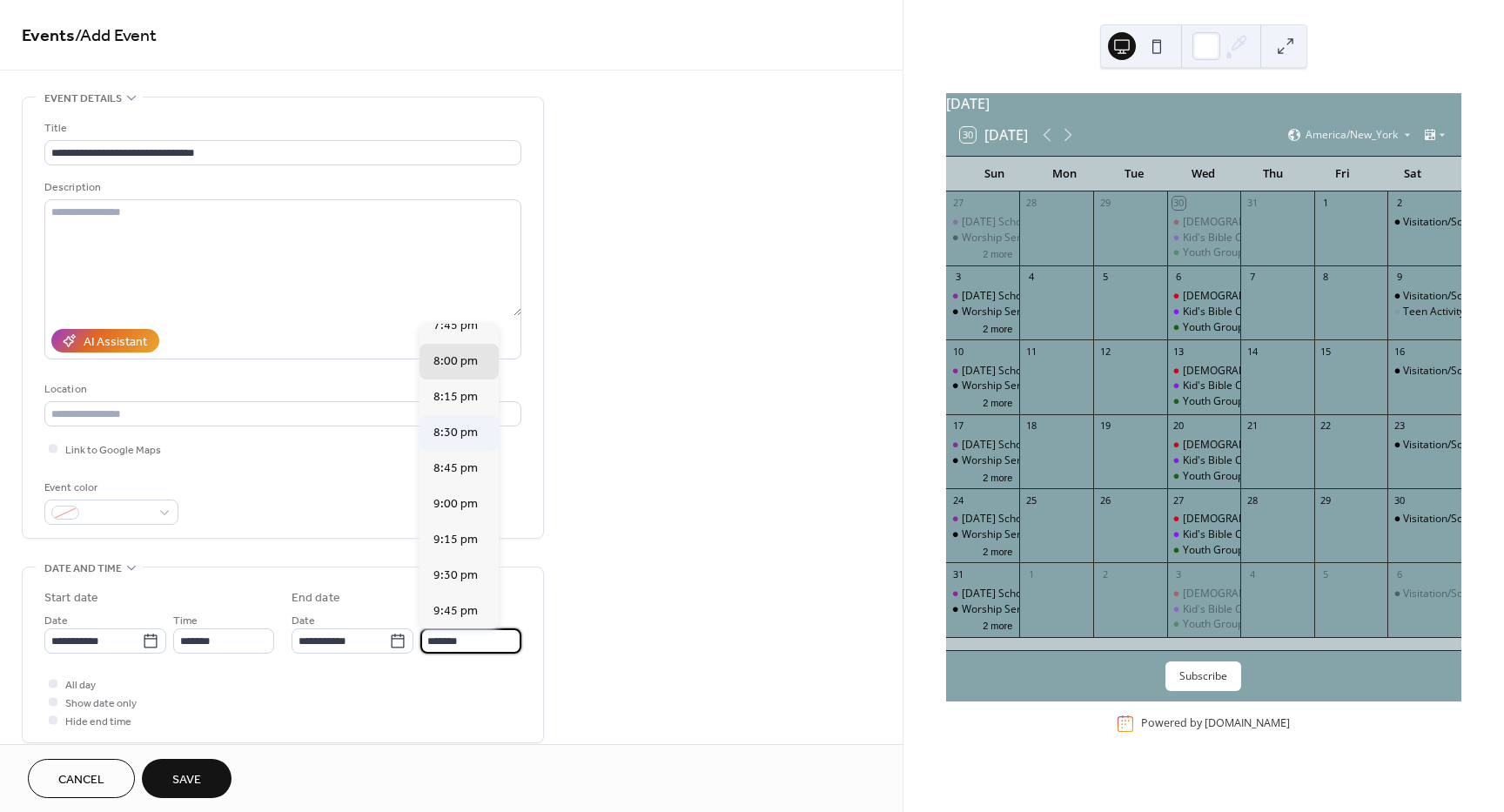 type on "*******" 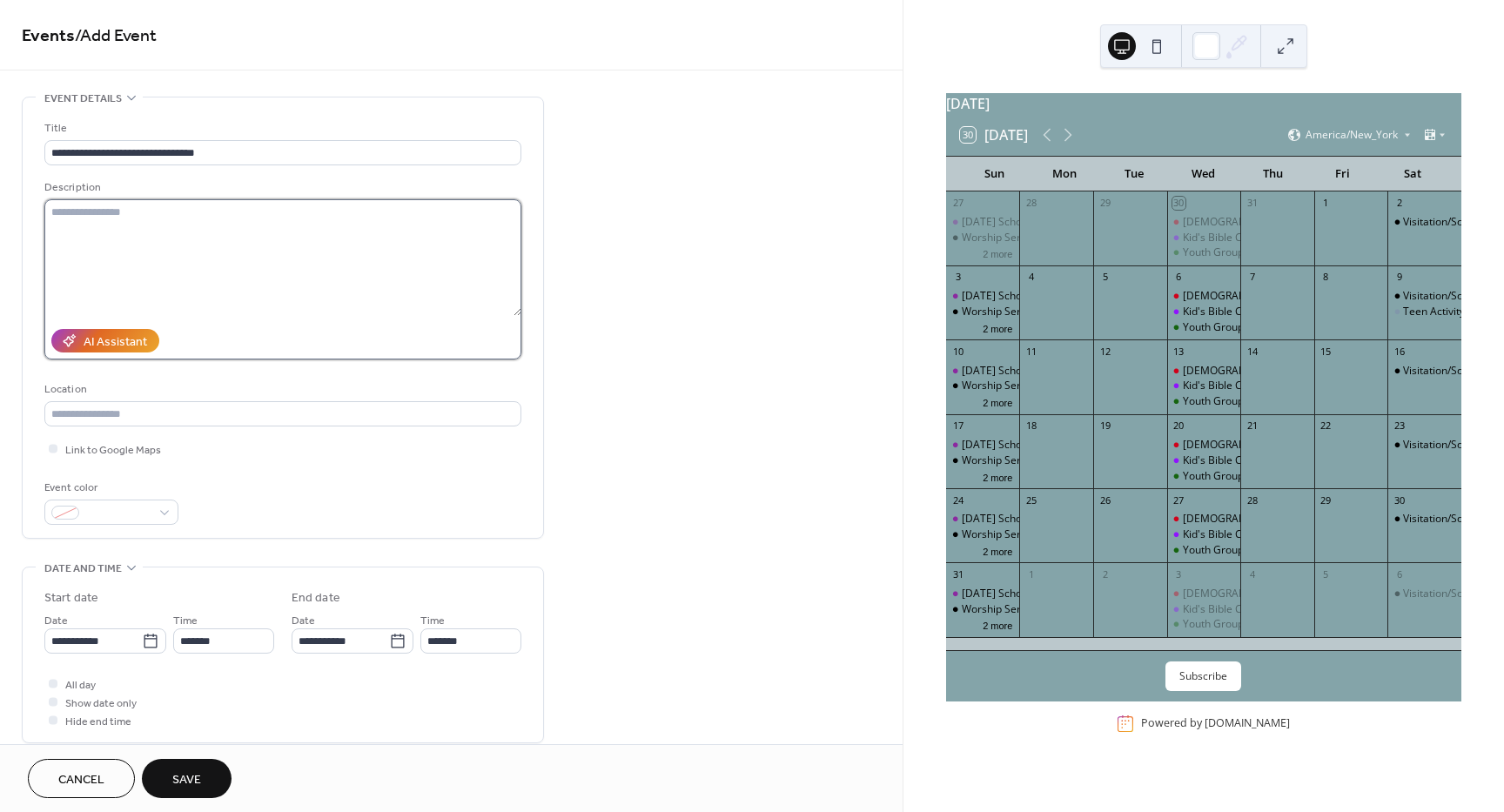 click at bounding box center (283, 258) 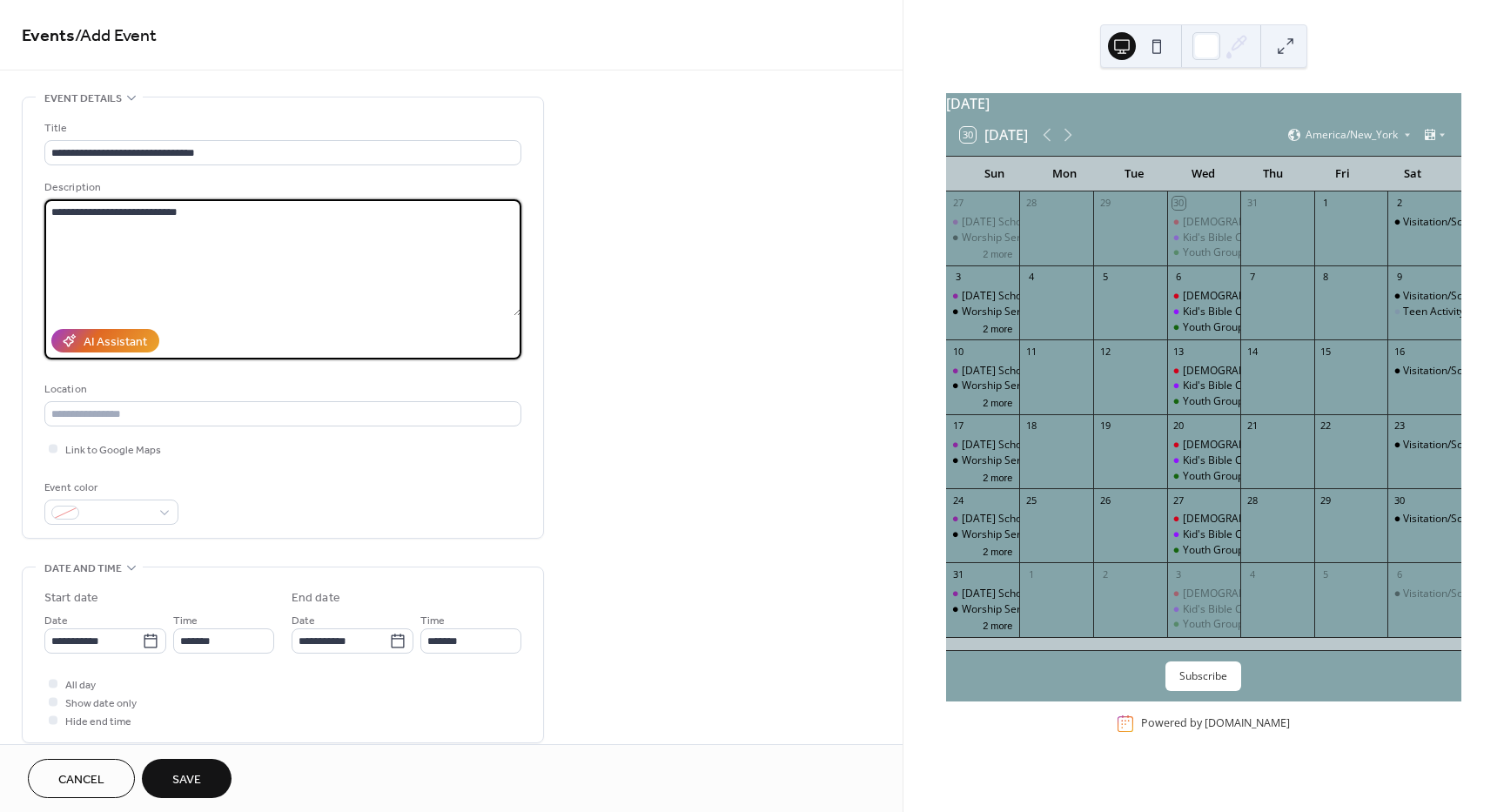 type on "**********" 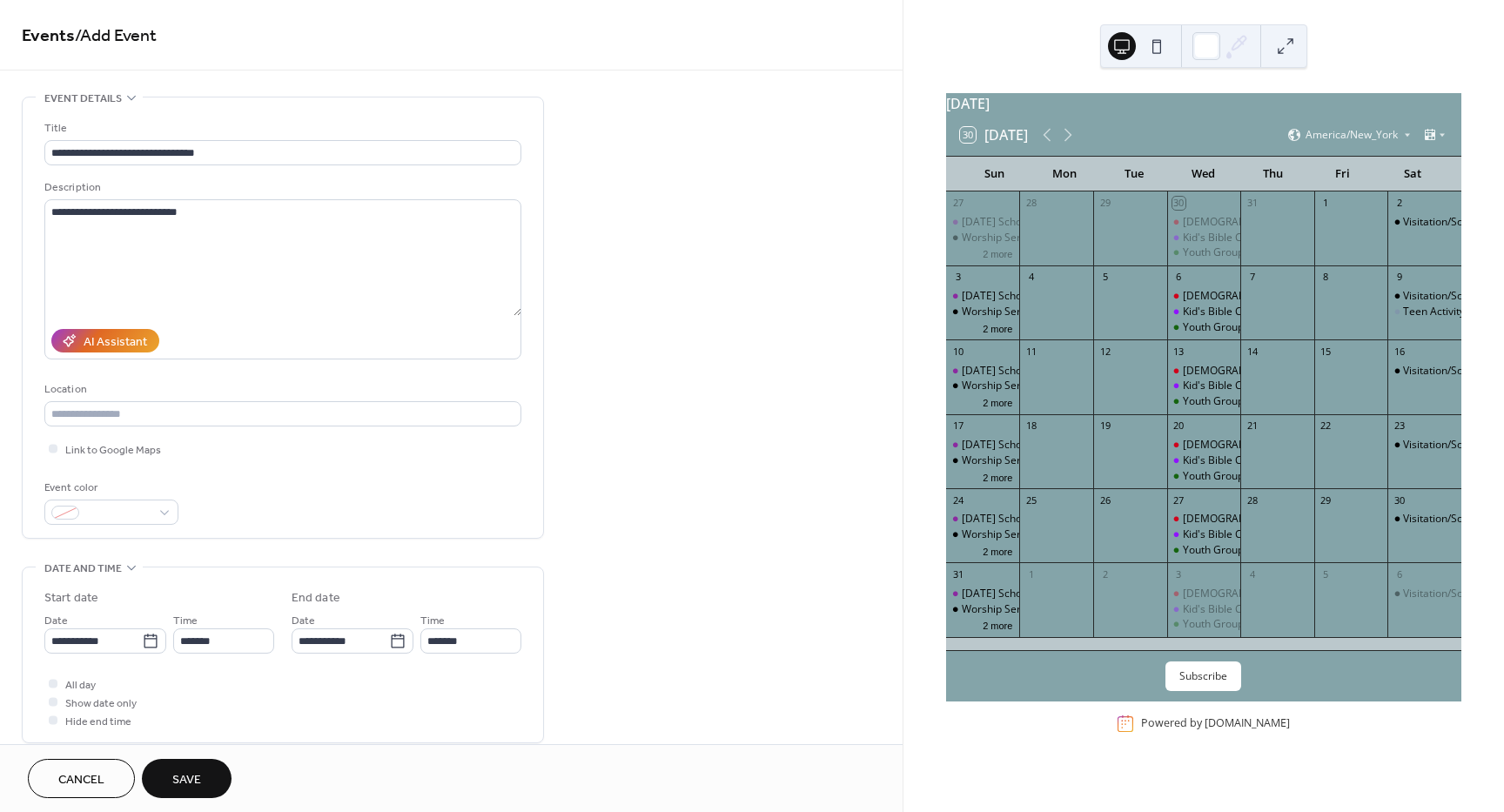 click on "Save" at bounding box center (186, 780) 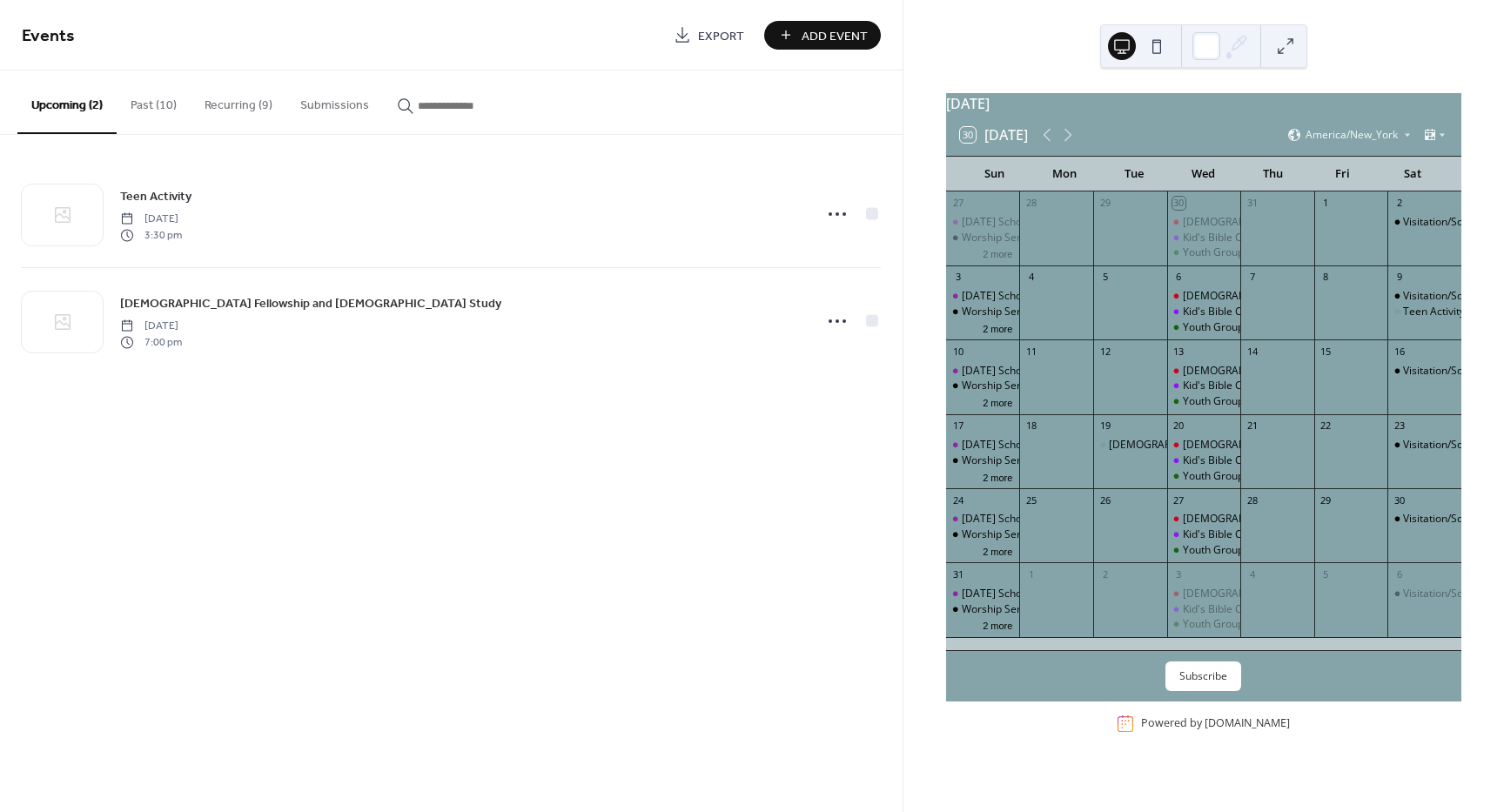 click on "Add Event" at bounding box center (835, 36) 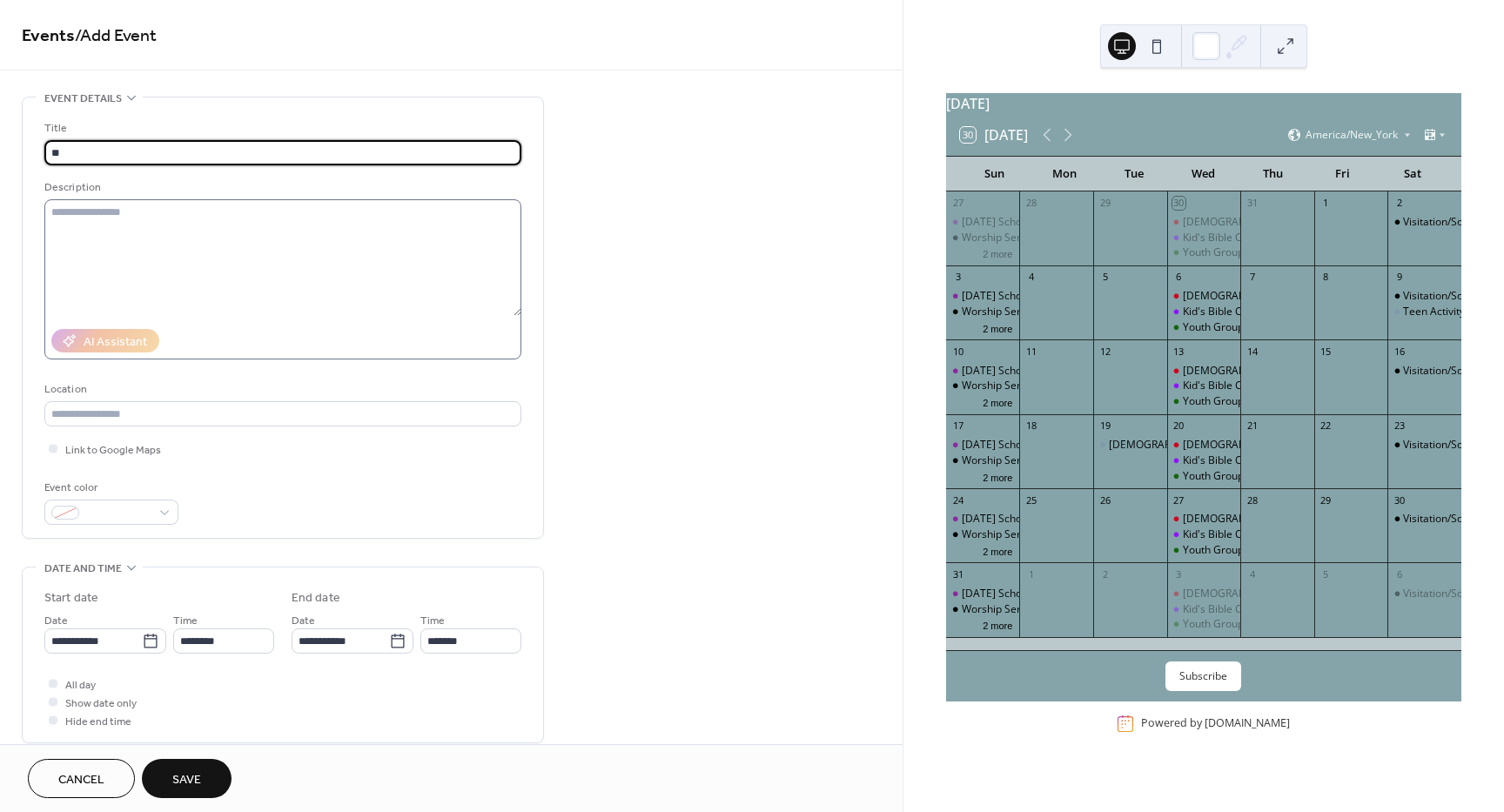 type on "*" 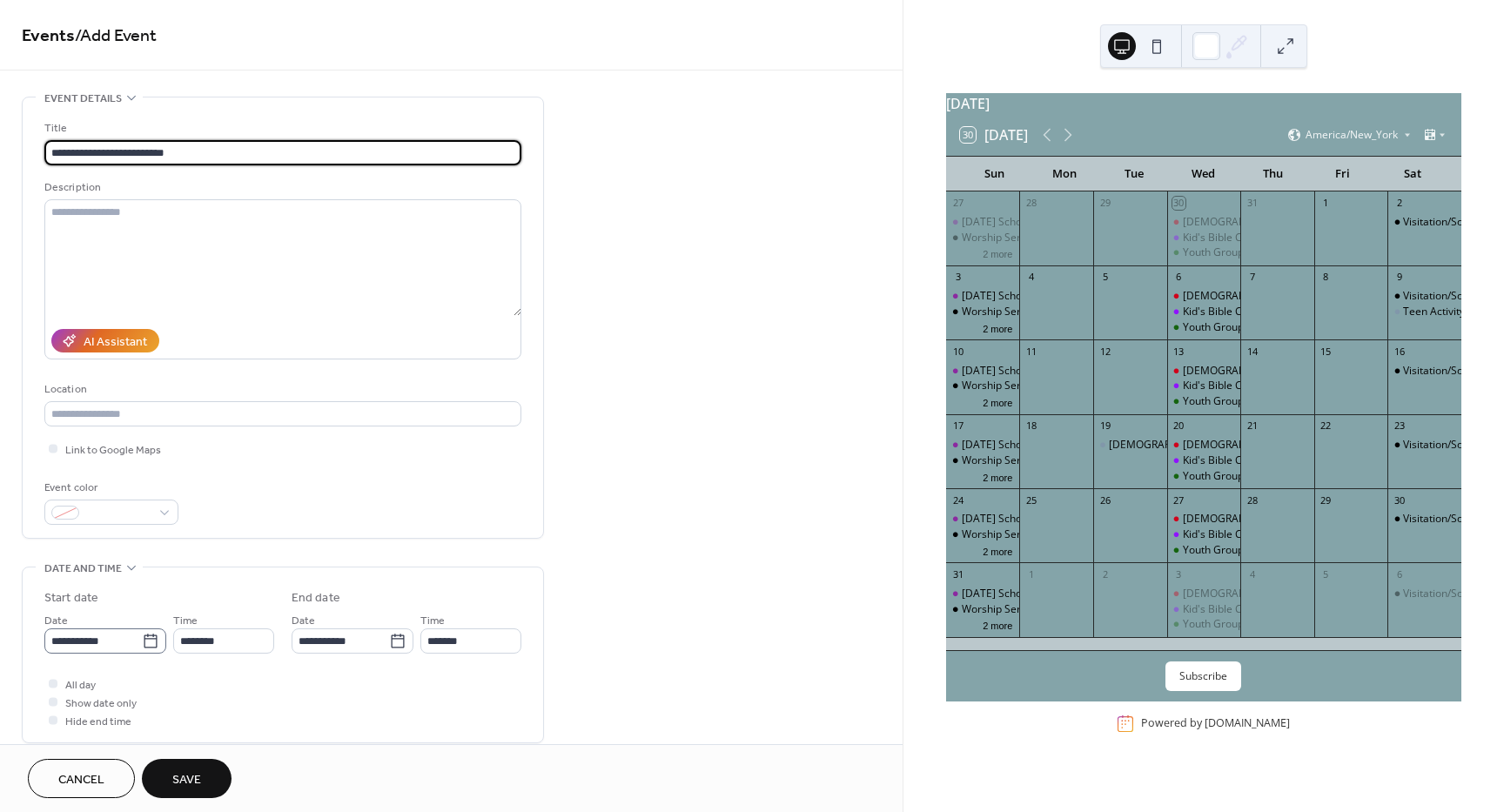 type on "**********" 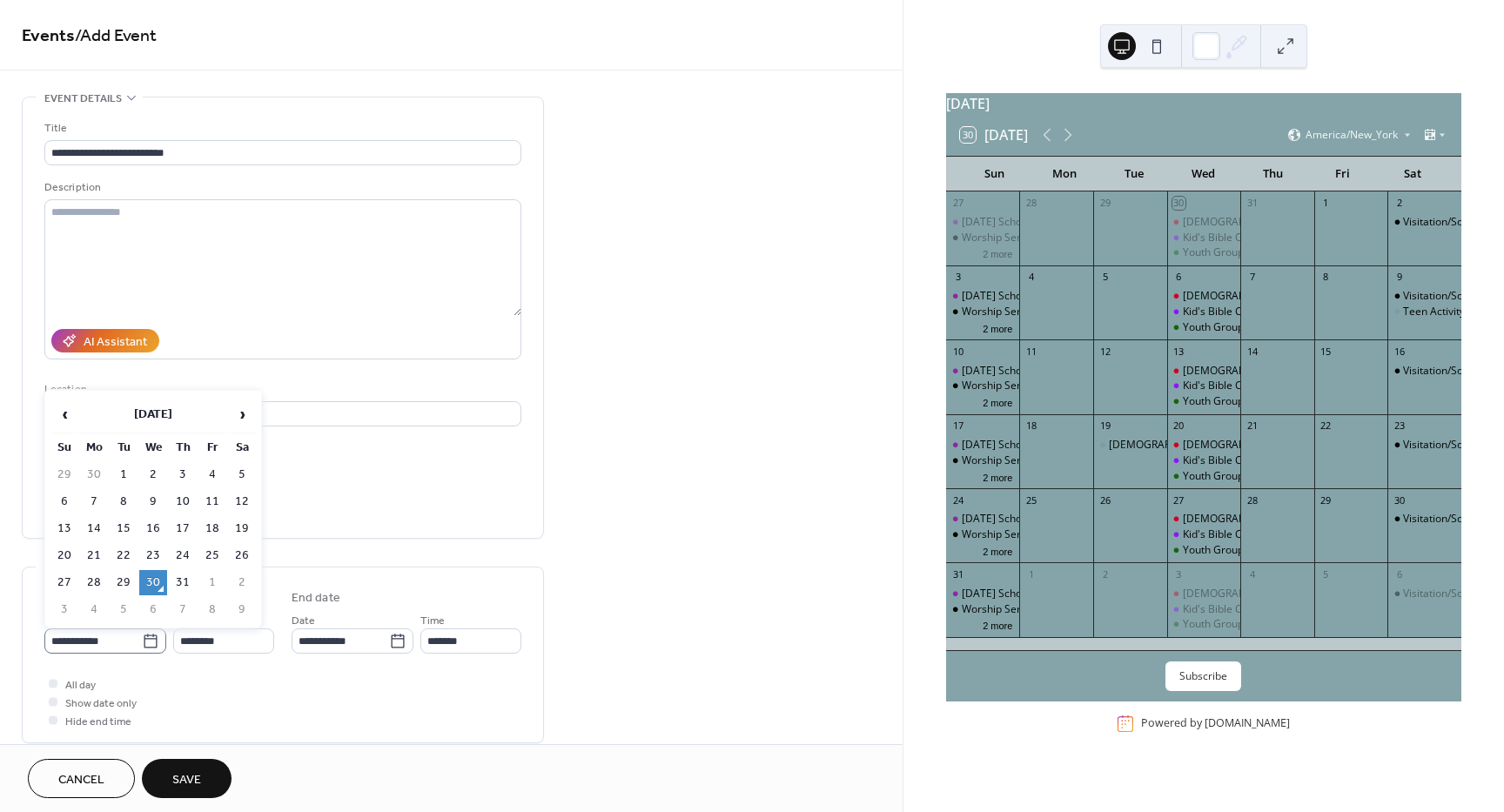 click 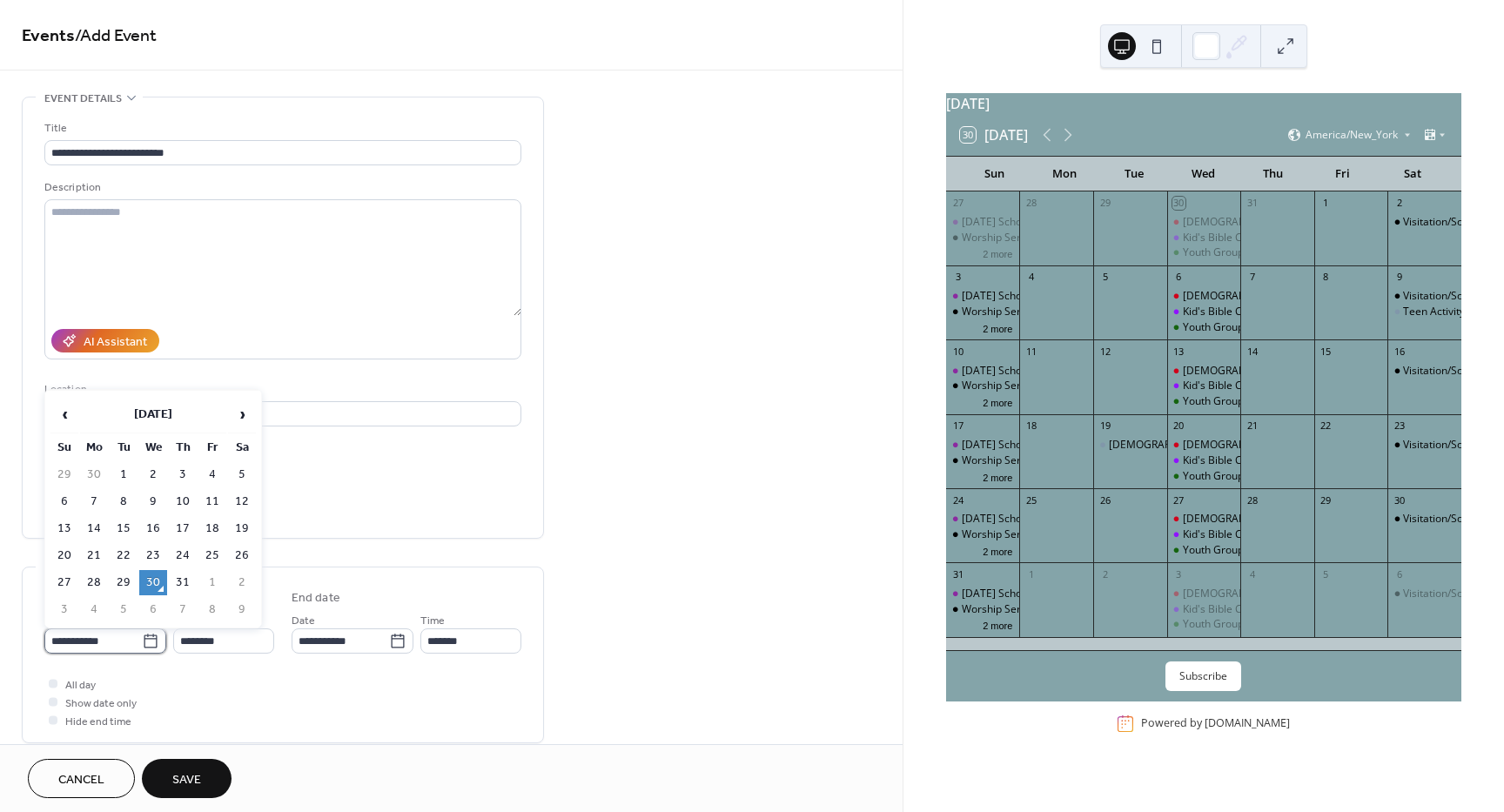 click on "**********" at bounding box center (93, 641) 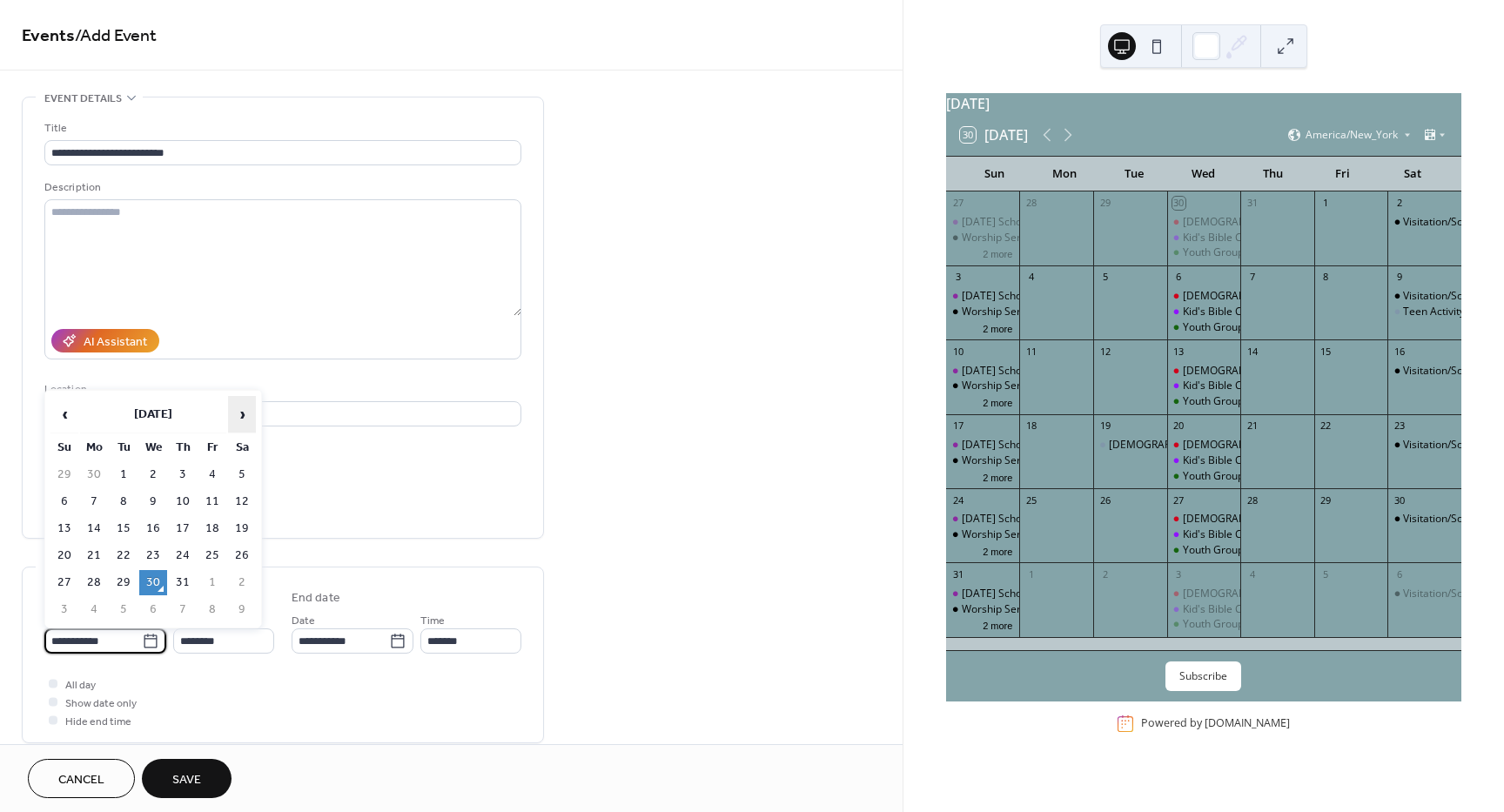 click on "›" at bounding box center (242, 414) 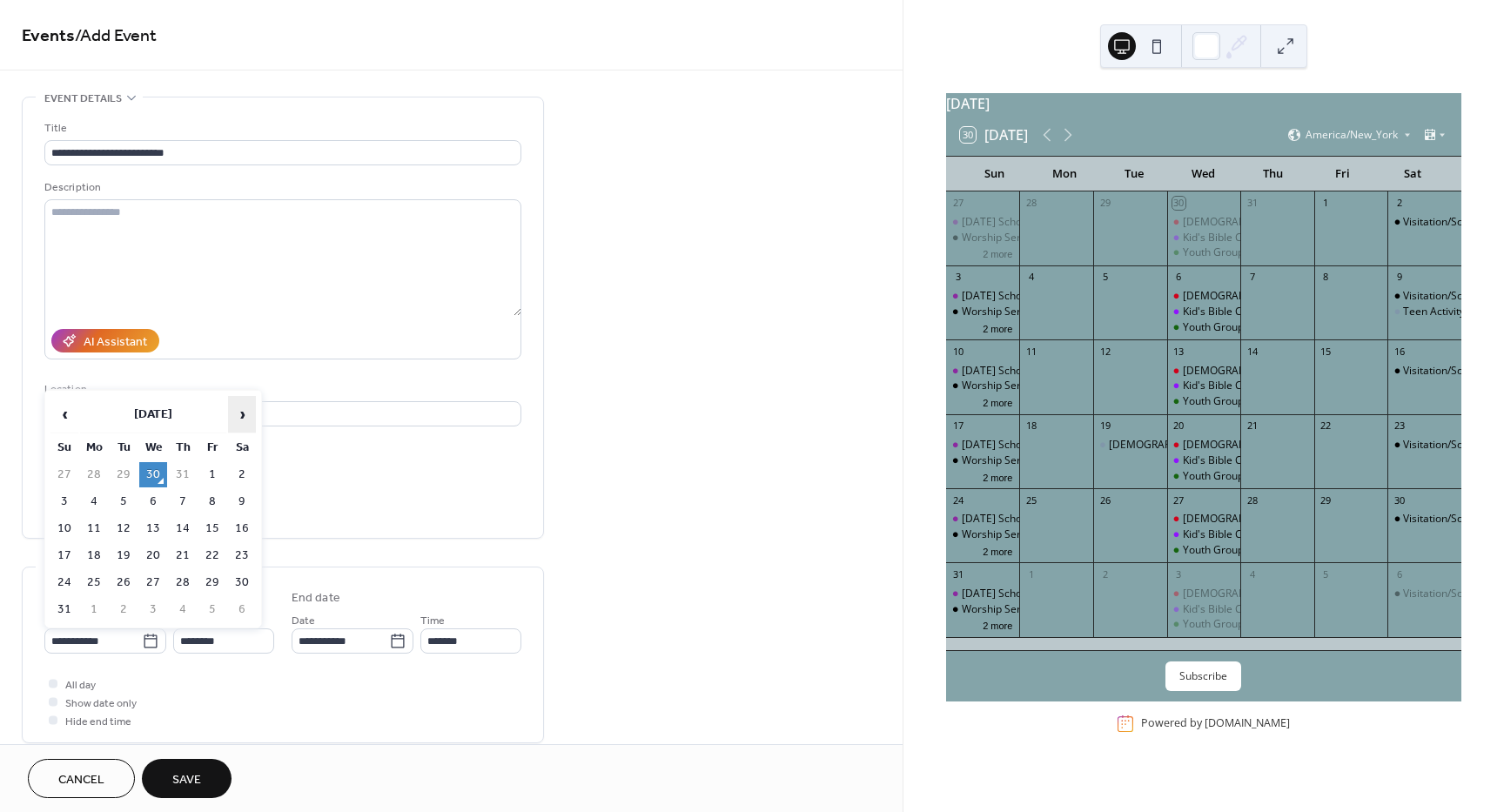 click on "›" at bounding box center (242, 414) 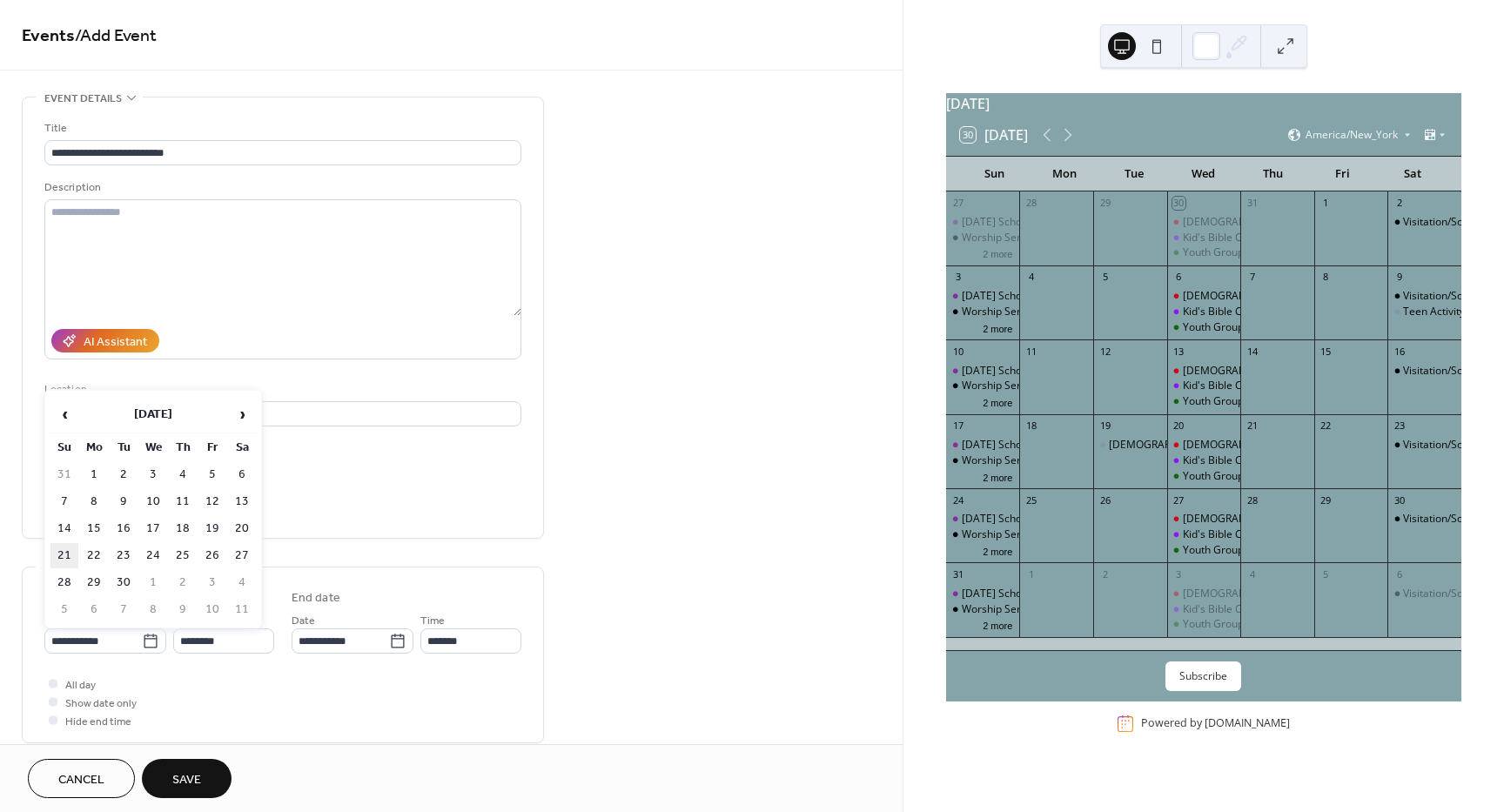 click on "21" at bounding box center (64, 555) 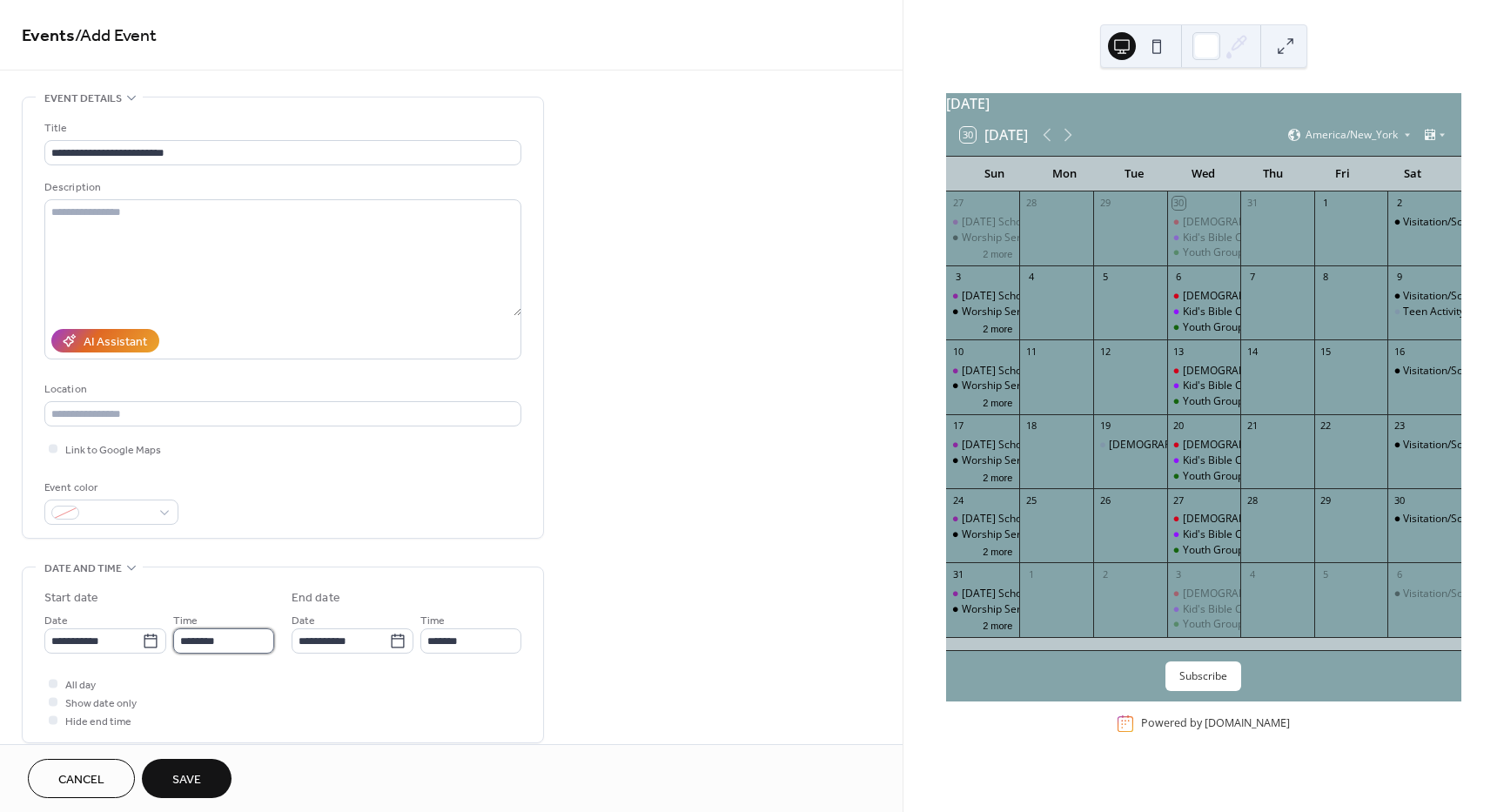 click on "********" at bounding box center [224, 641] 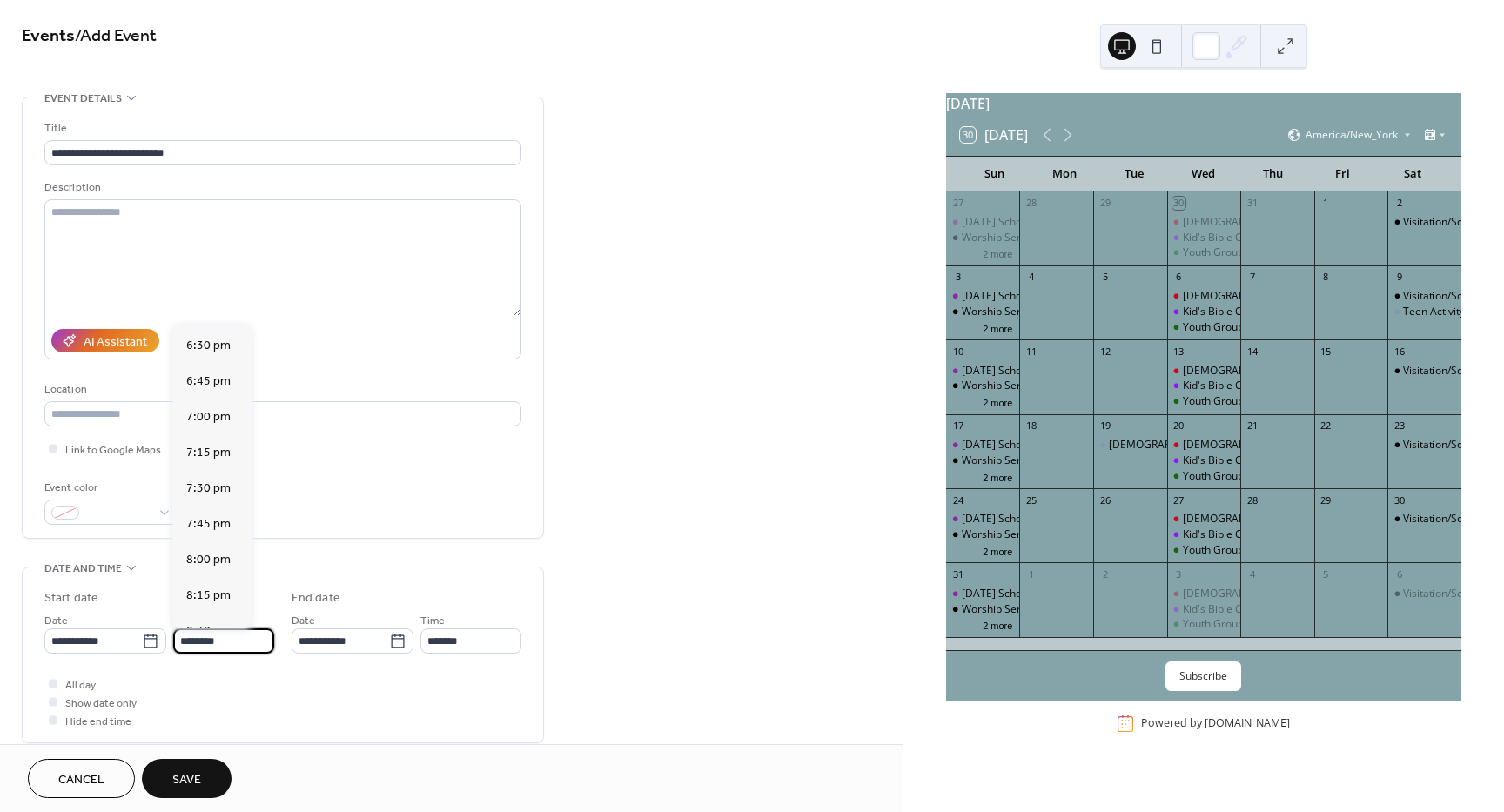 scroll, scrollTop: 2670, scrollLeft: 0, axis: vertical 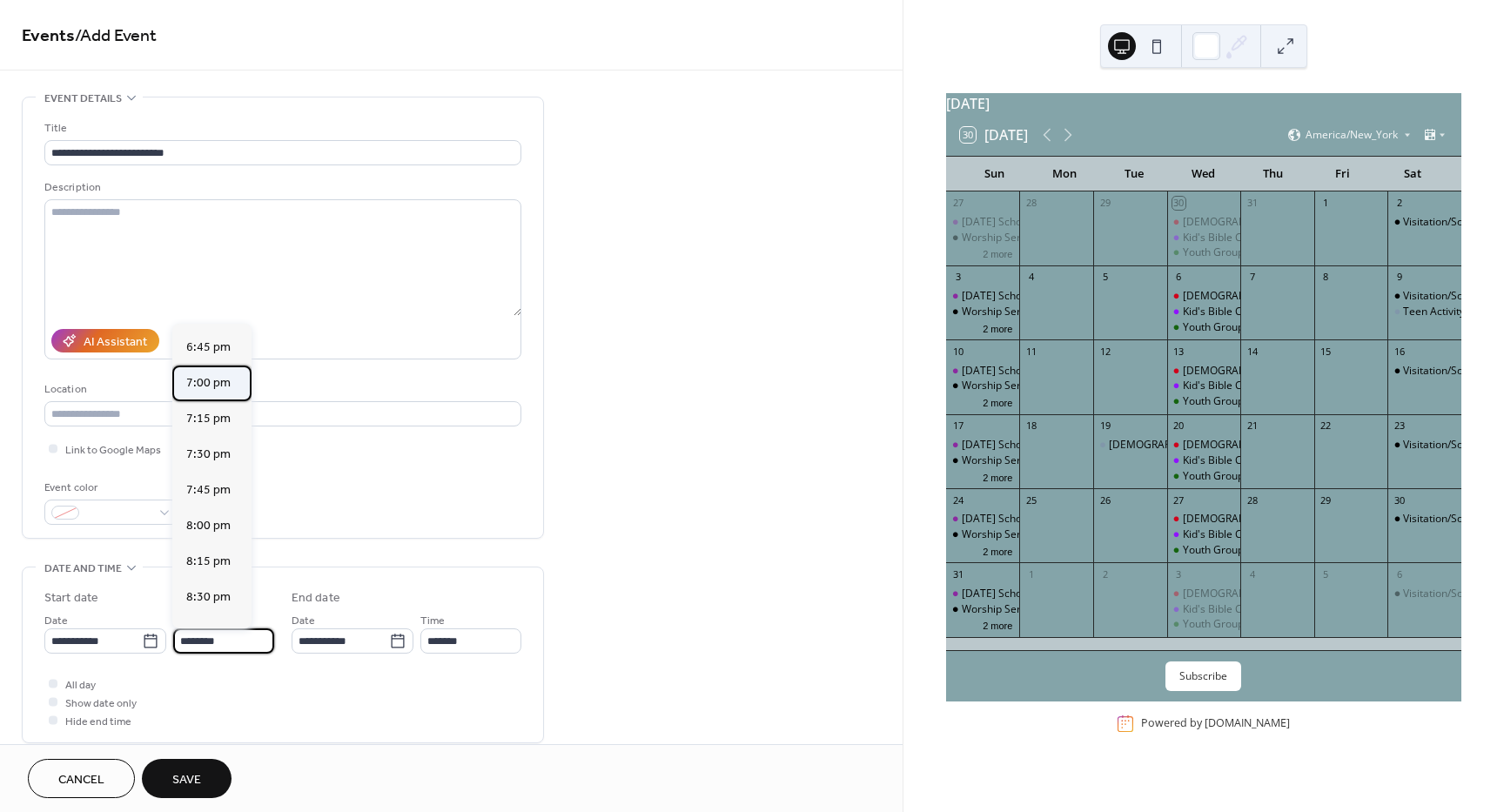 click on "7:00 pm" at bounding box center (208, 383) 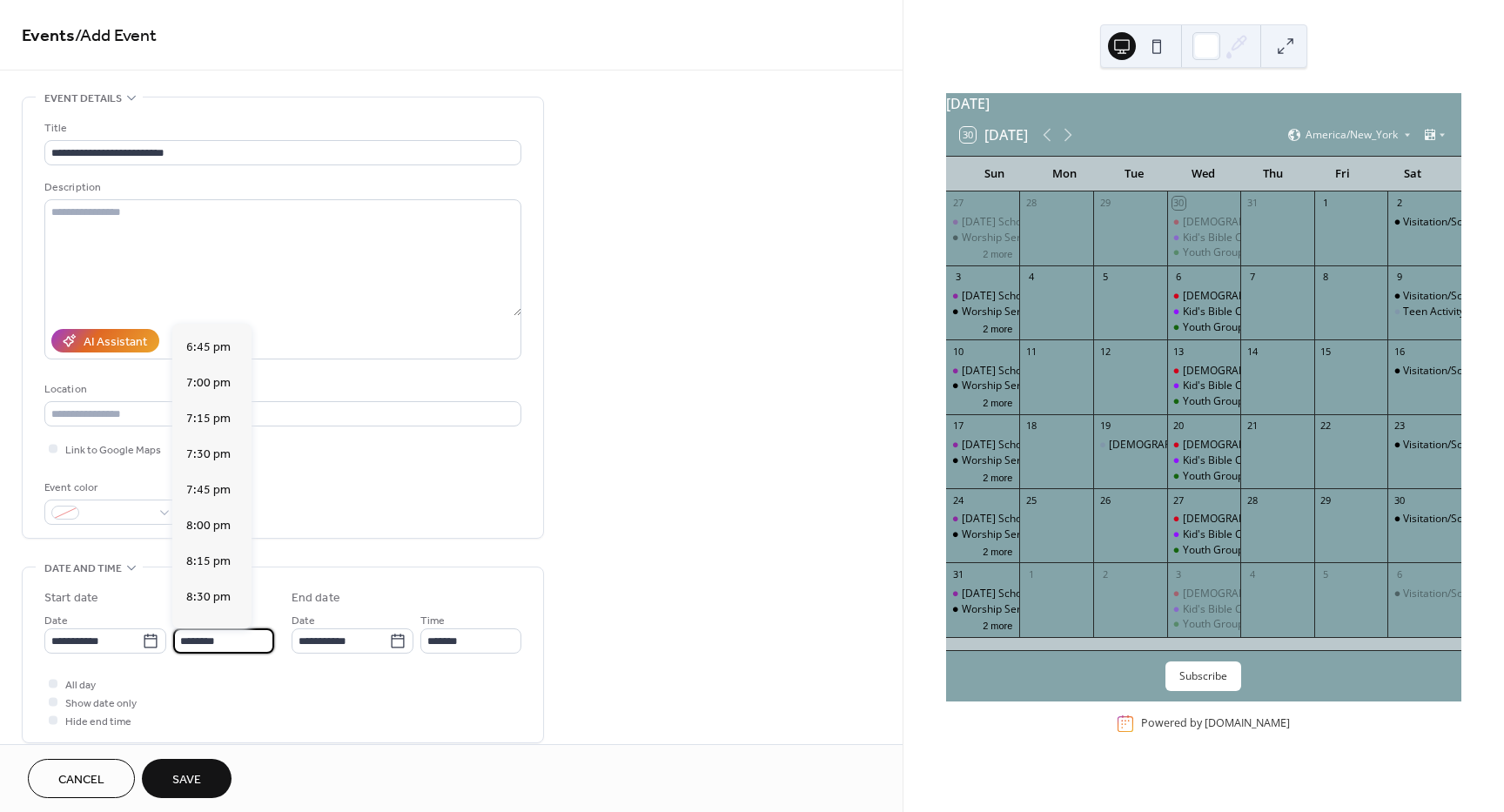 type on "*******" 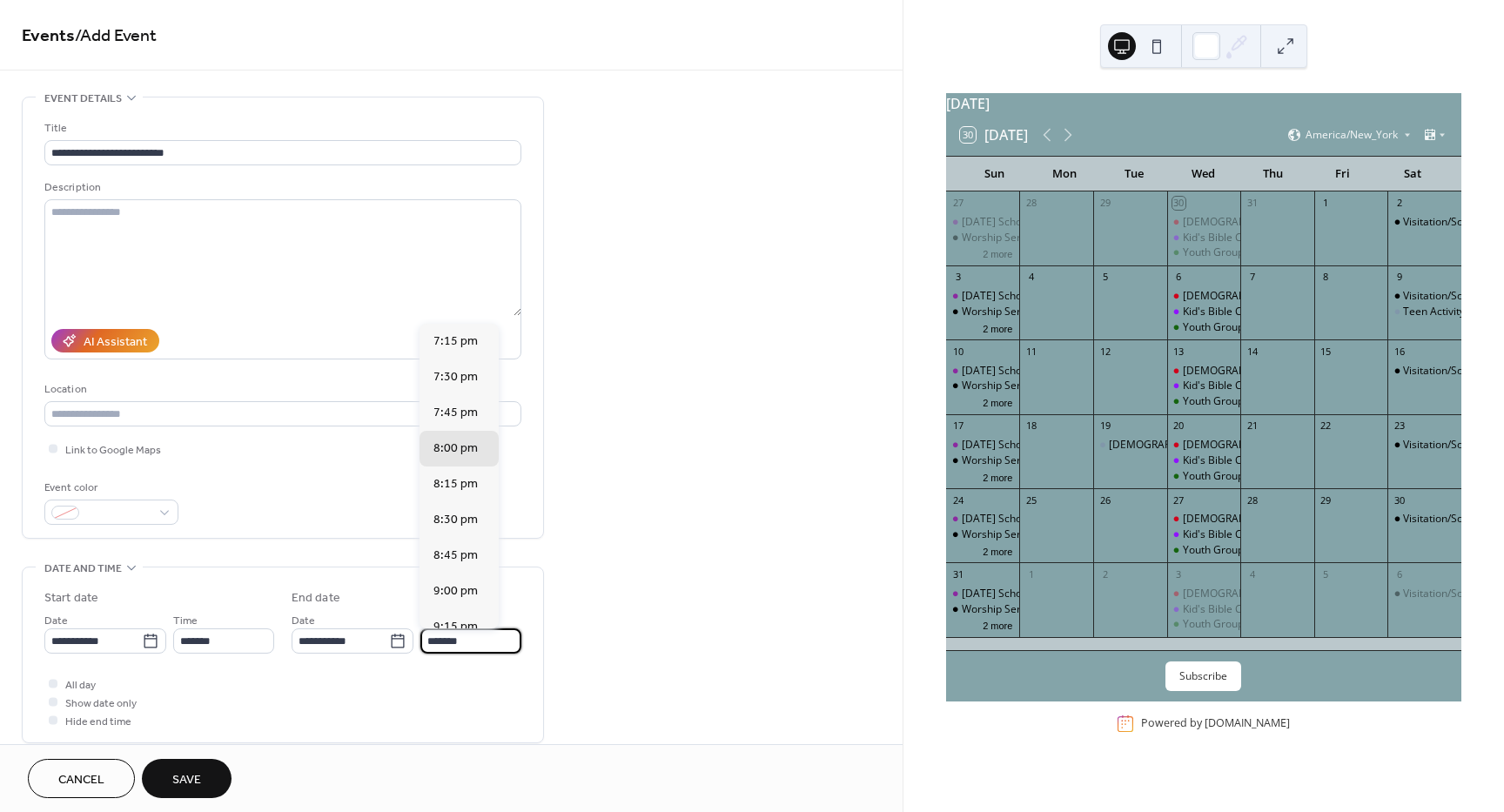click on "*******" at bounding box center [471, 641] 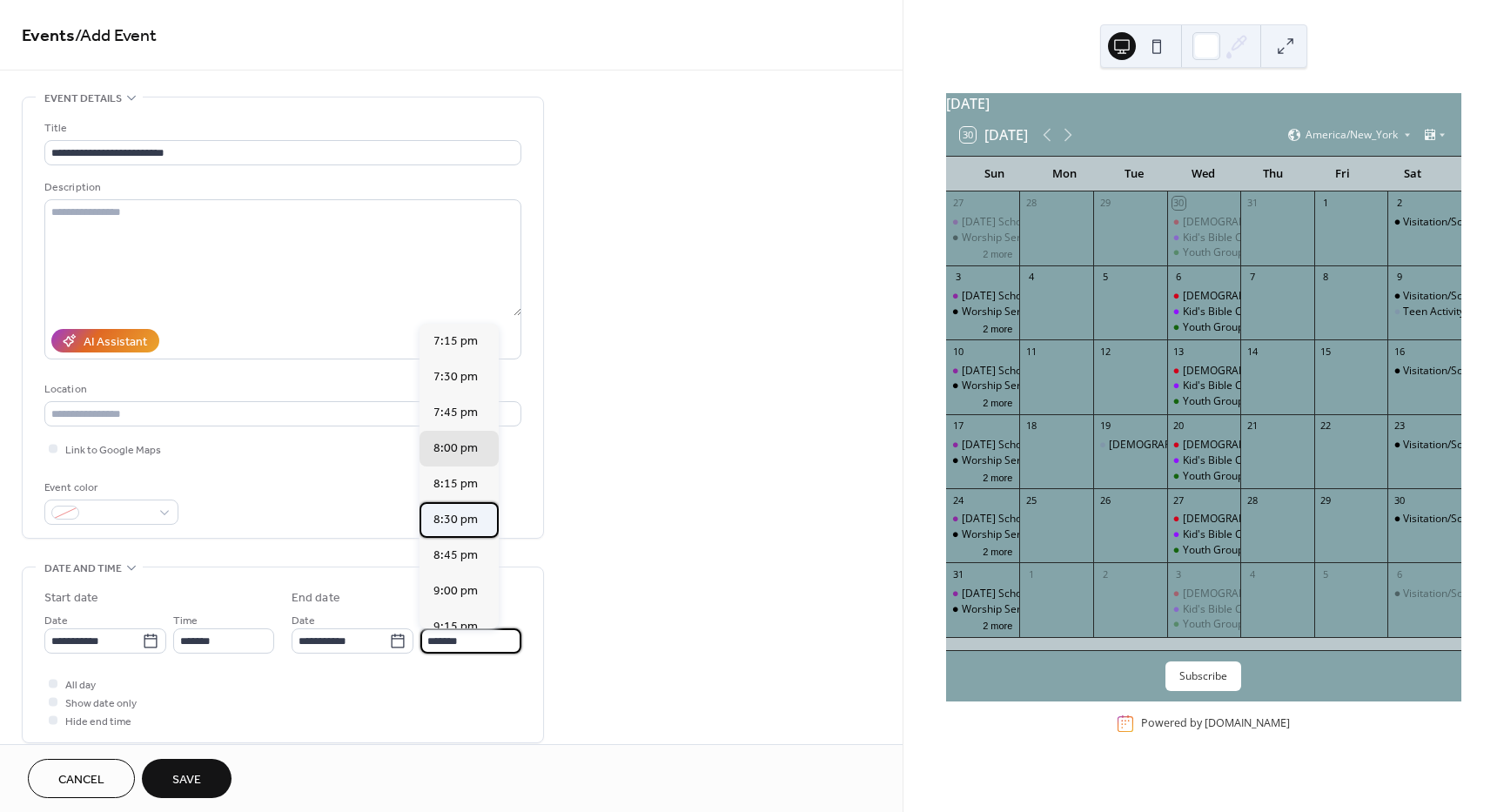 click on "8:30 pm" at bounding box center (455, 520) 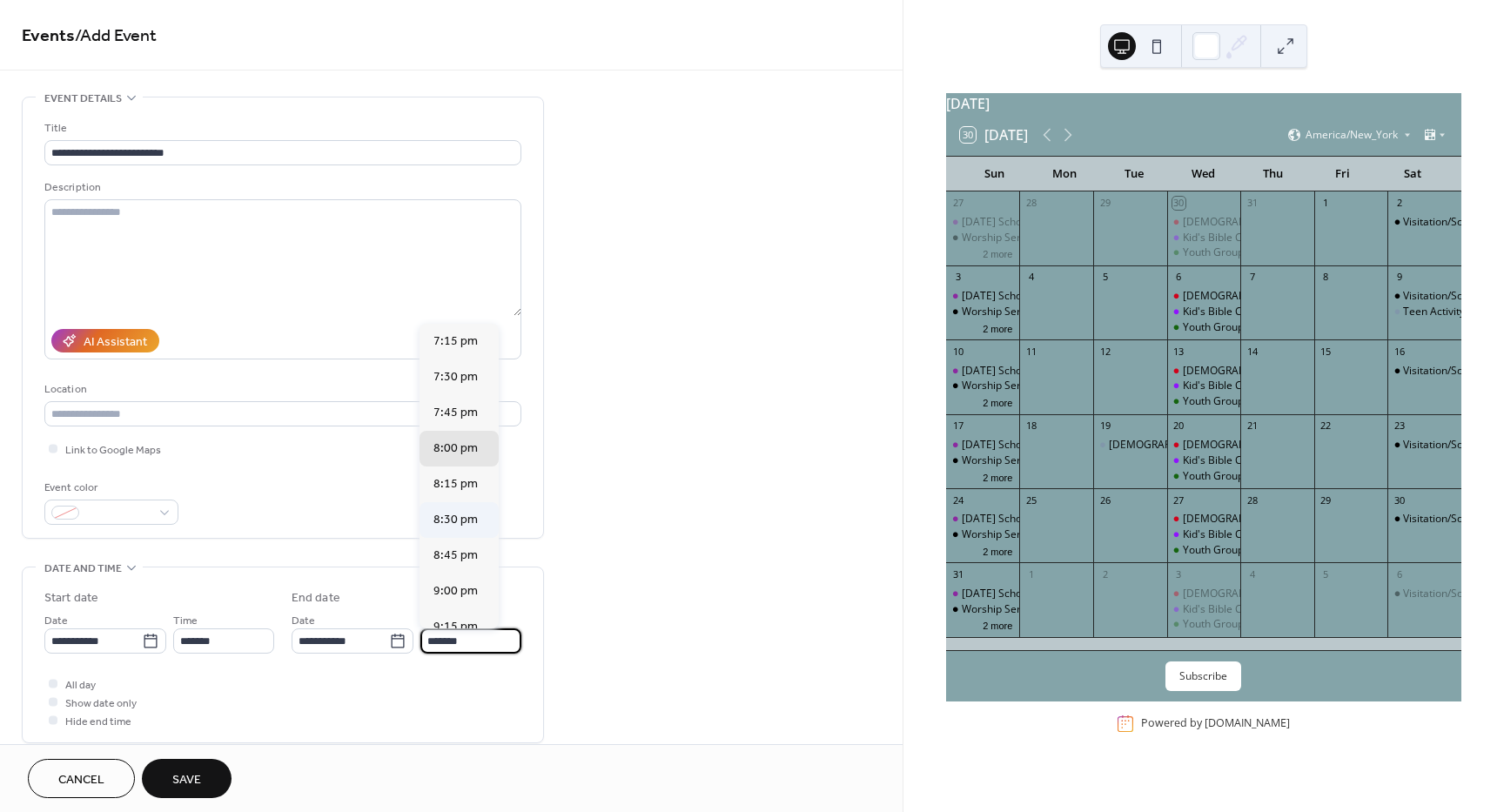 type on "*******" 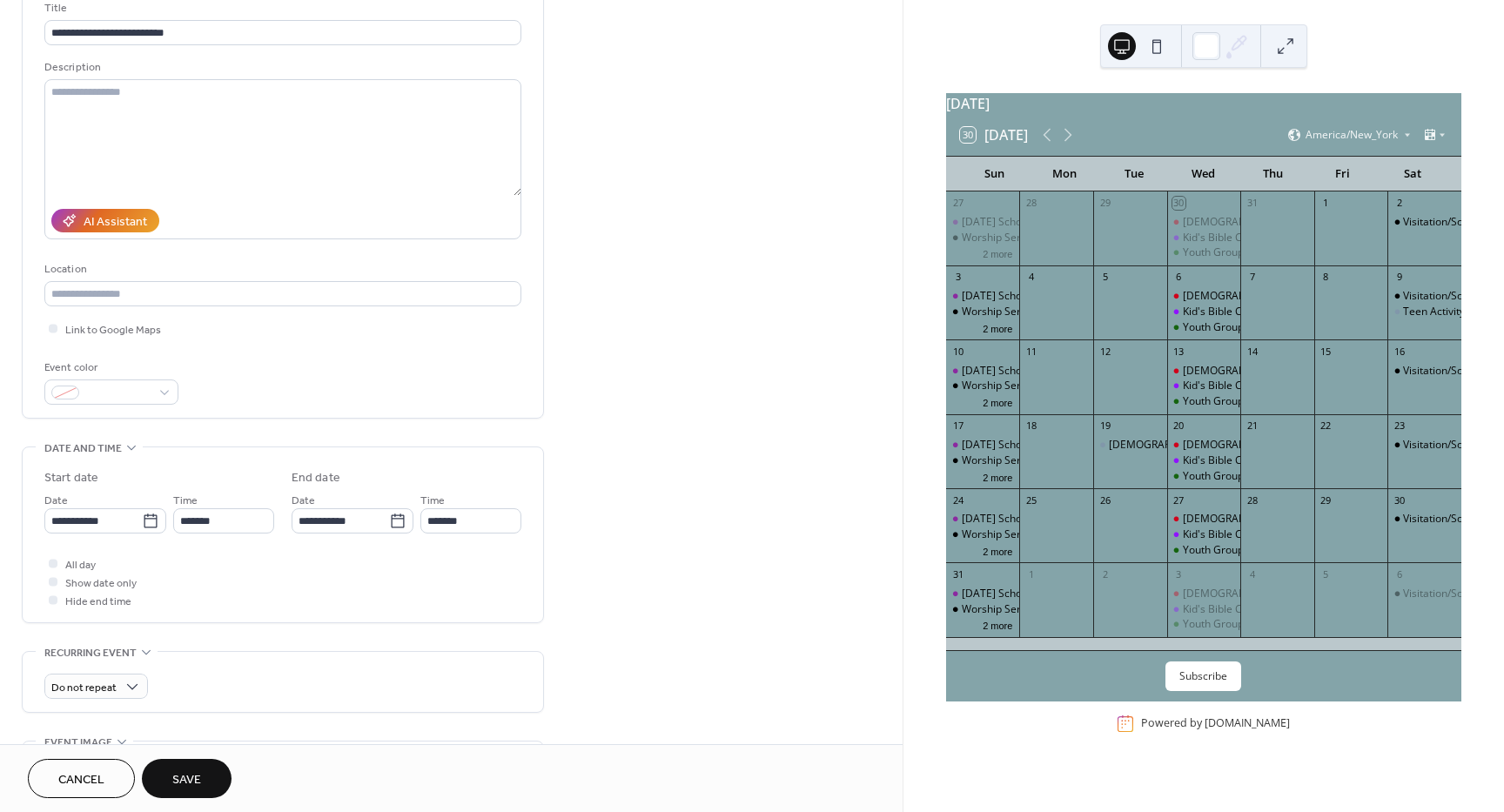 scroll, scrollTop: 174, scrollLeft: 0, axis: vertical 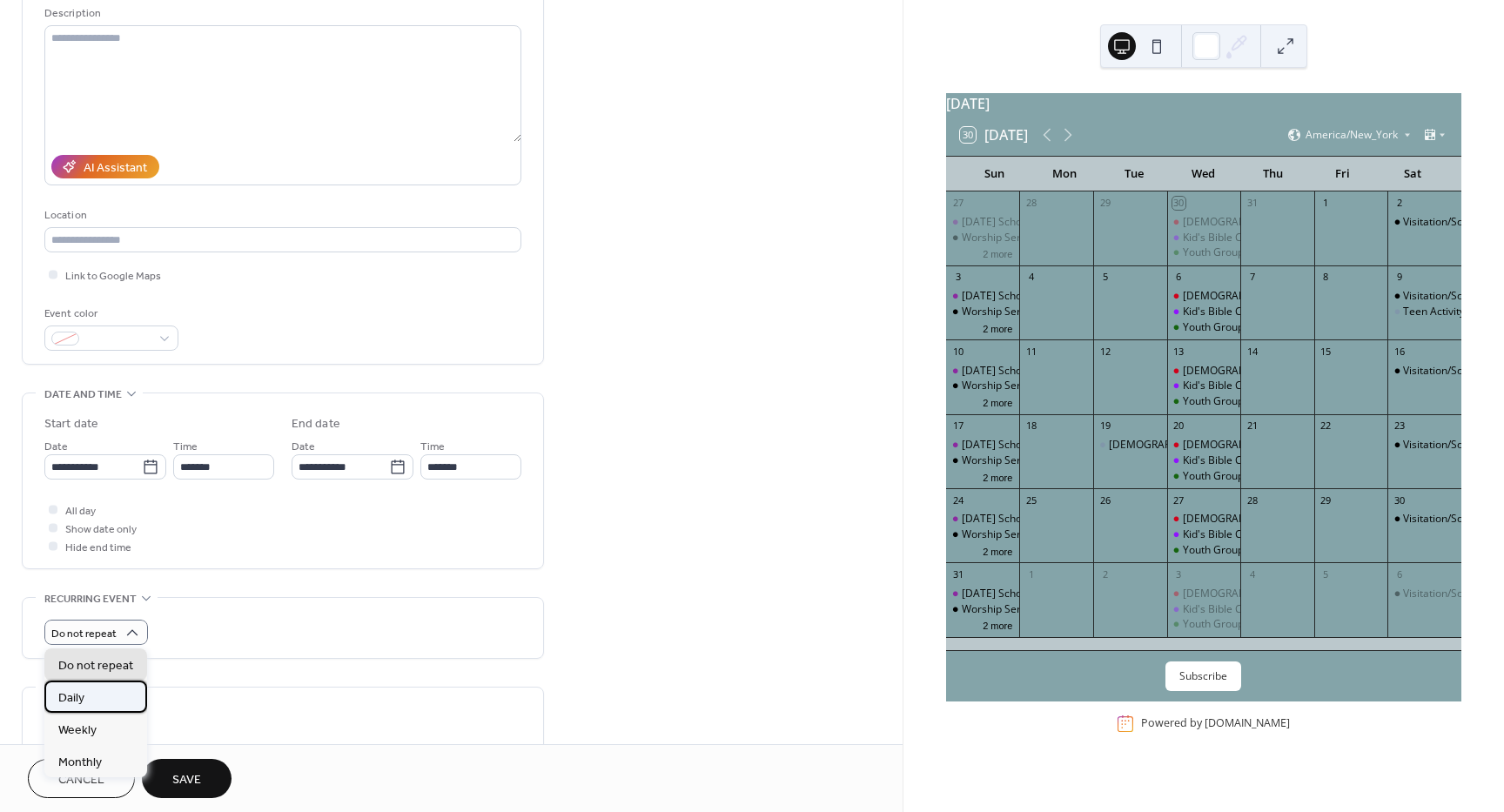 click on "Daily" at bounding box center [71, 698] 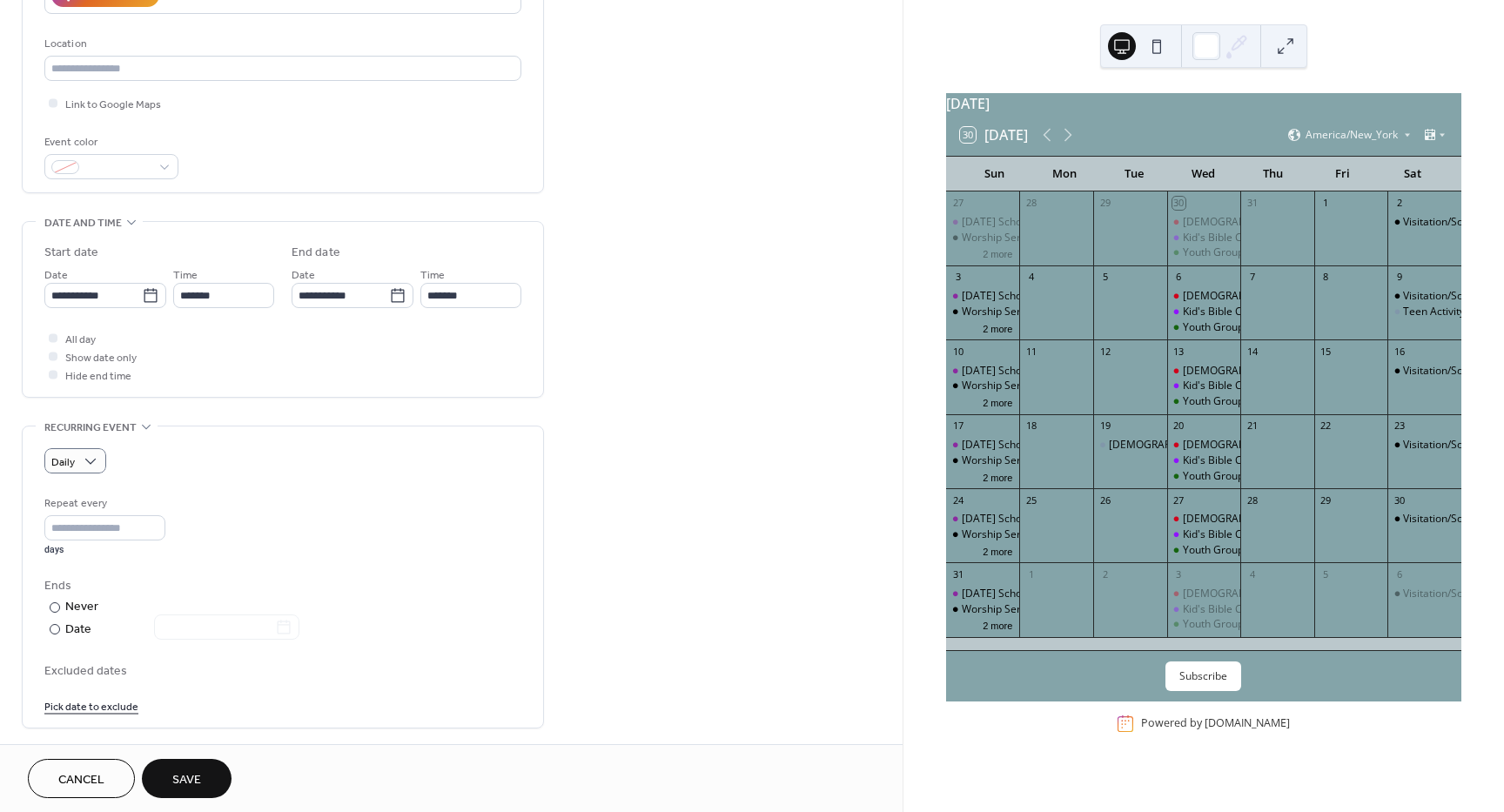 scroll, scrollTop: 348, scrollLeft: 0, axis: vertical 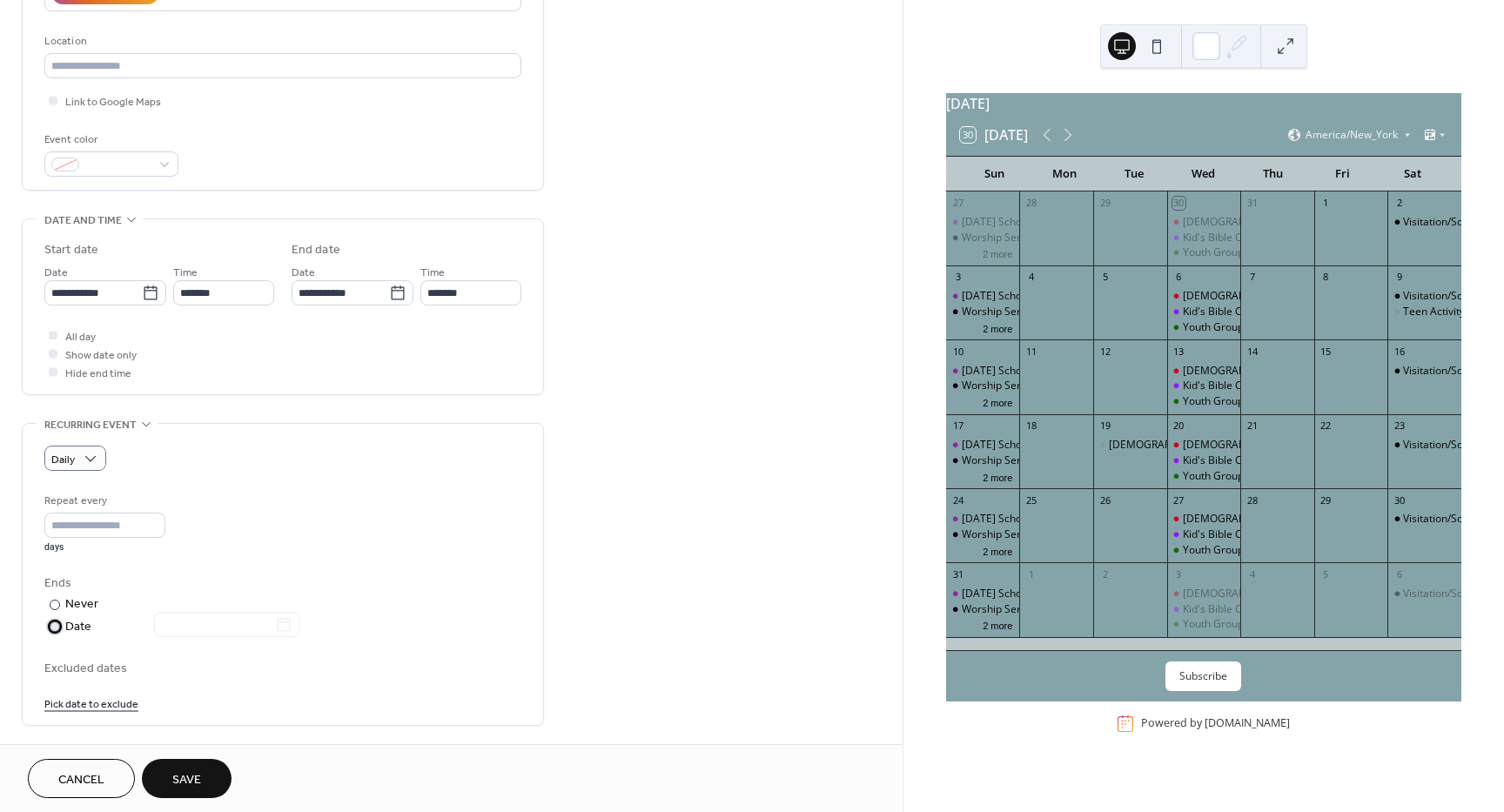 click at bounding box center (55, 627) 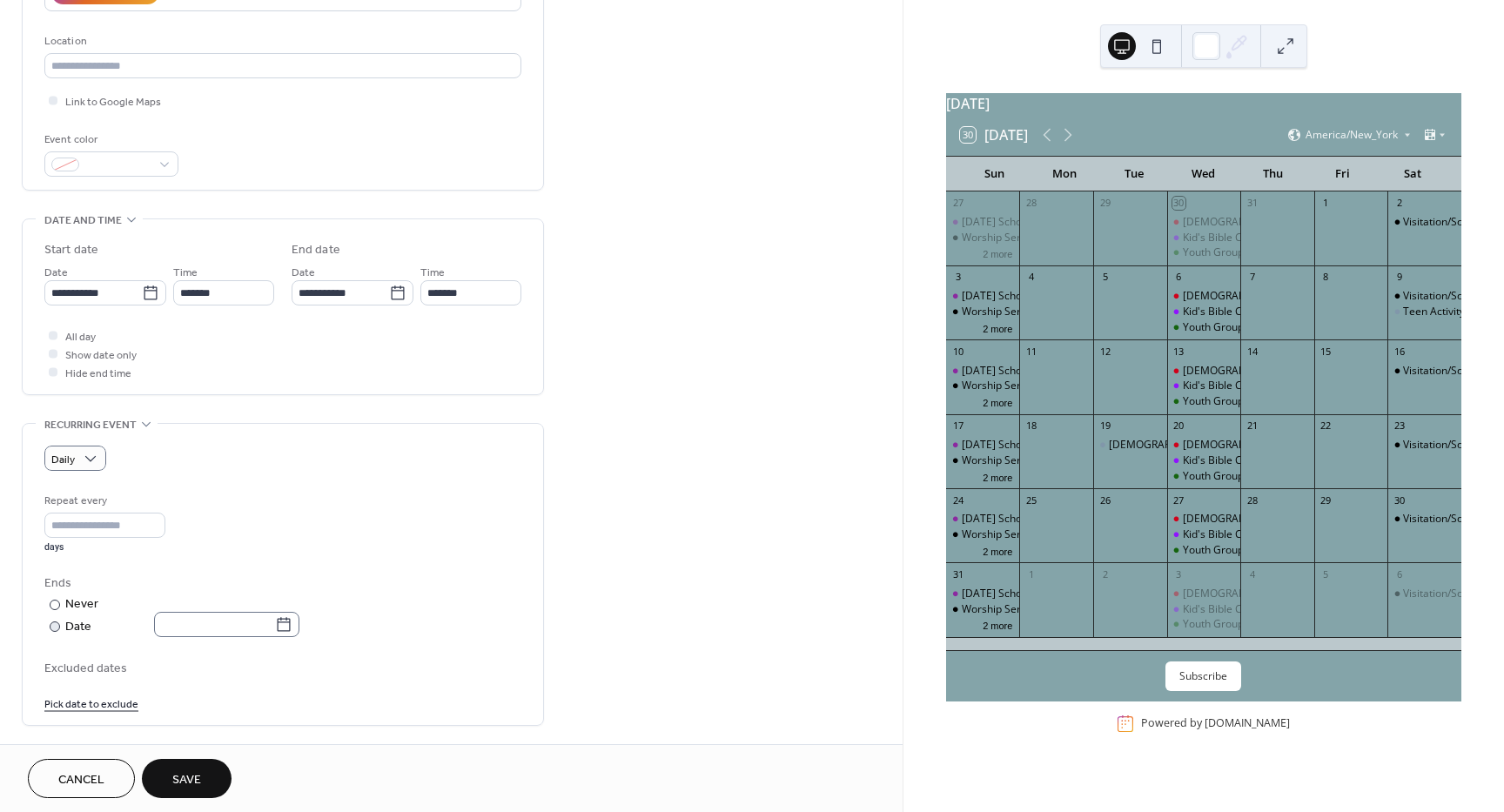 click 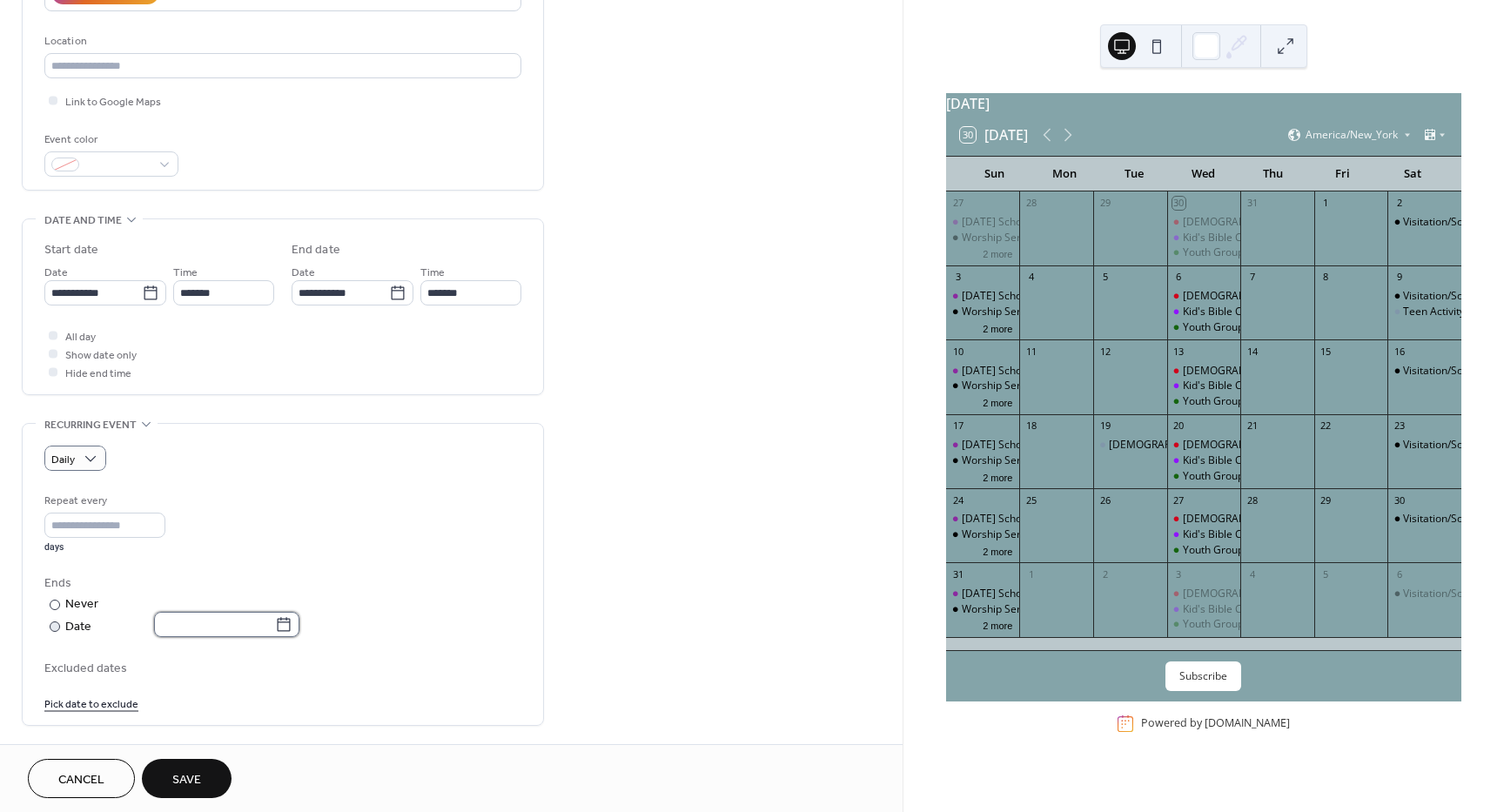 click at bounding box center (214, 624) 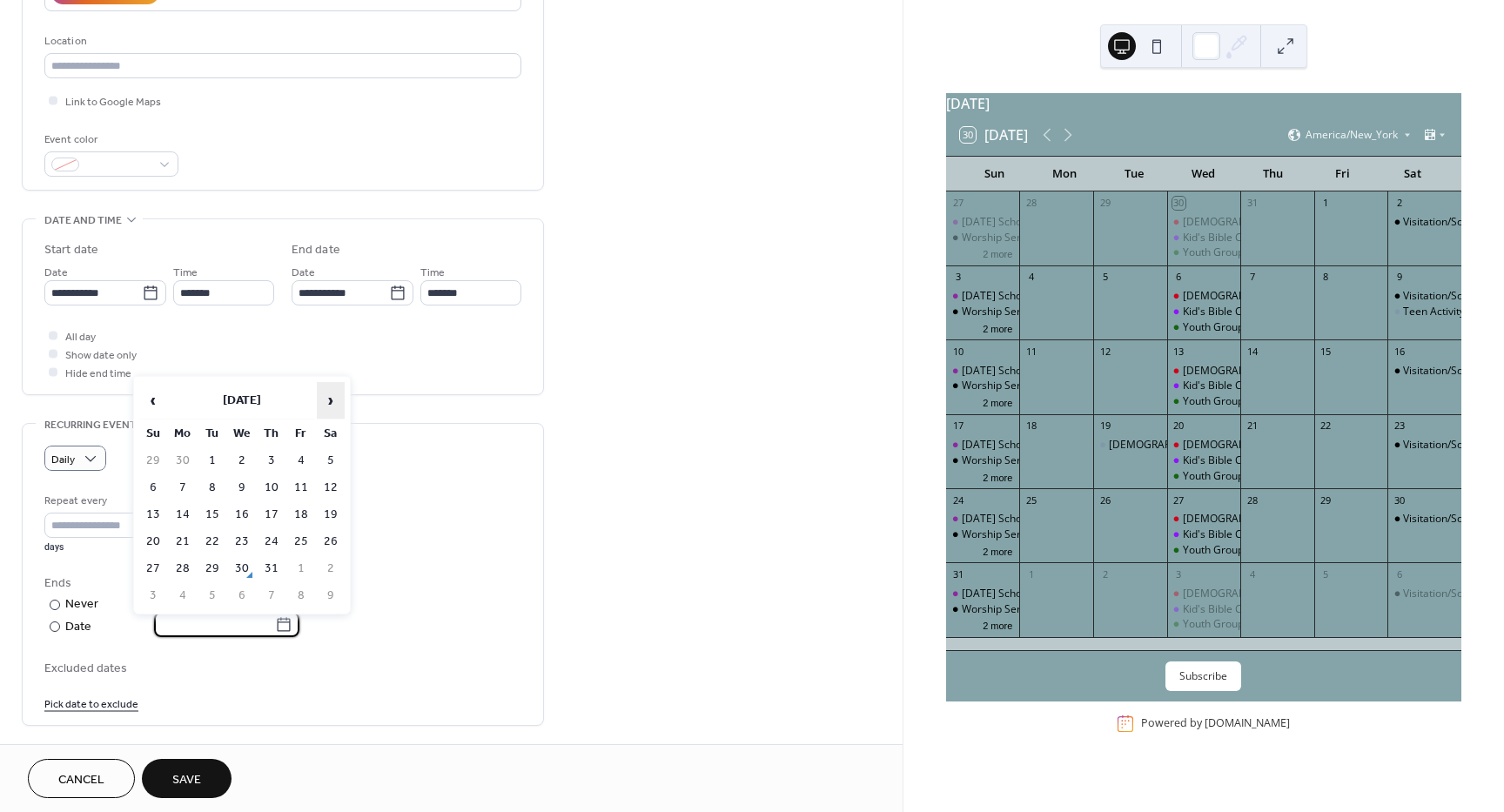 click on "›" at bounding box center [331, 400] 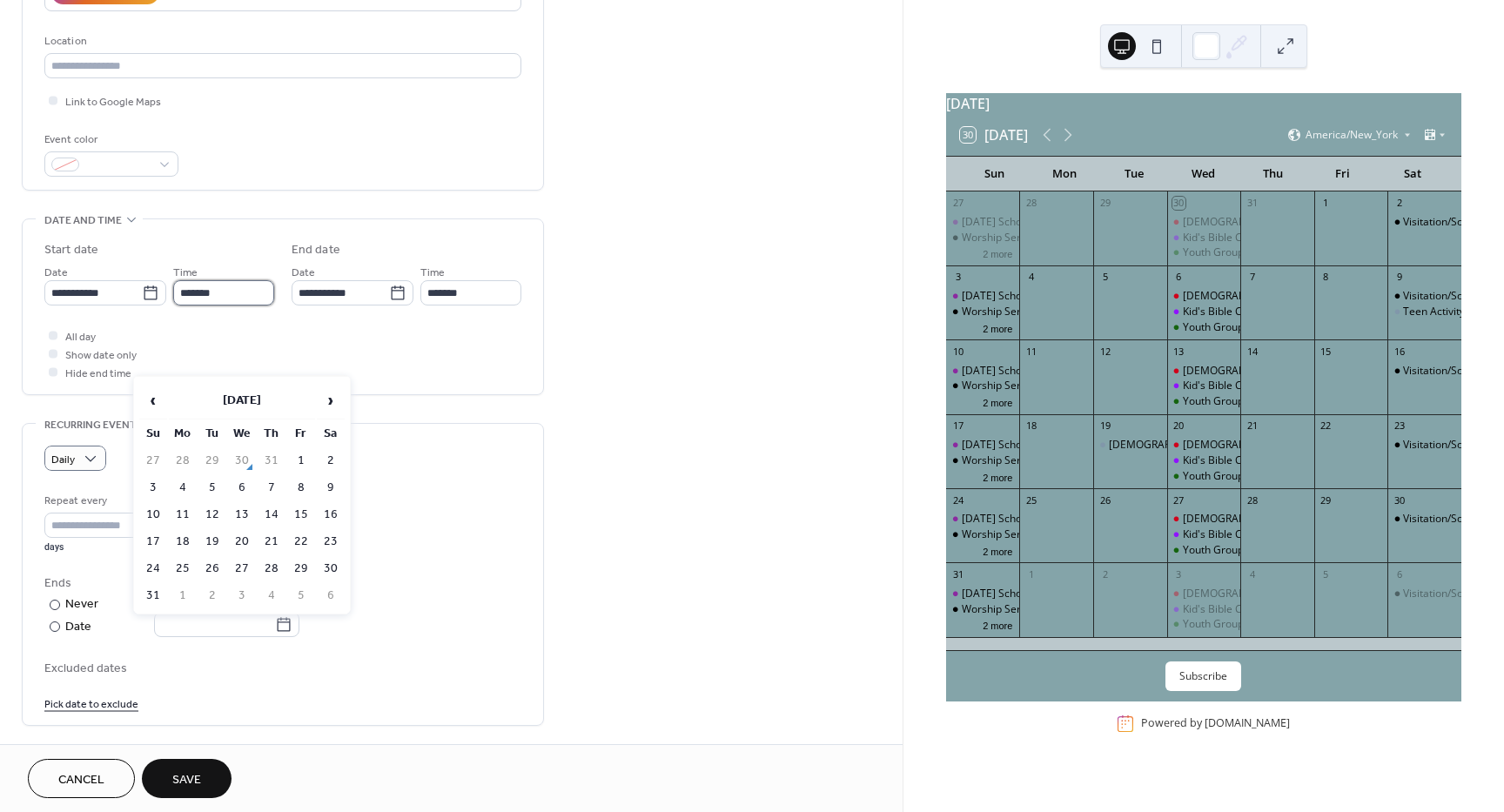 click on "*******" at bounding box center (224, 292) 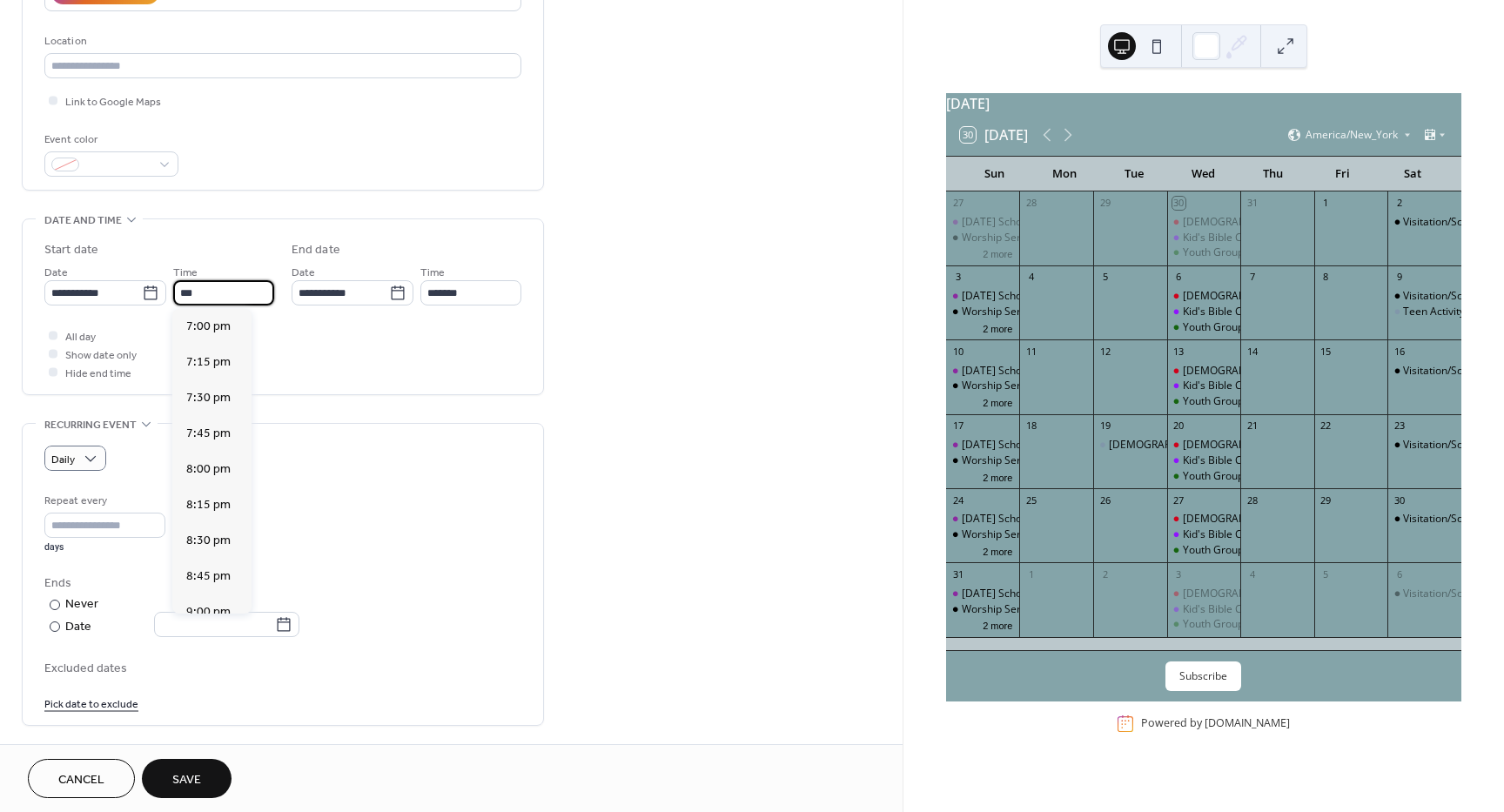 scroll, scrollTop: 999, scrollLeft: 0, axis: vertical 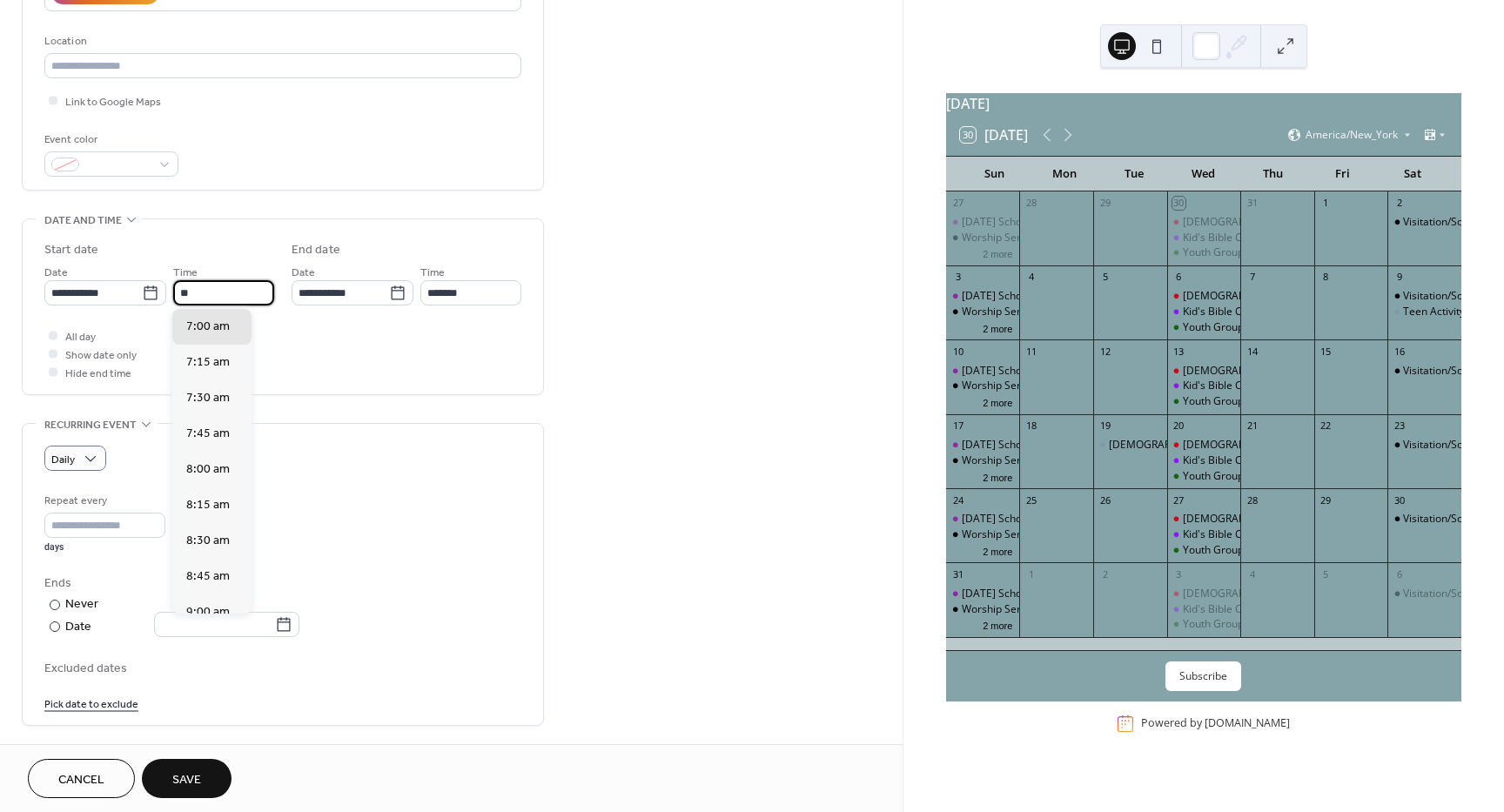 type on "*" 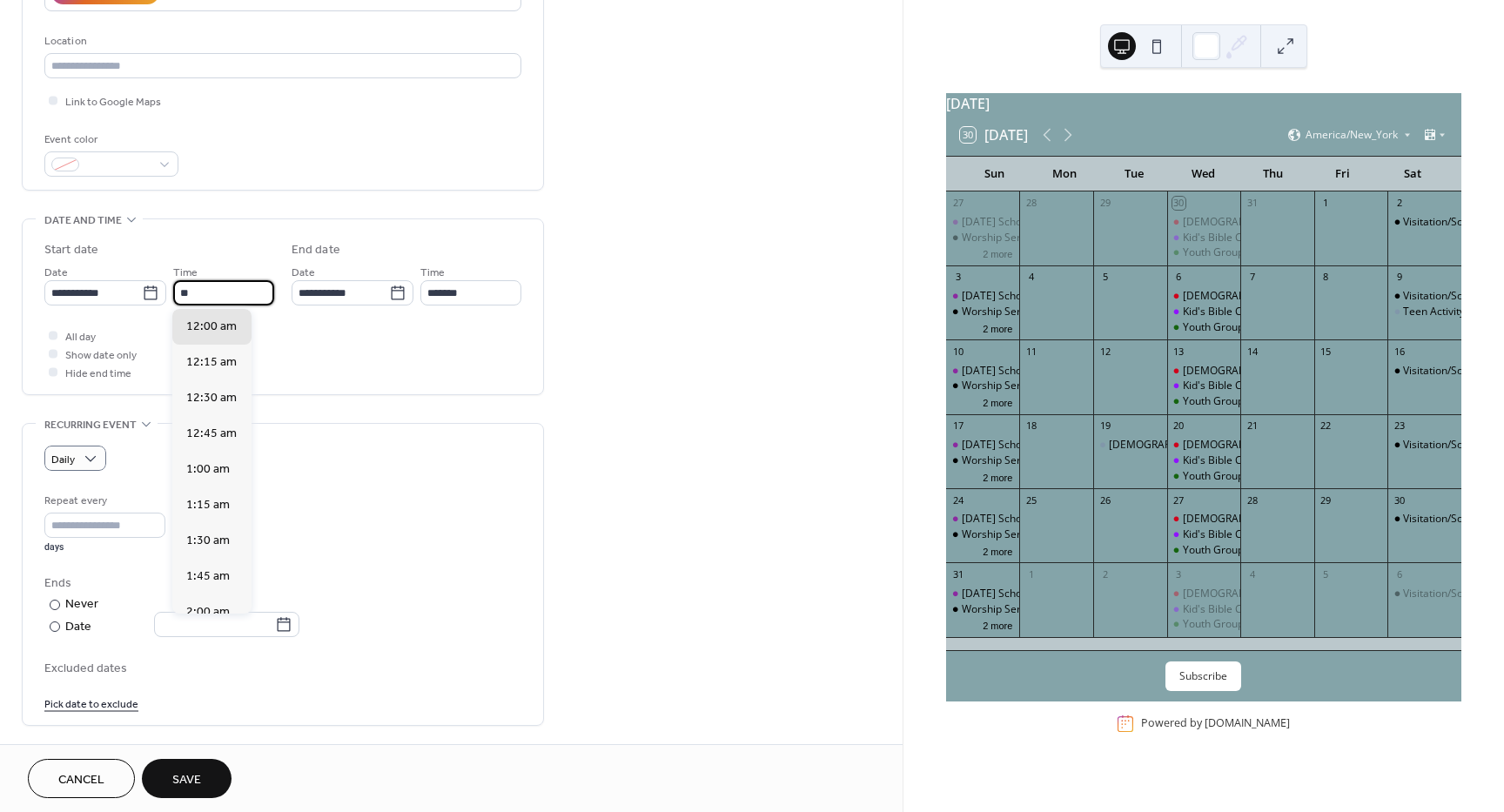 scroll, scrollTop: 1427, scrollLeft: 0, axis: vertical 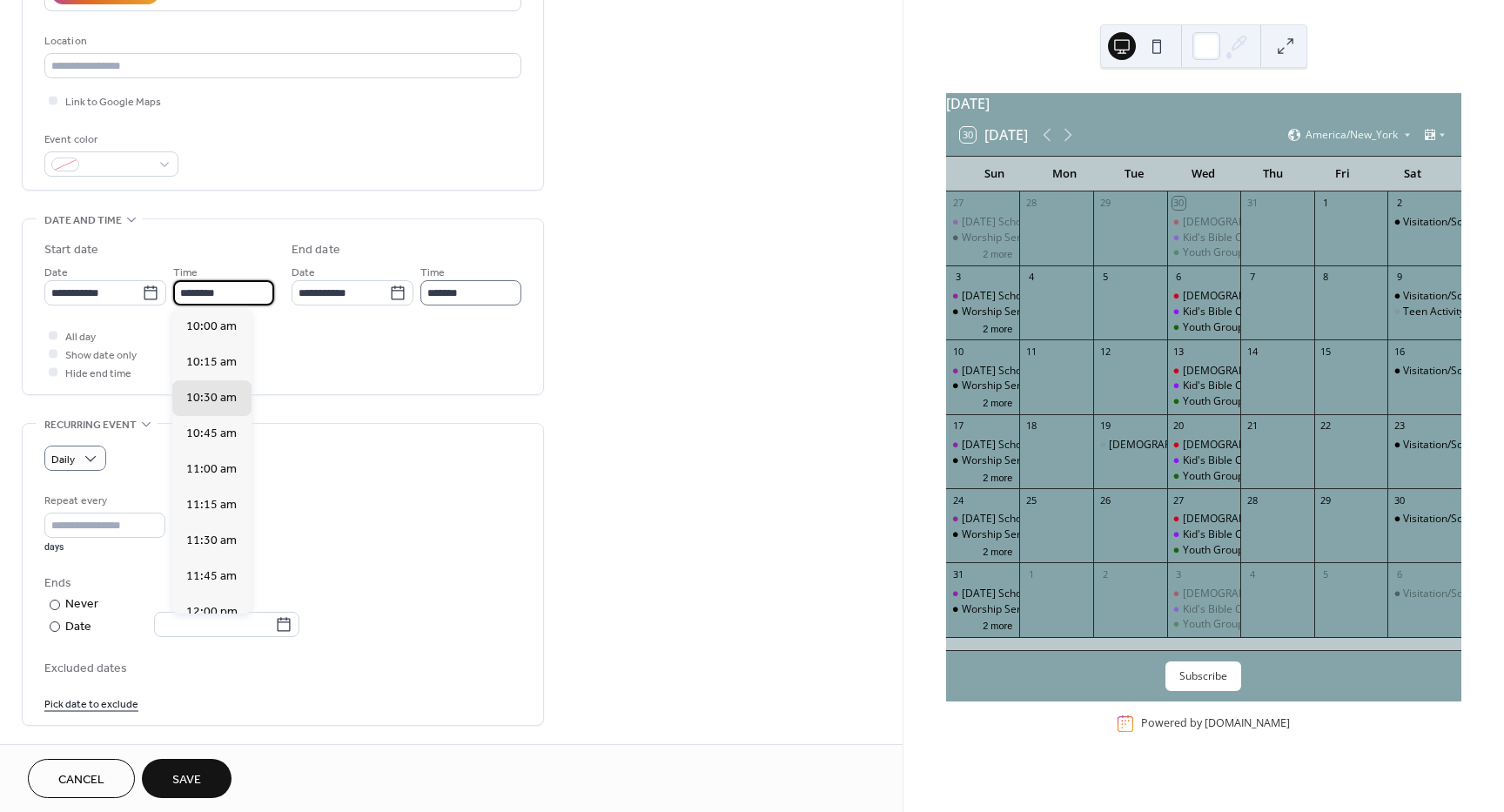 type on "********" 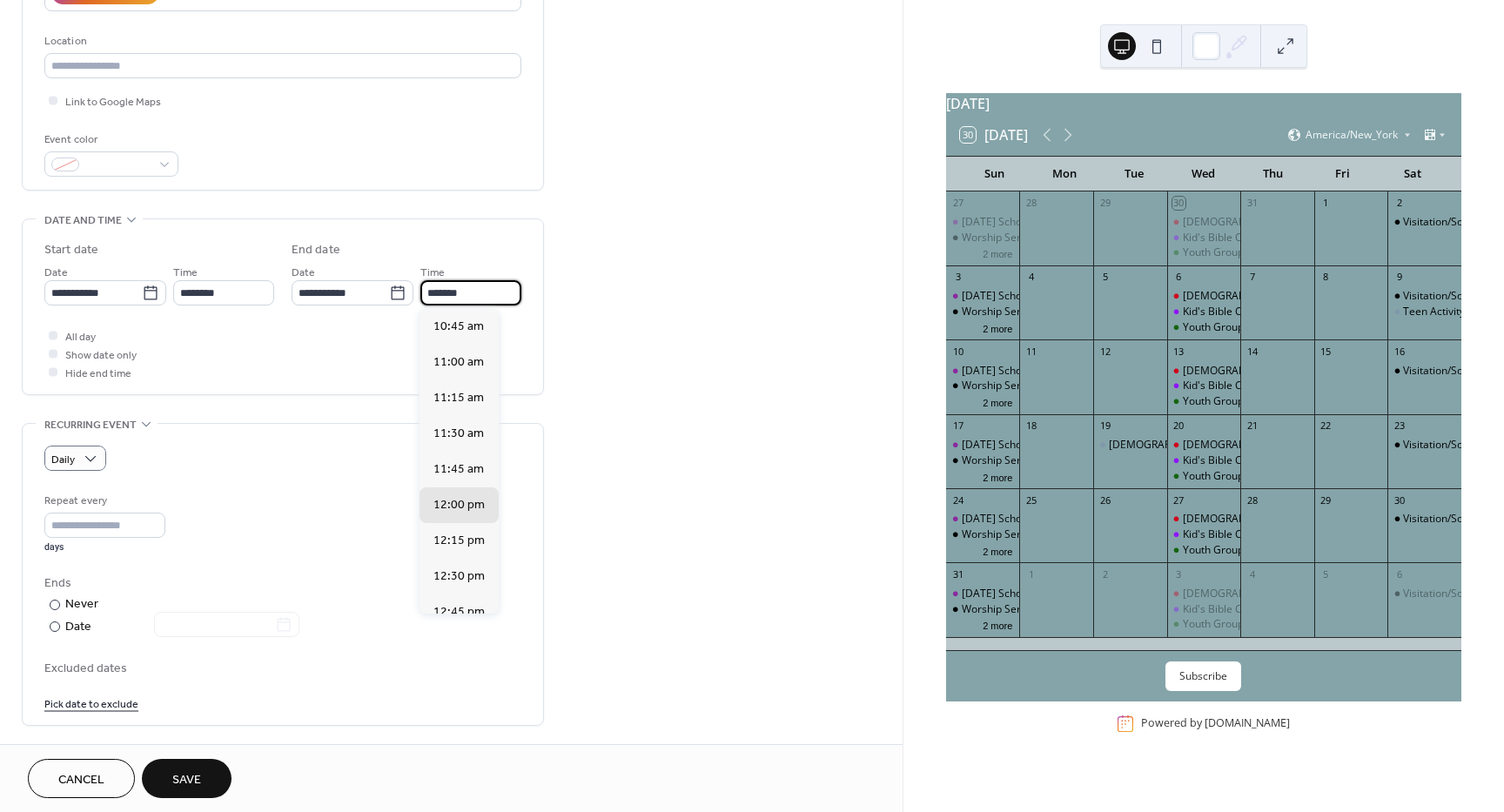 type on "********" 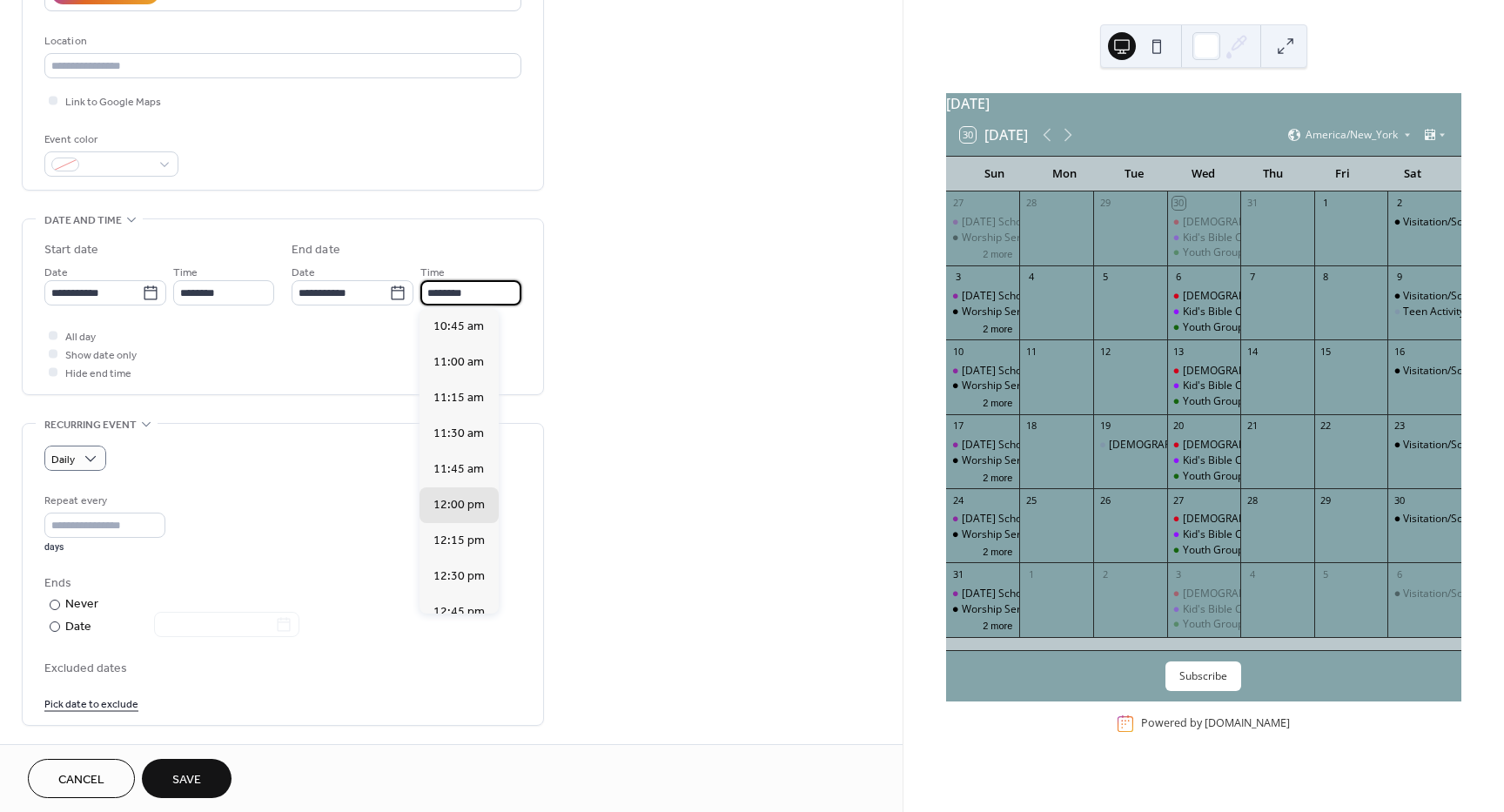 click on "********" at bounding box center (471, 292) 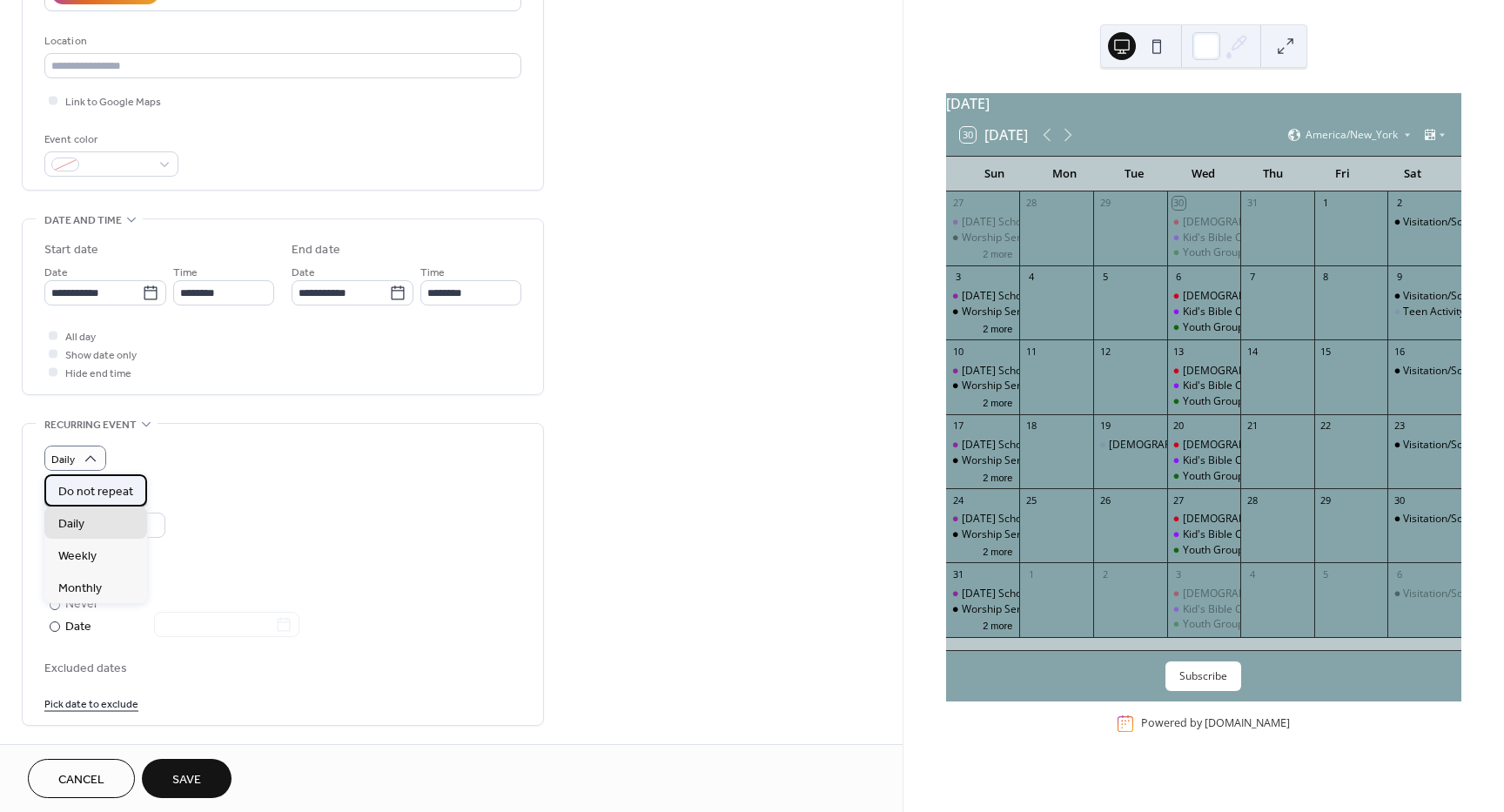 click on "Do not repeat" at bounding box center (96, 492) 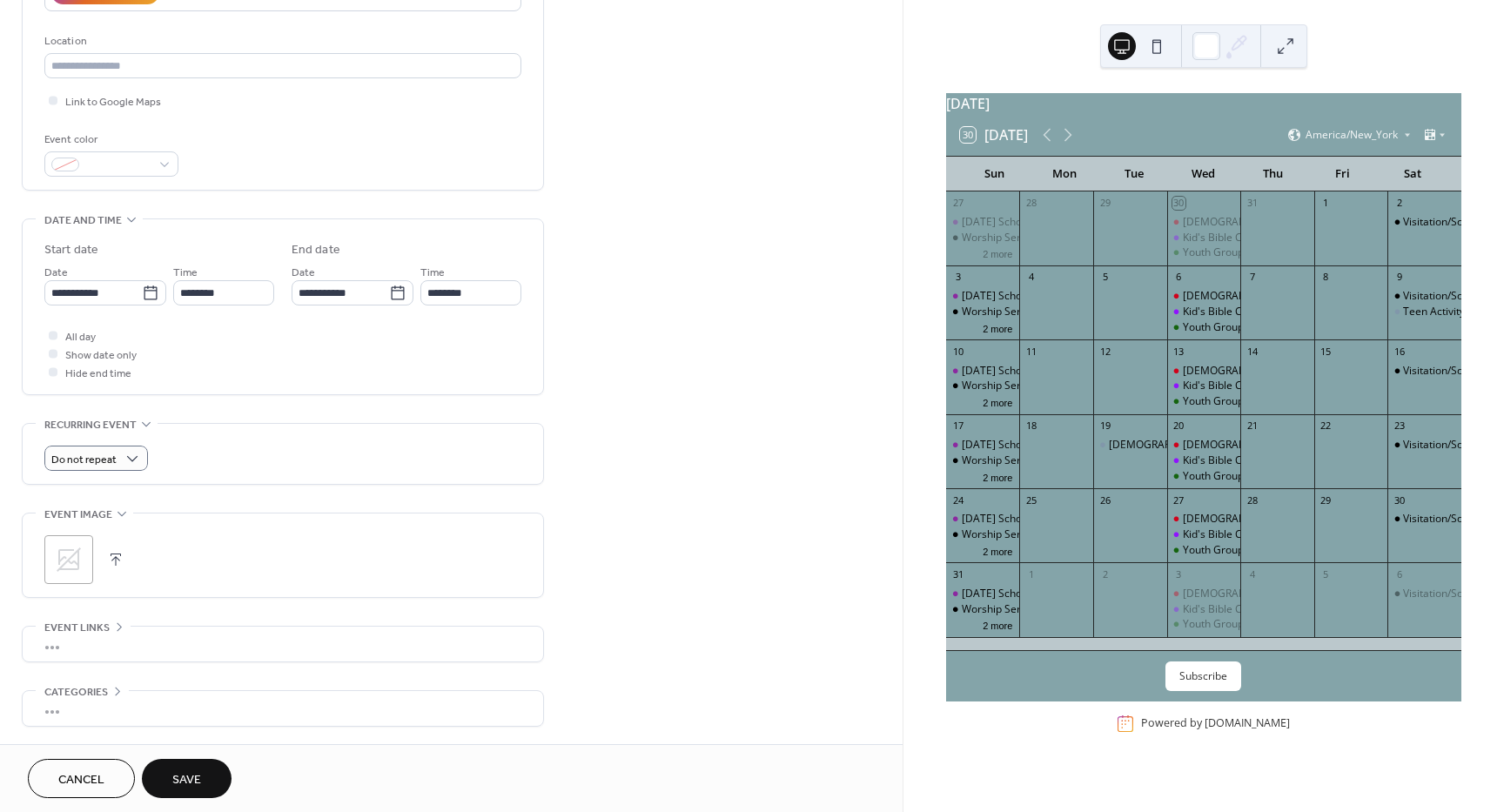 click on "Save" at bounding box center (186, 780) 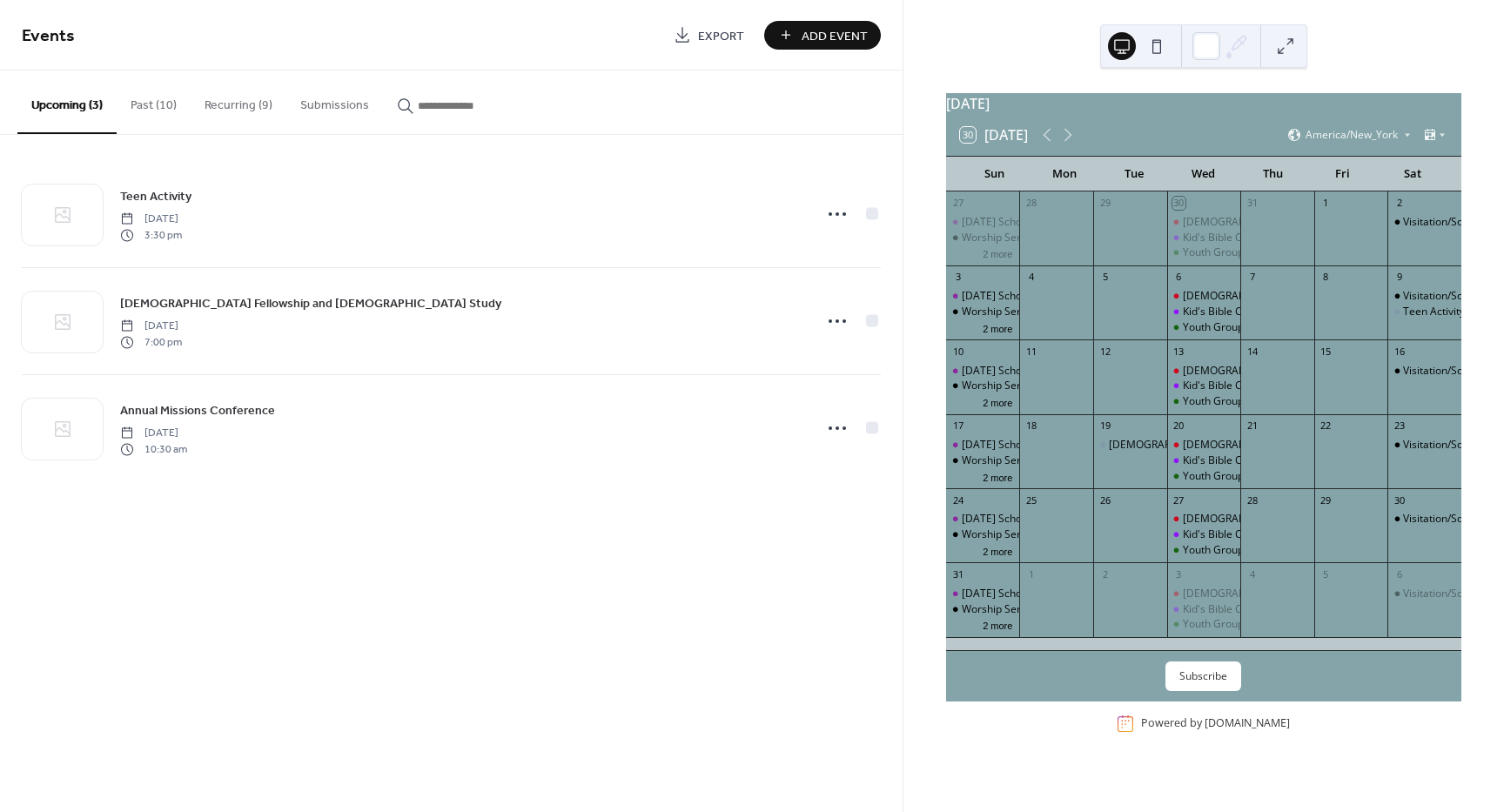click on "Add Event" at bounding box center (835, 36) 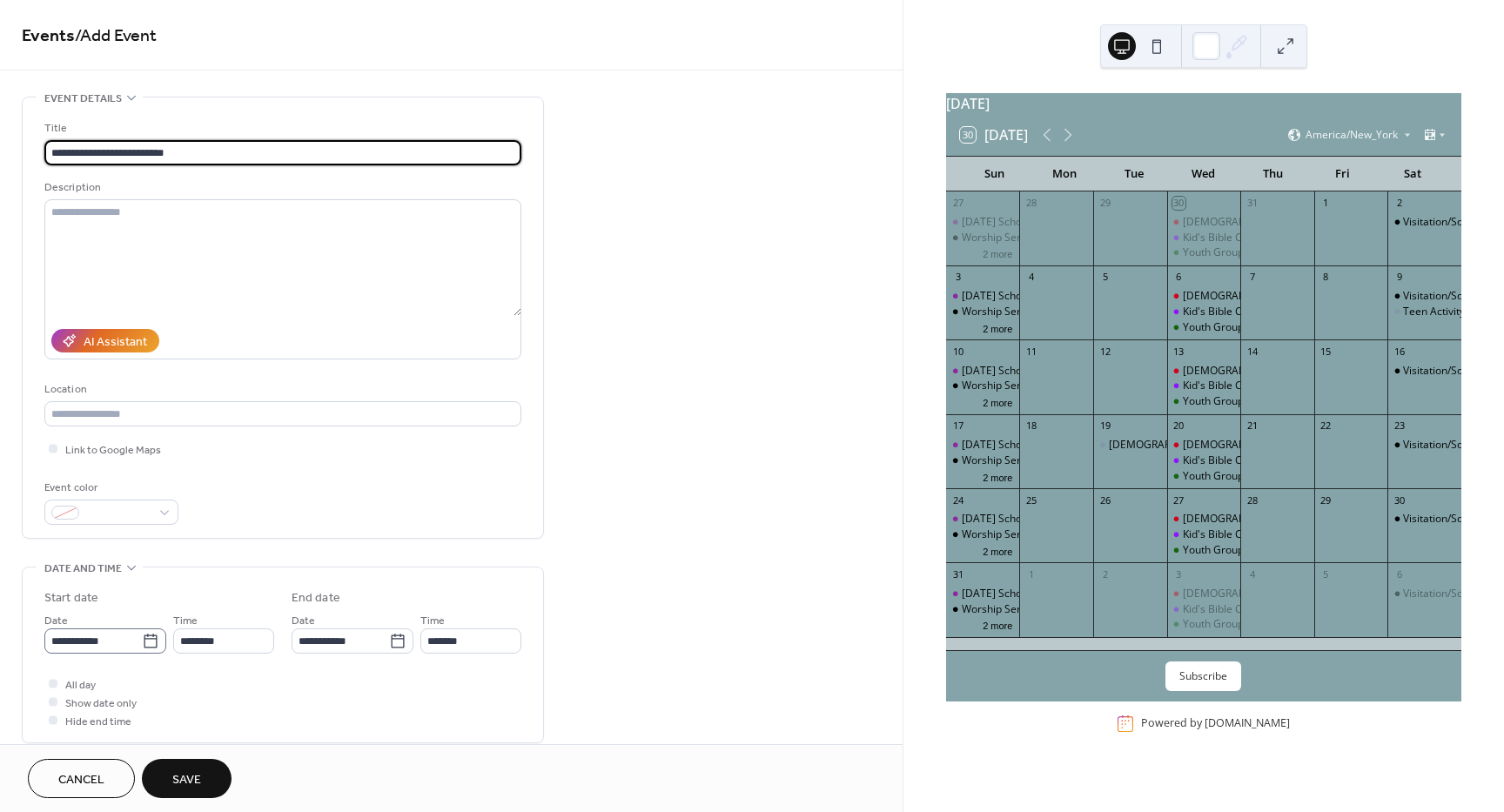 type on "**********" 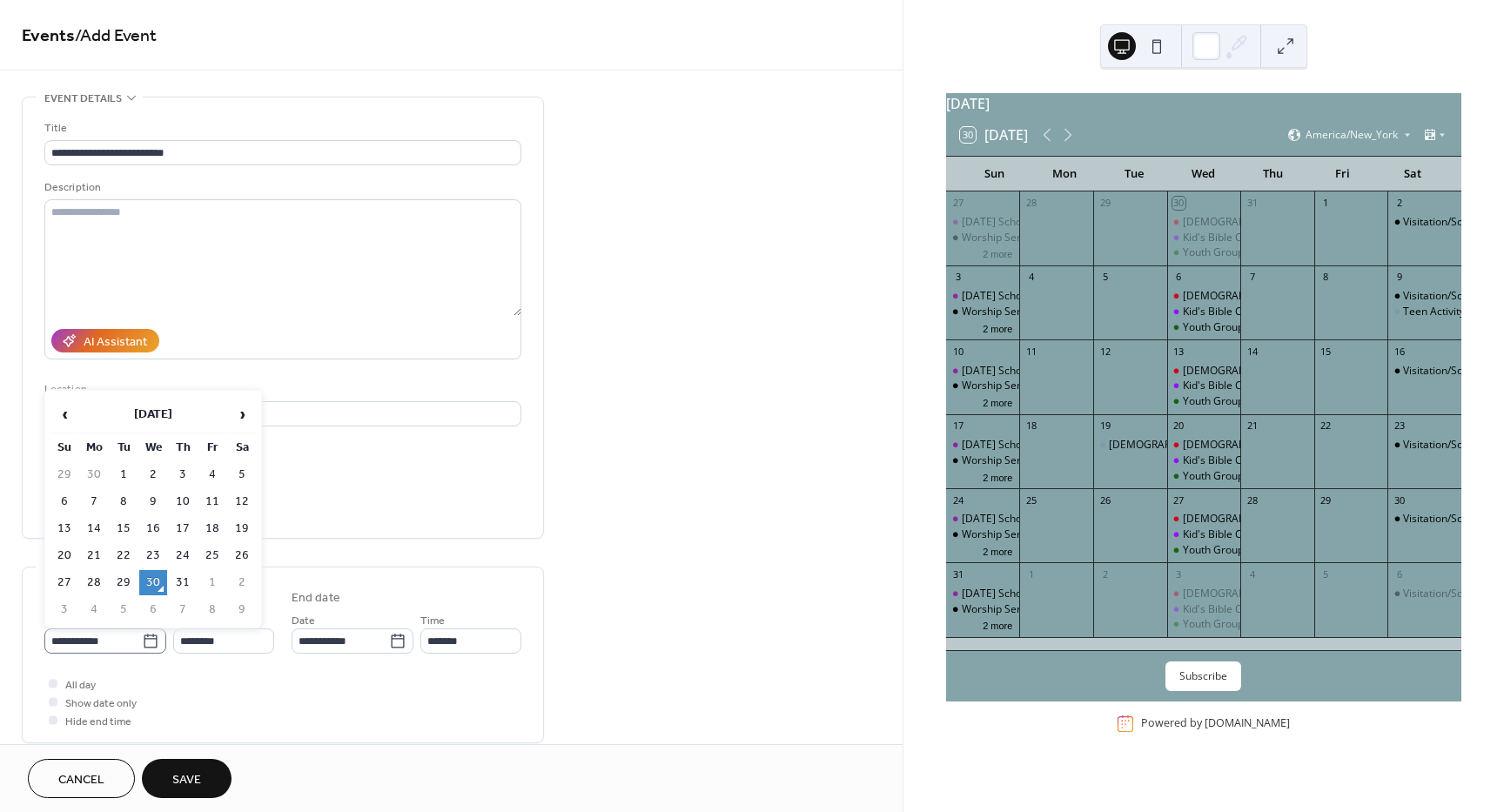click 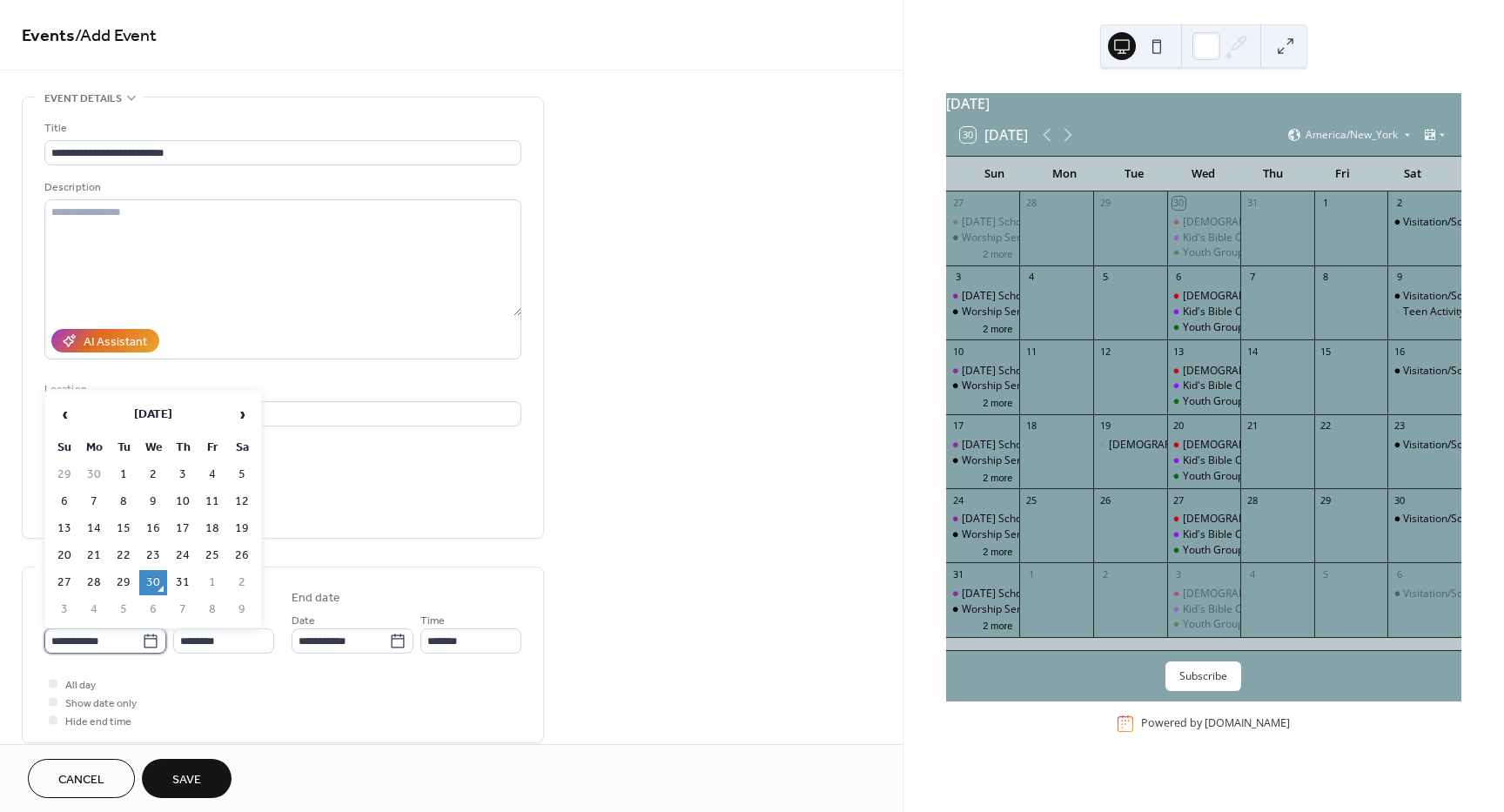 click on "**********" at bounding box center [93, 641] 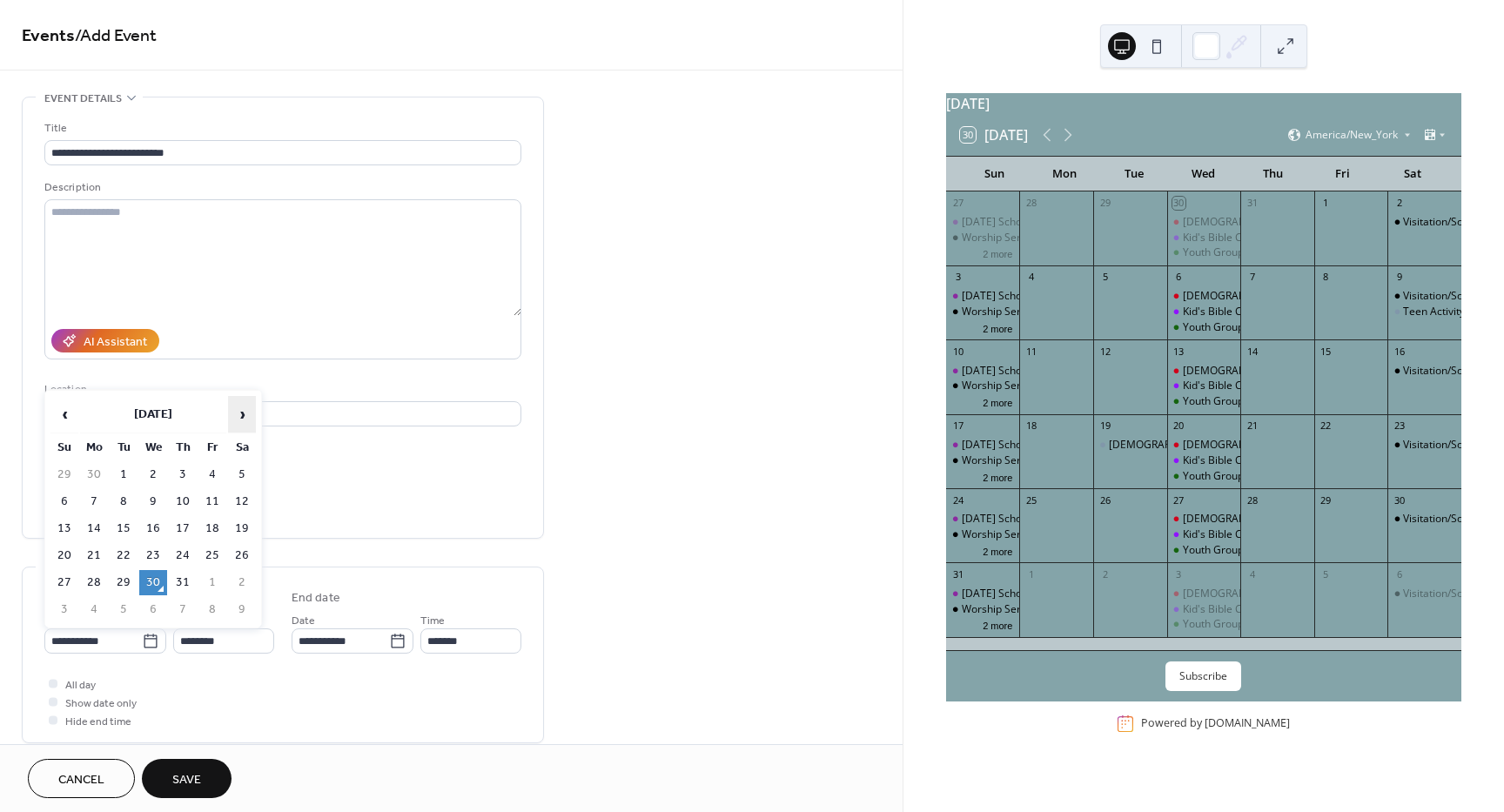 click on "›" at bounding box center [242, 414] 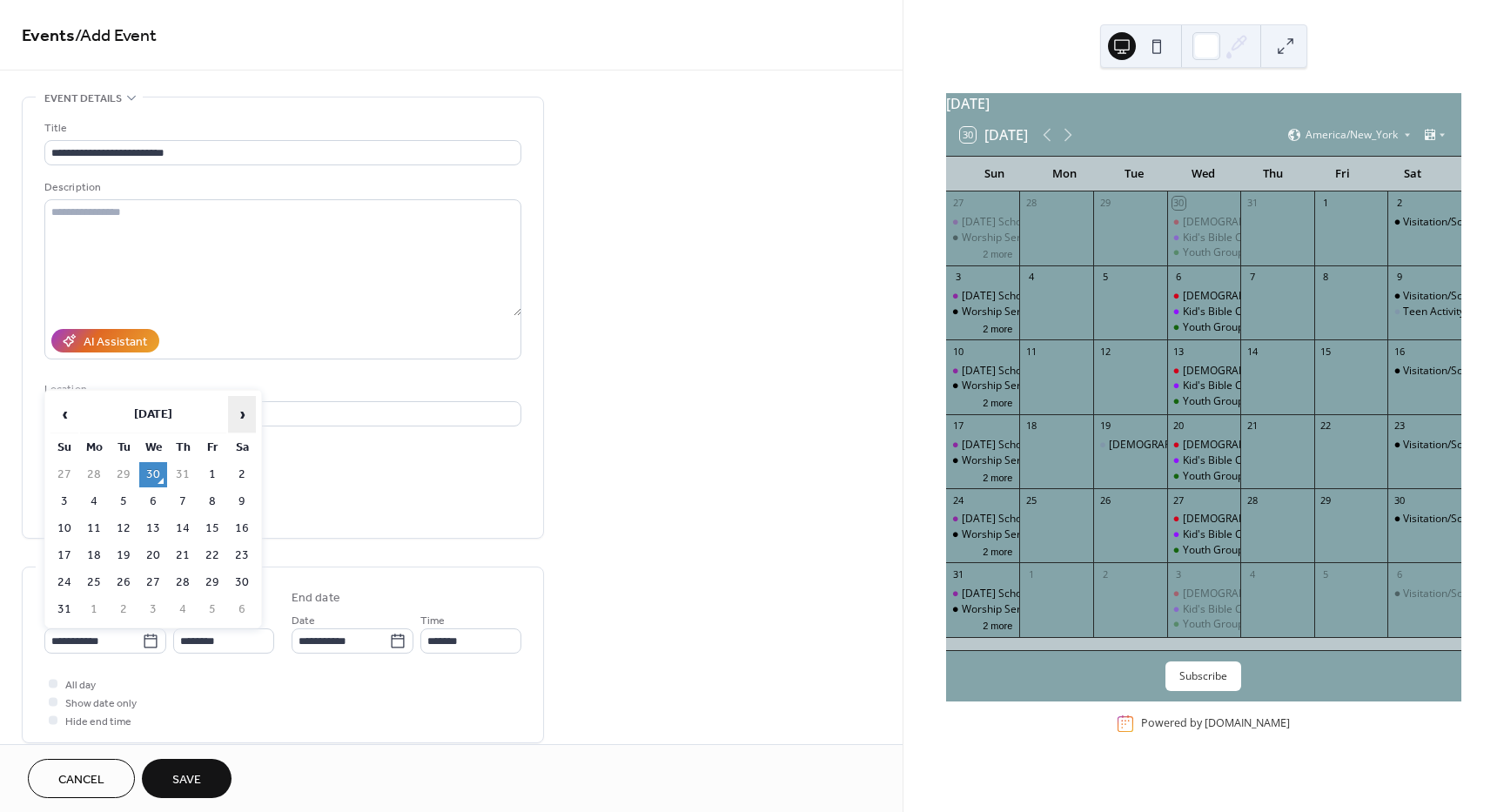click on "›" at bounding box center [242, 414] 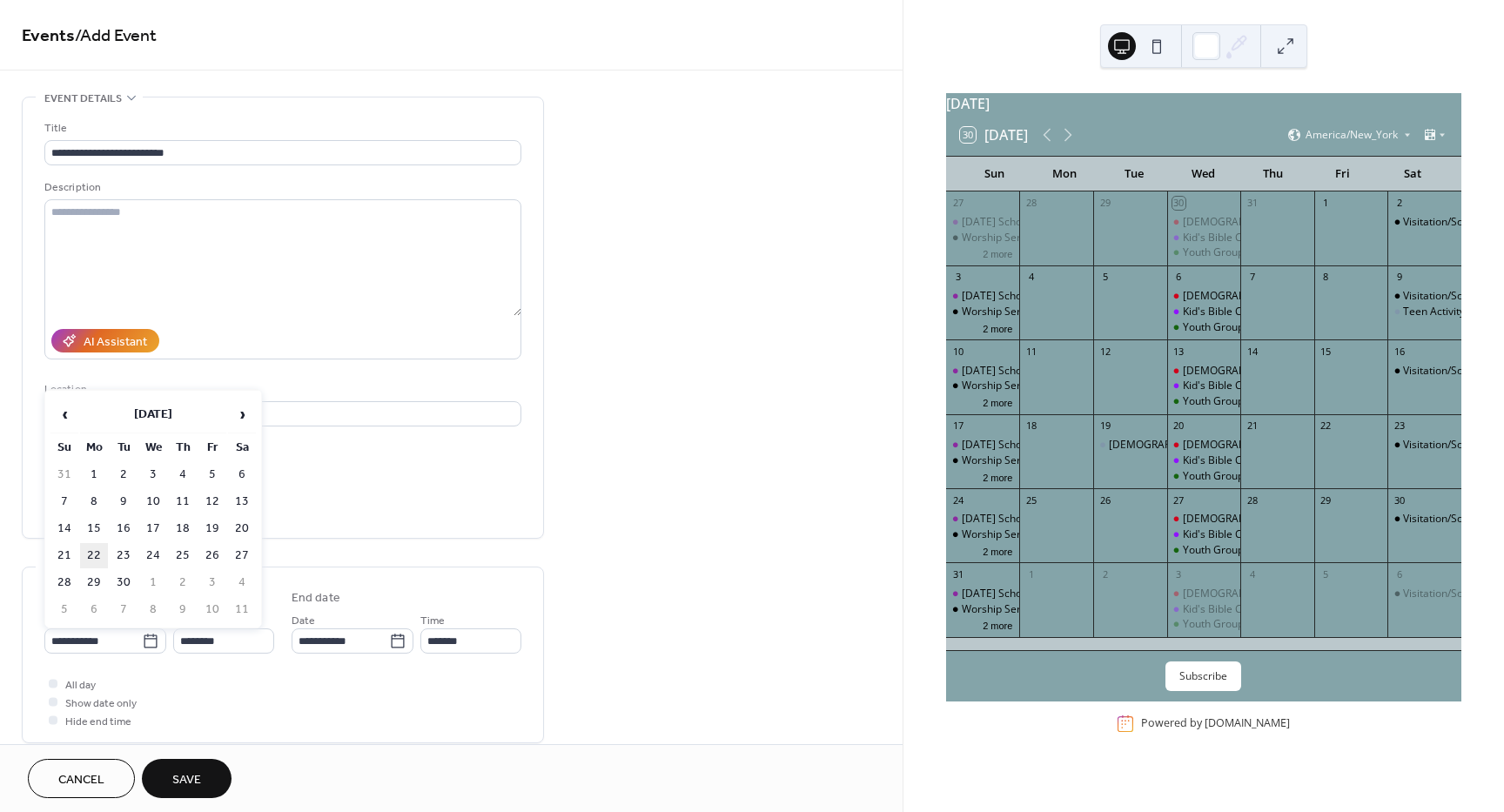 click on "22" at bounding box center (94, 555) 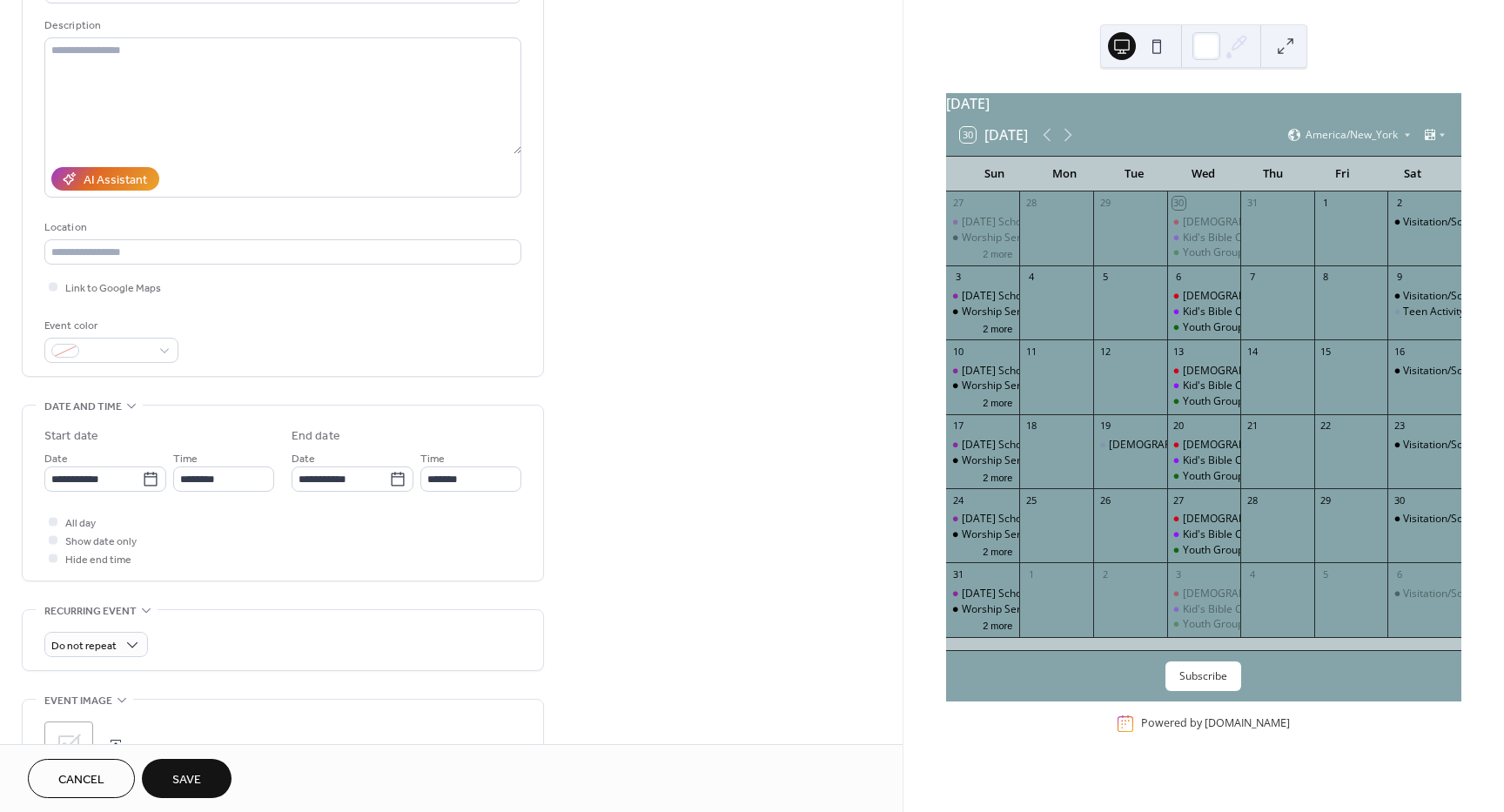 scroll, scrollTop: 174, scrollLeft: 0, axis: vertical 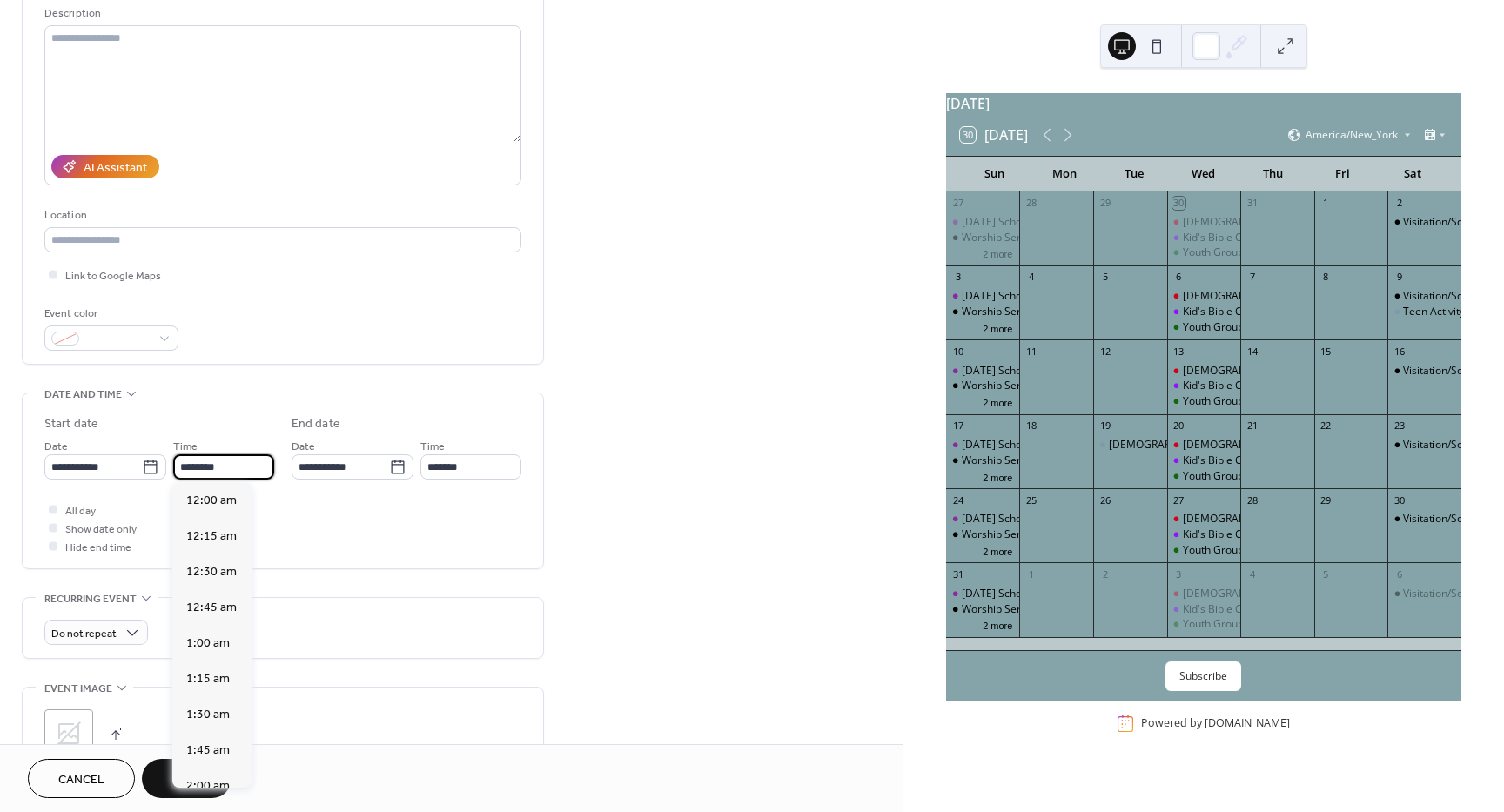 click on "********" at bounding box center (224, 466) 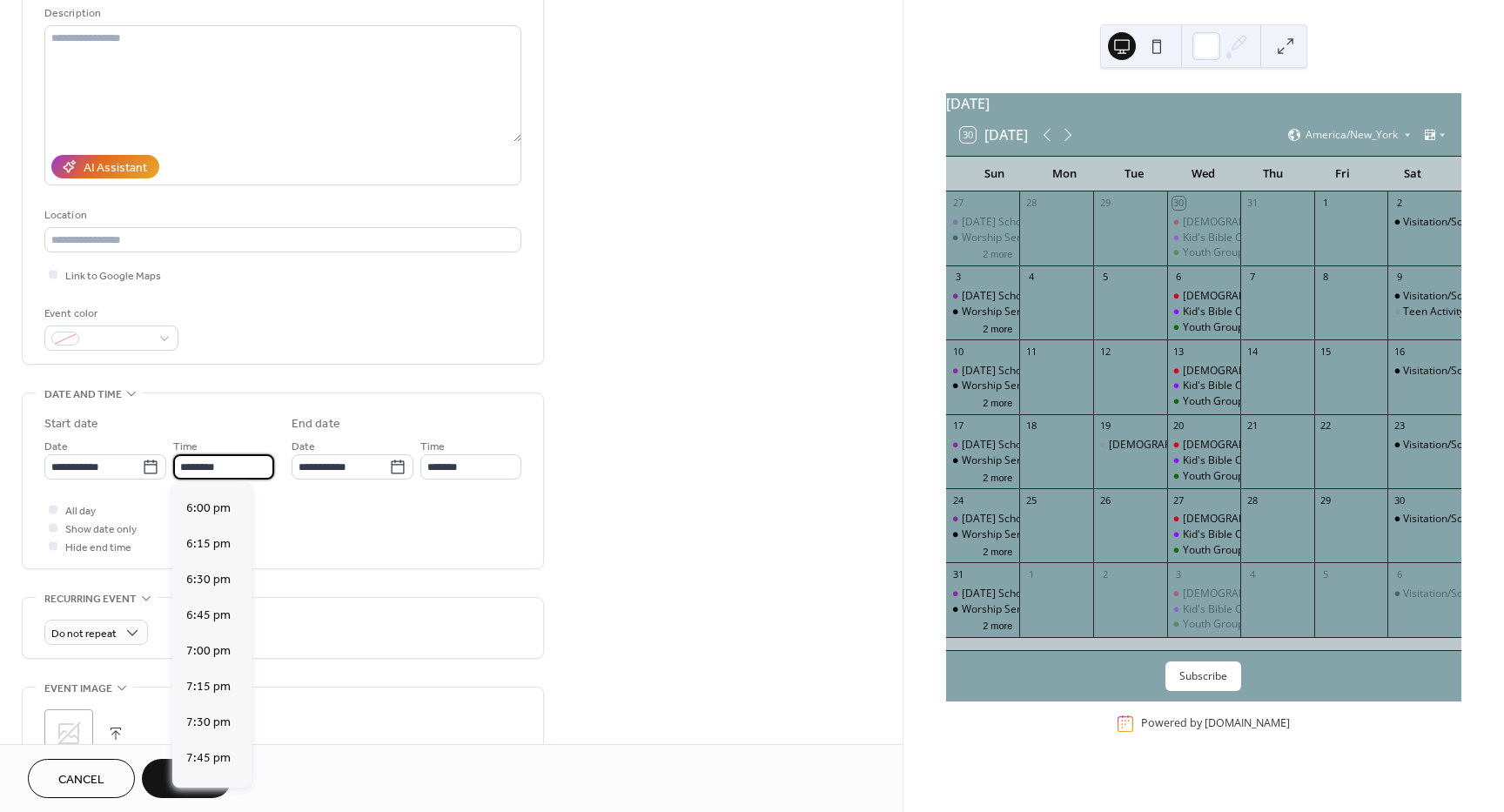 scroll, scrollTop: 2583, scrollLeft: 0, axis: vertical 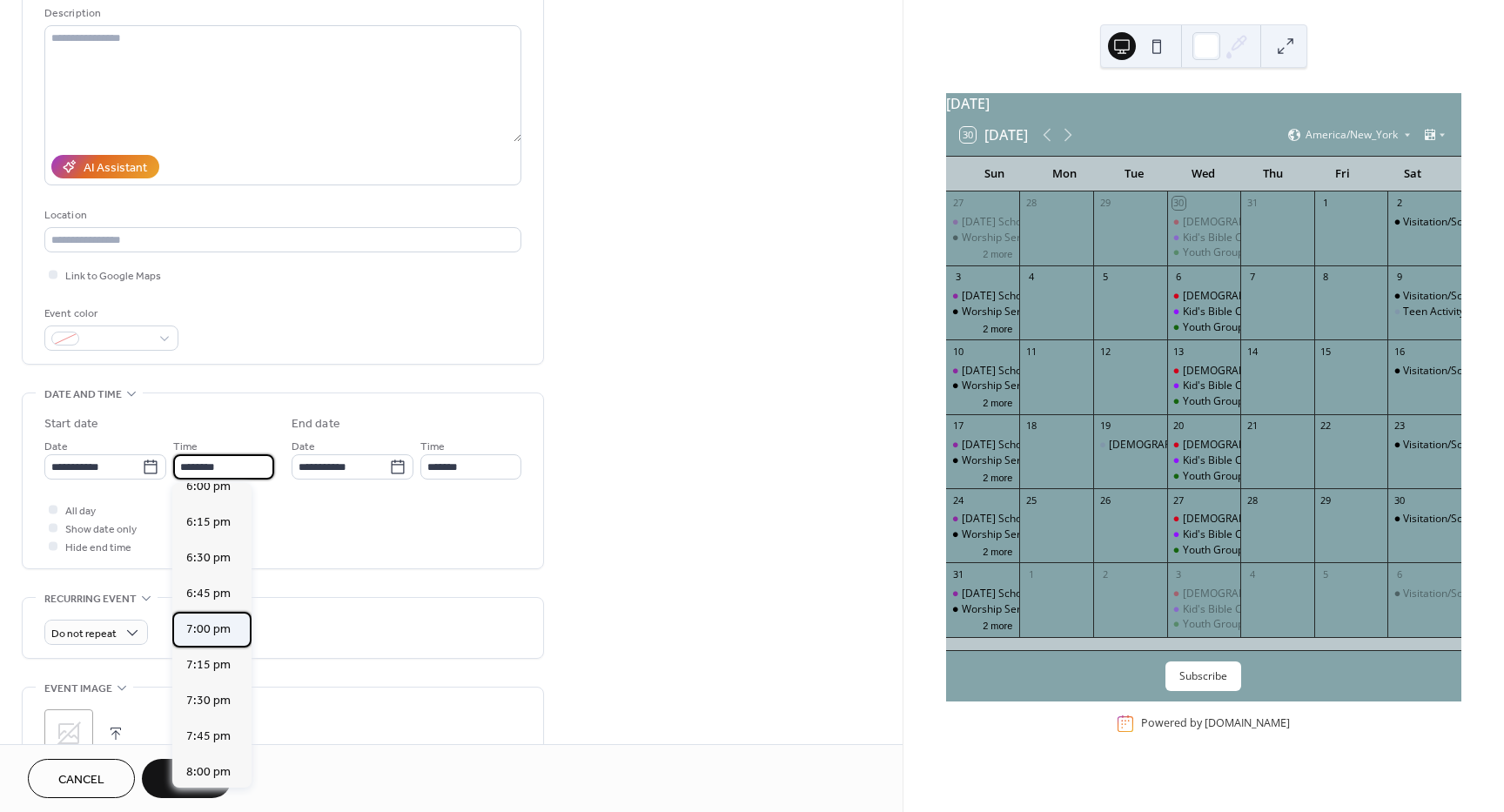 click on "7:00 pm" at bounding box center (208, 629) 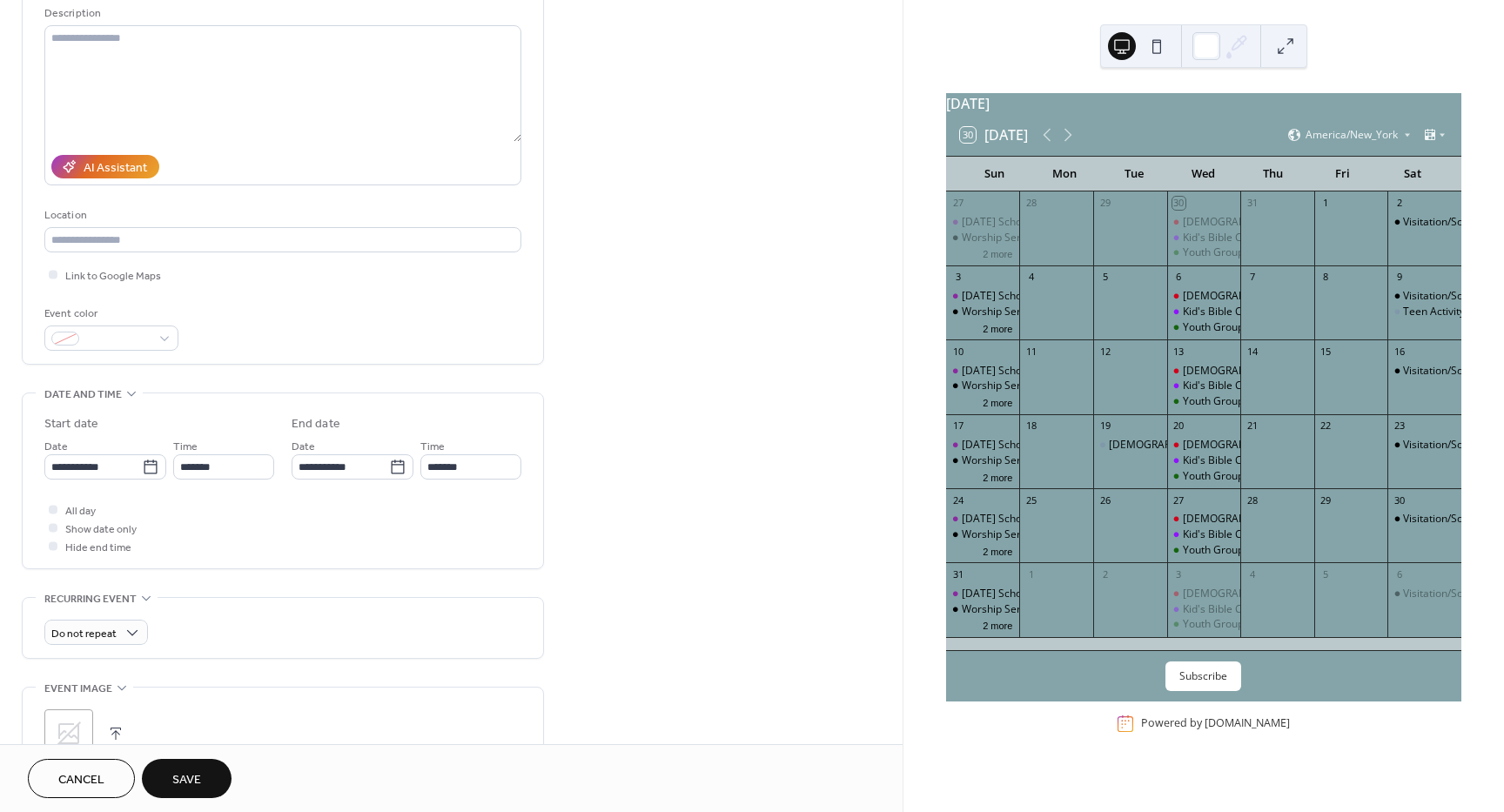 type on "*******" 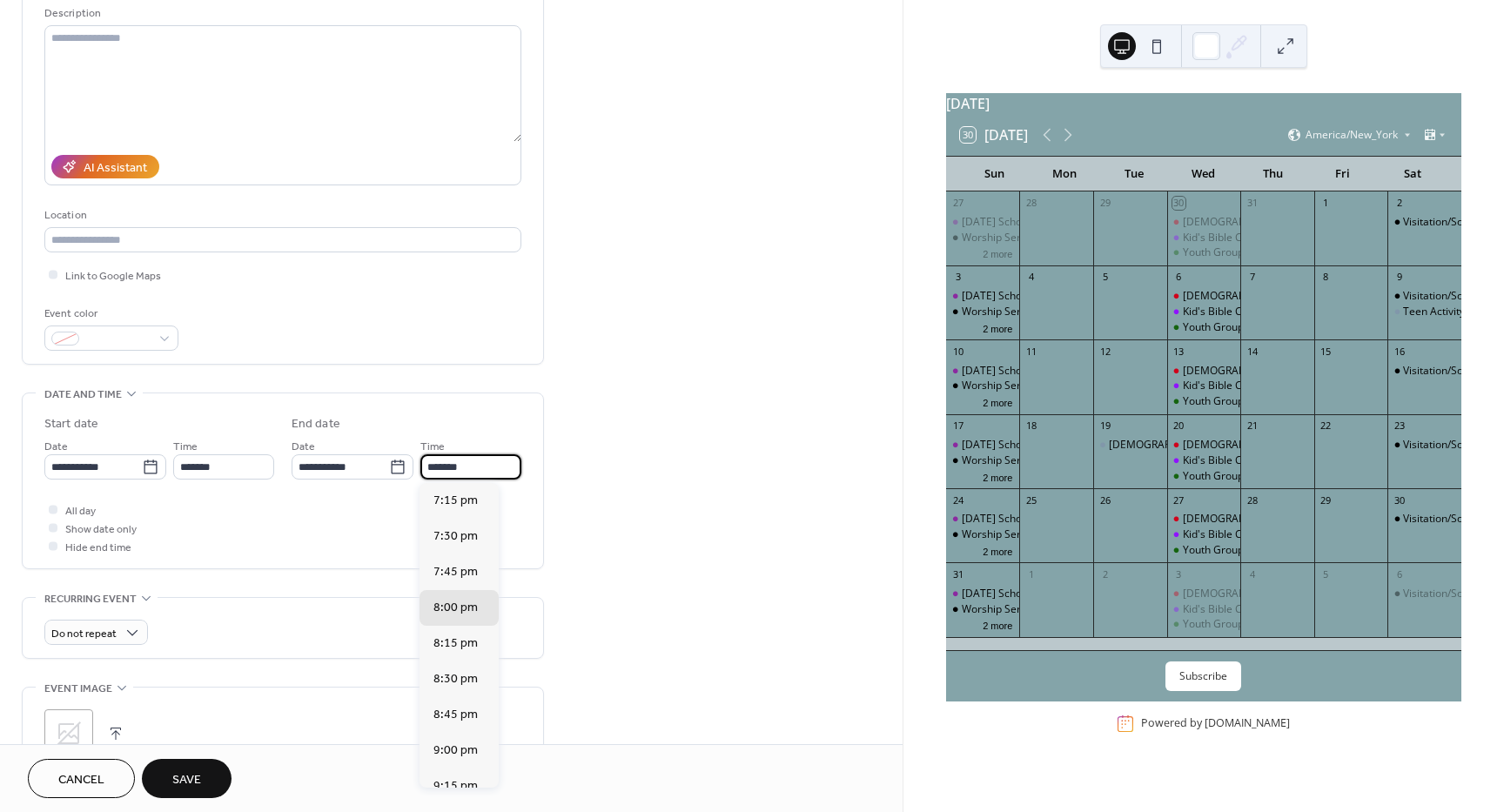 click on "*******" at bounding box center (471, 466) 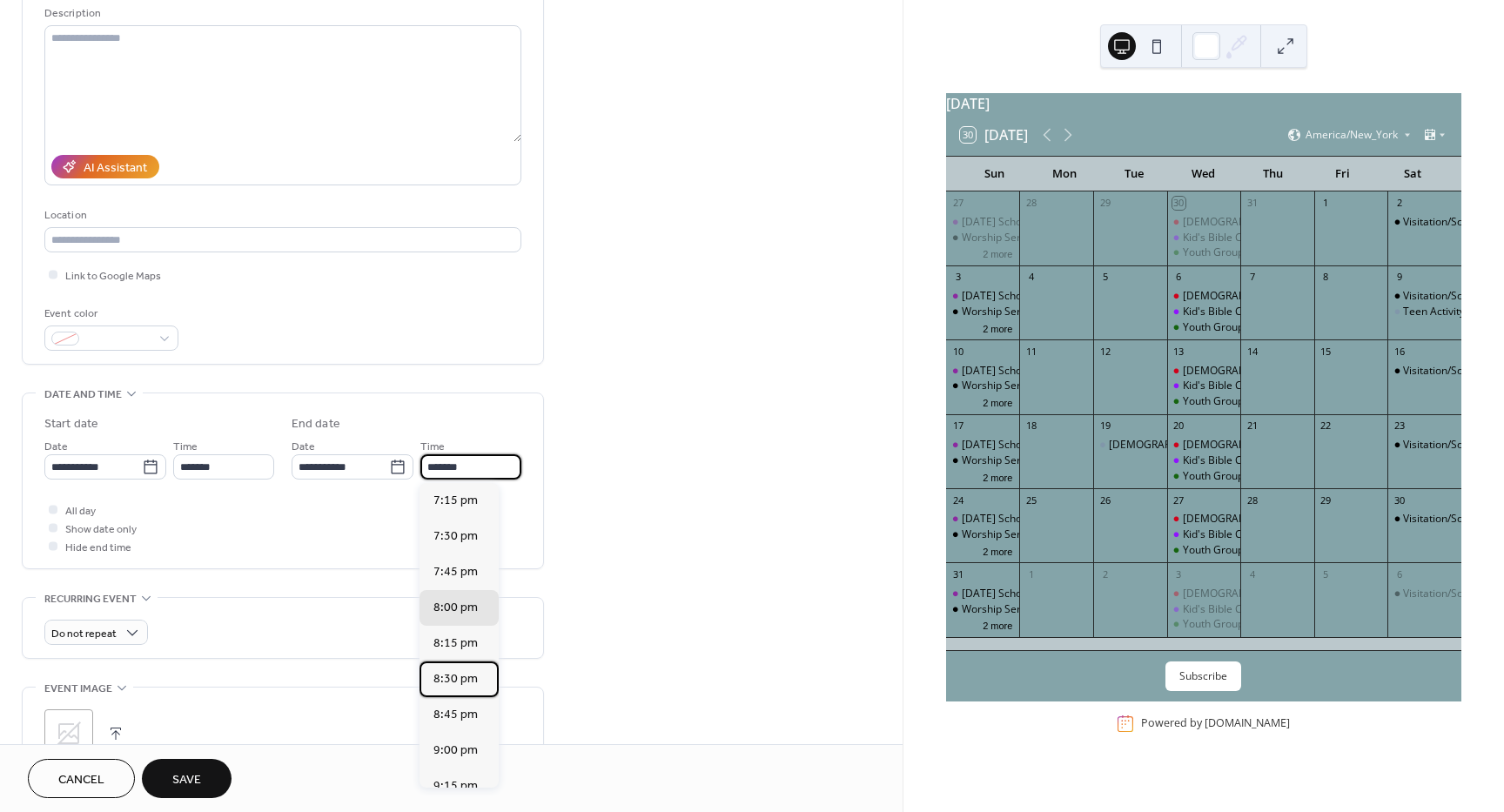 click on "8:30 pm" at bounding box center (455, 679) 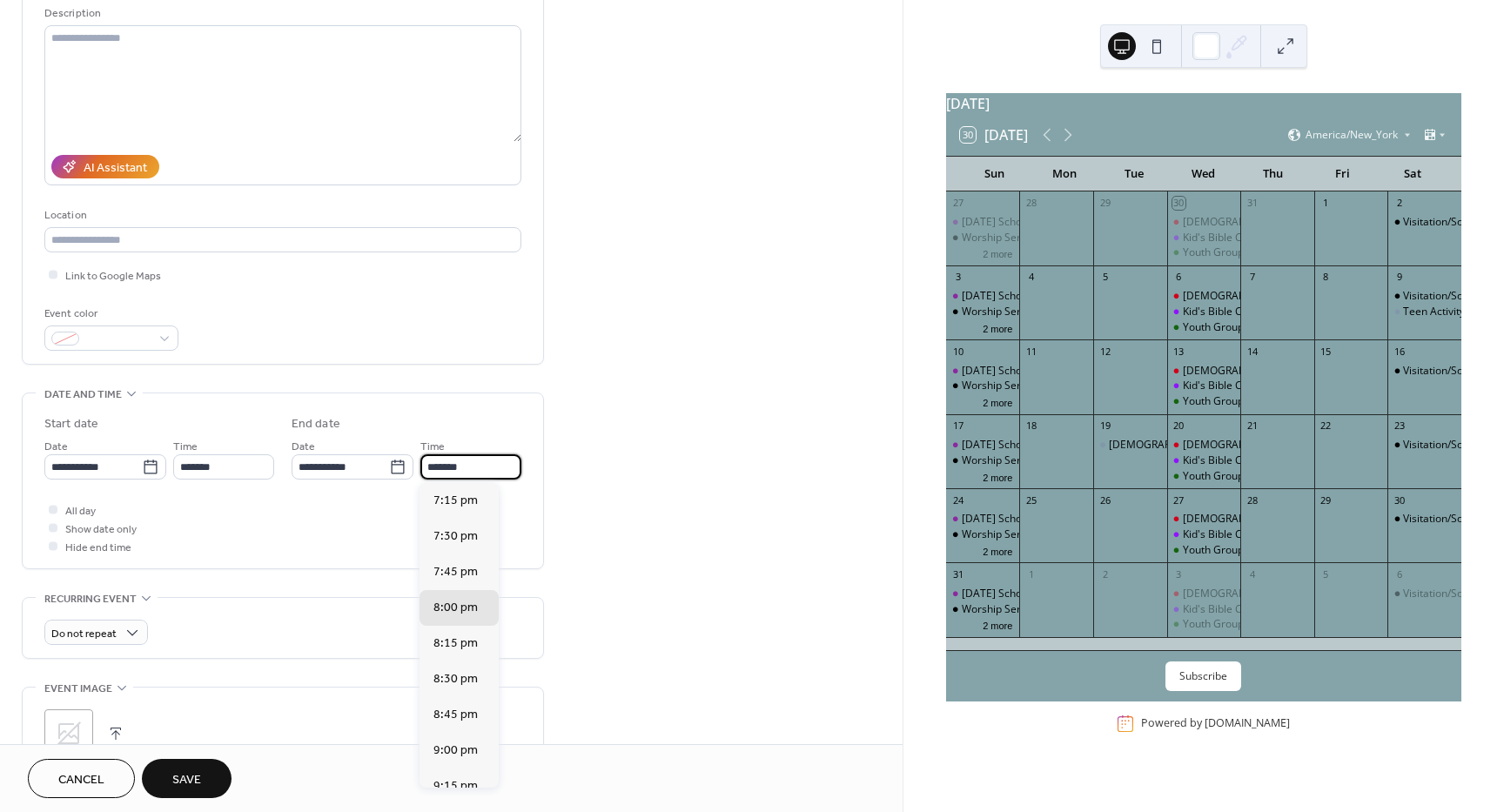 type on "*******" 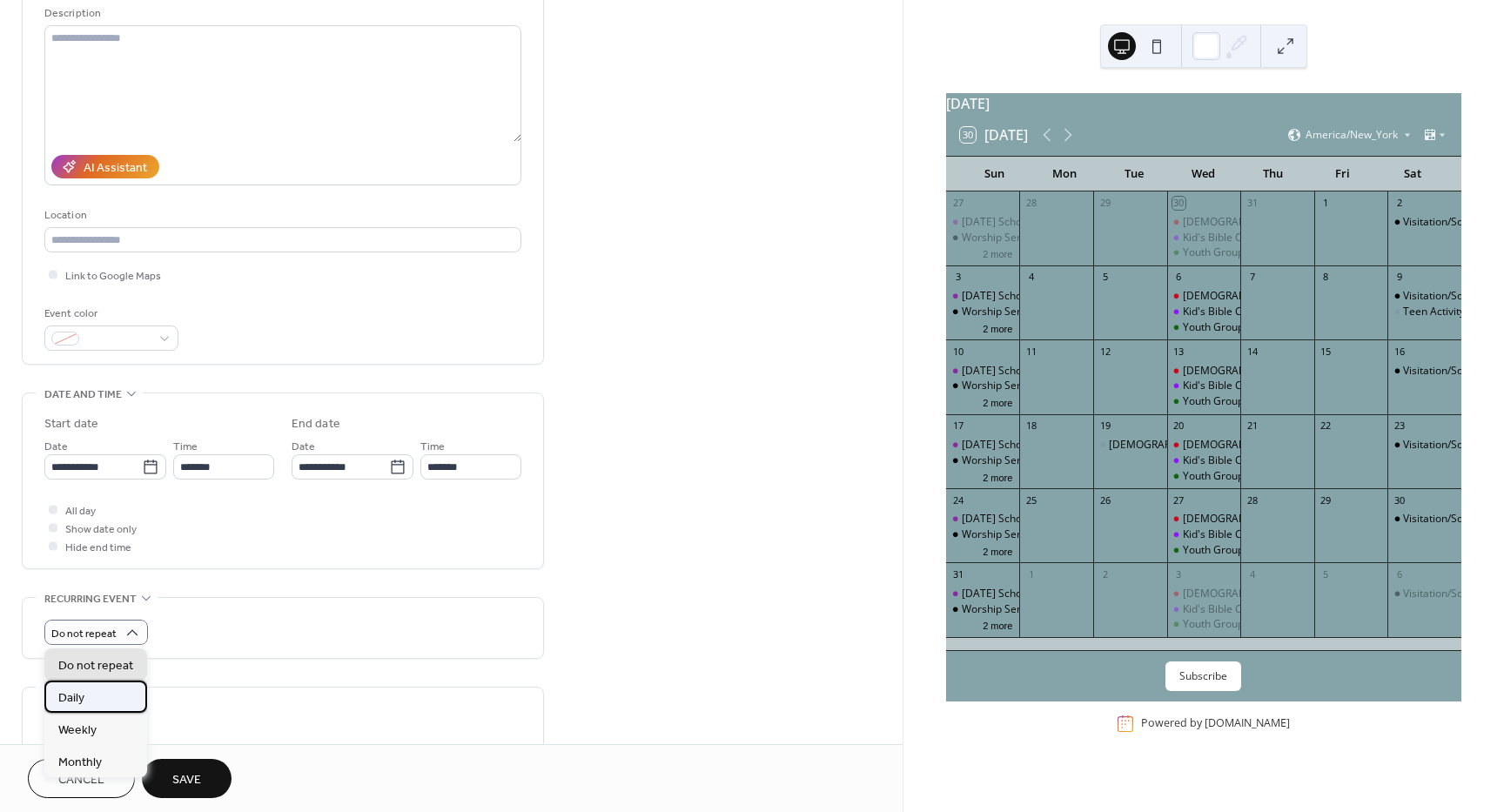 click on "Daily" at bounding box center [71, 698] 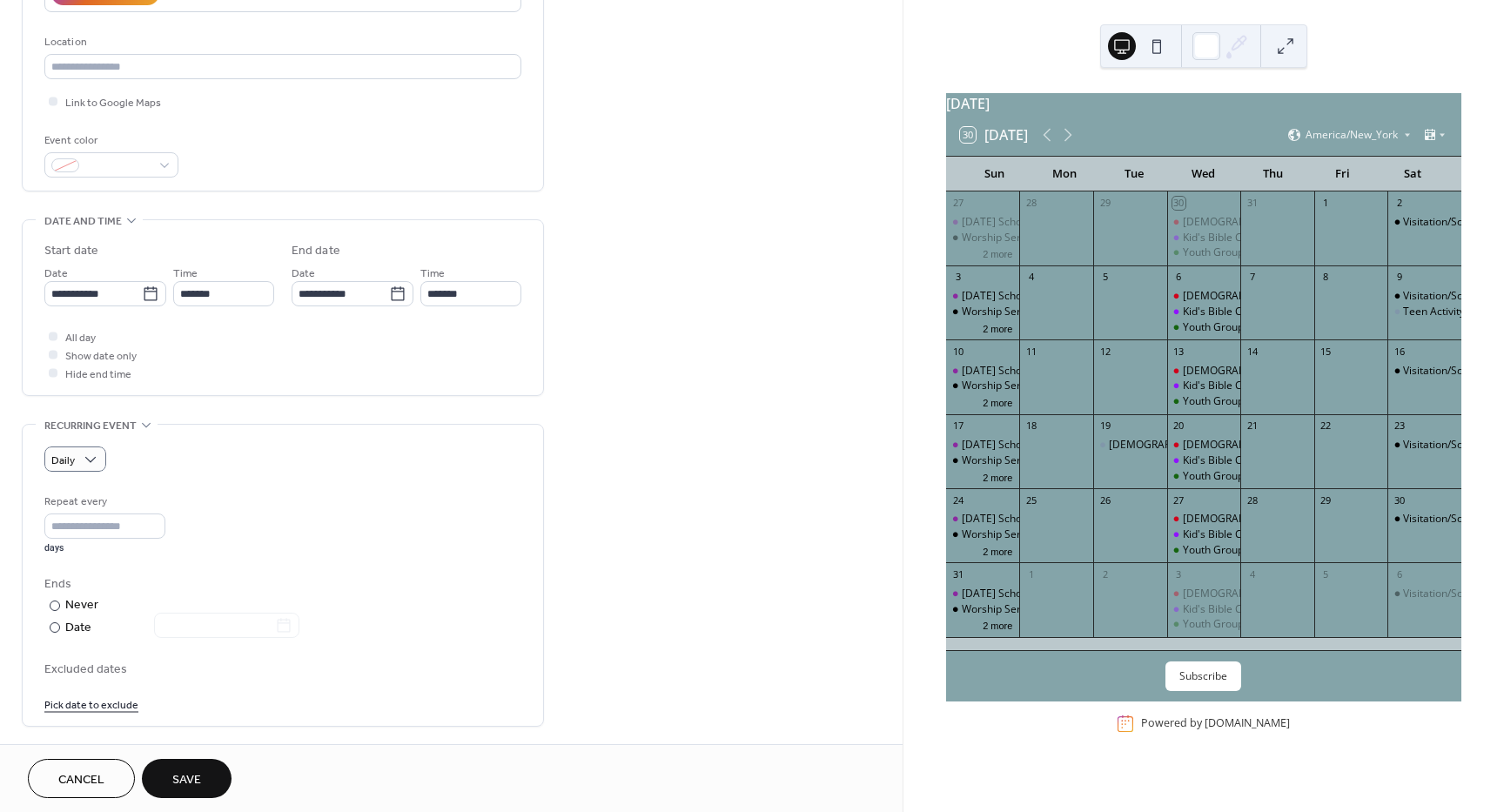 scroll, scrollTop: 348, scrollLeft: 0, axis: vertical 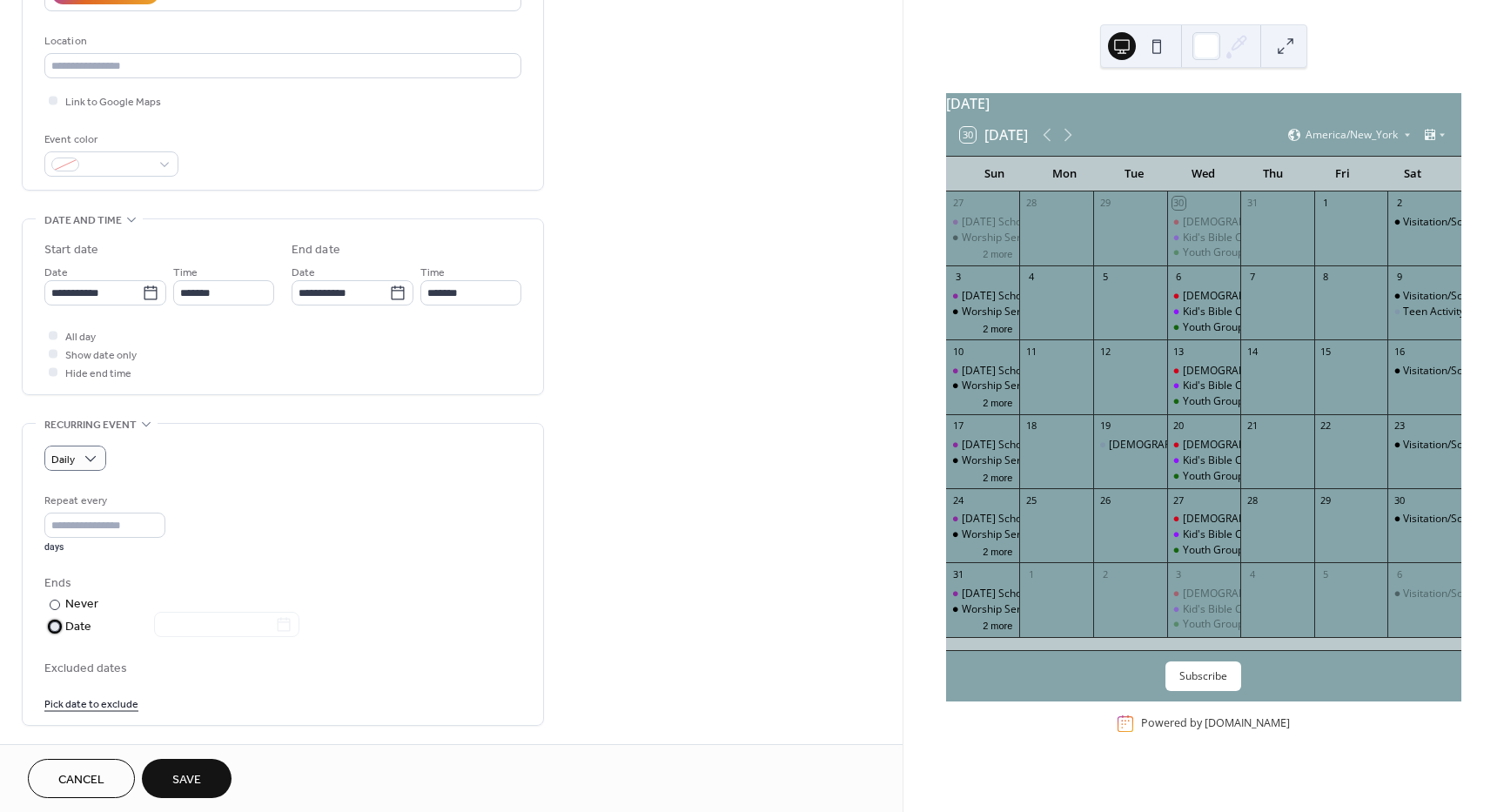click at bounding box center (55, 627) 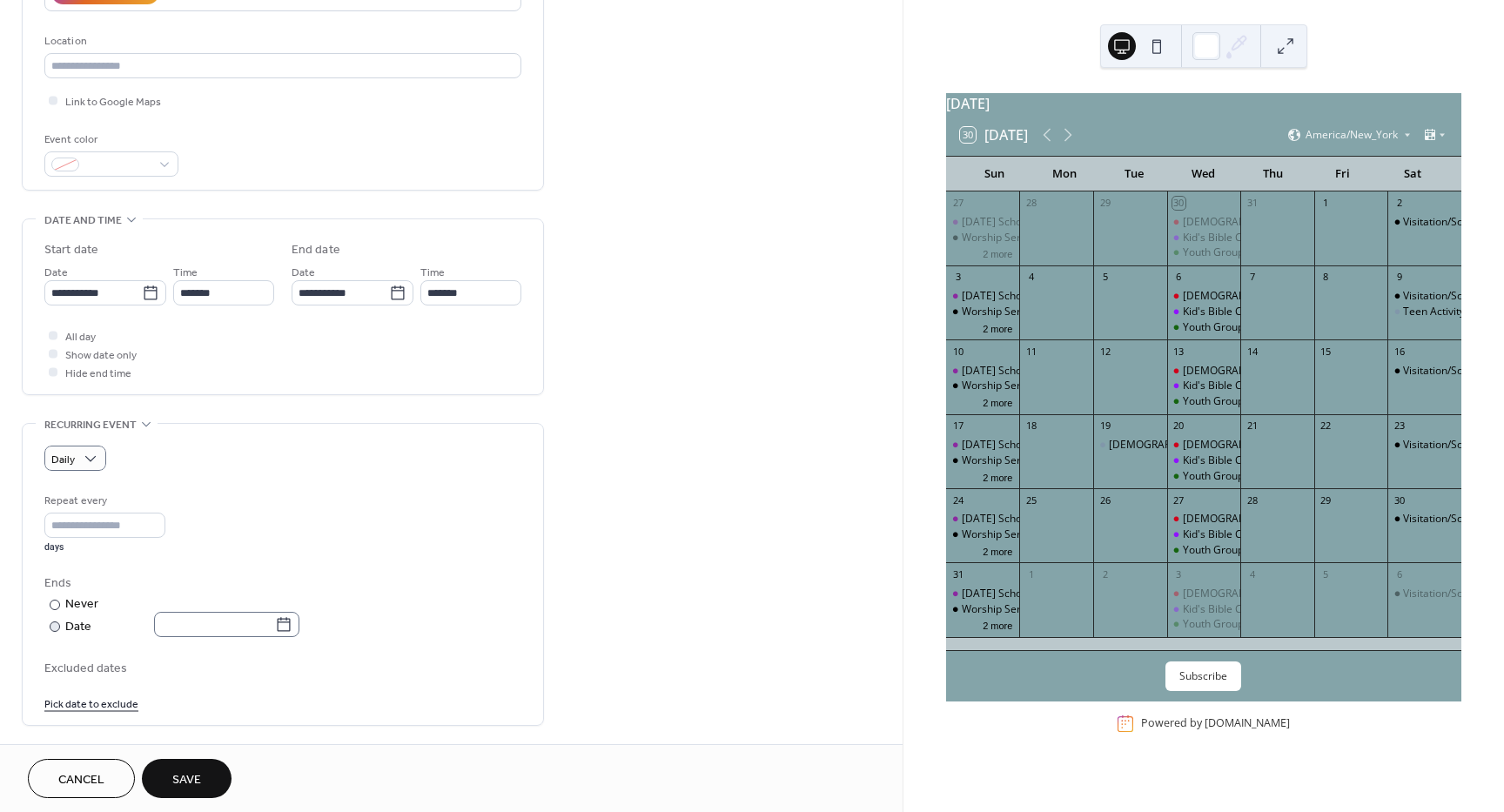 click 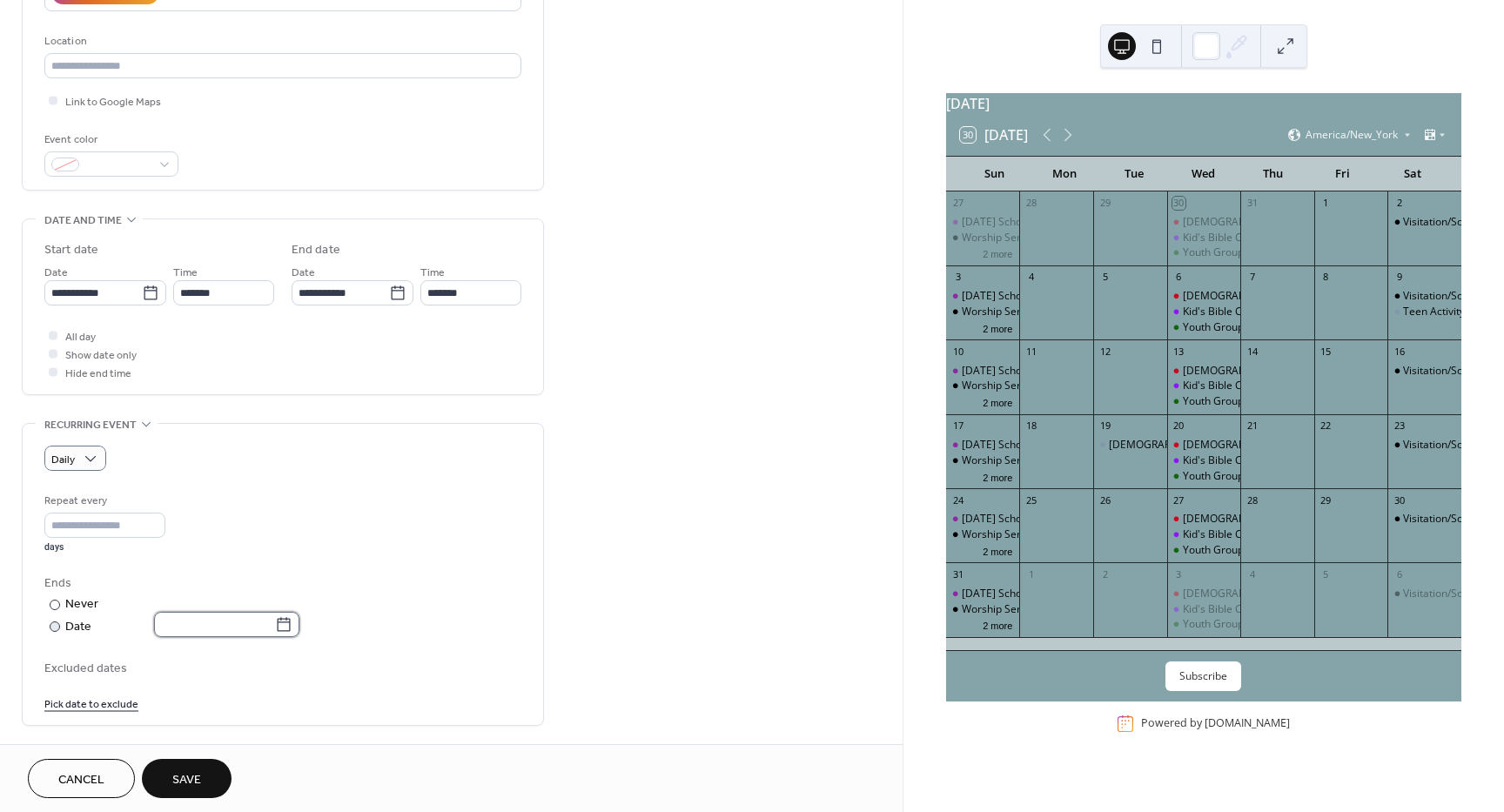 click at bounding box center [214, 624] 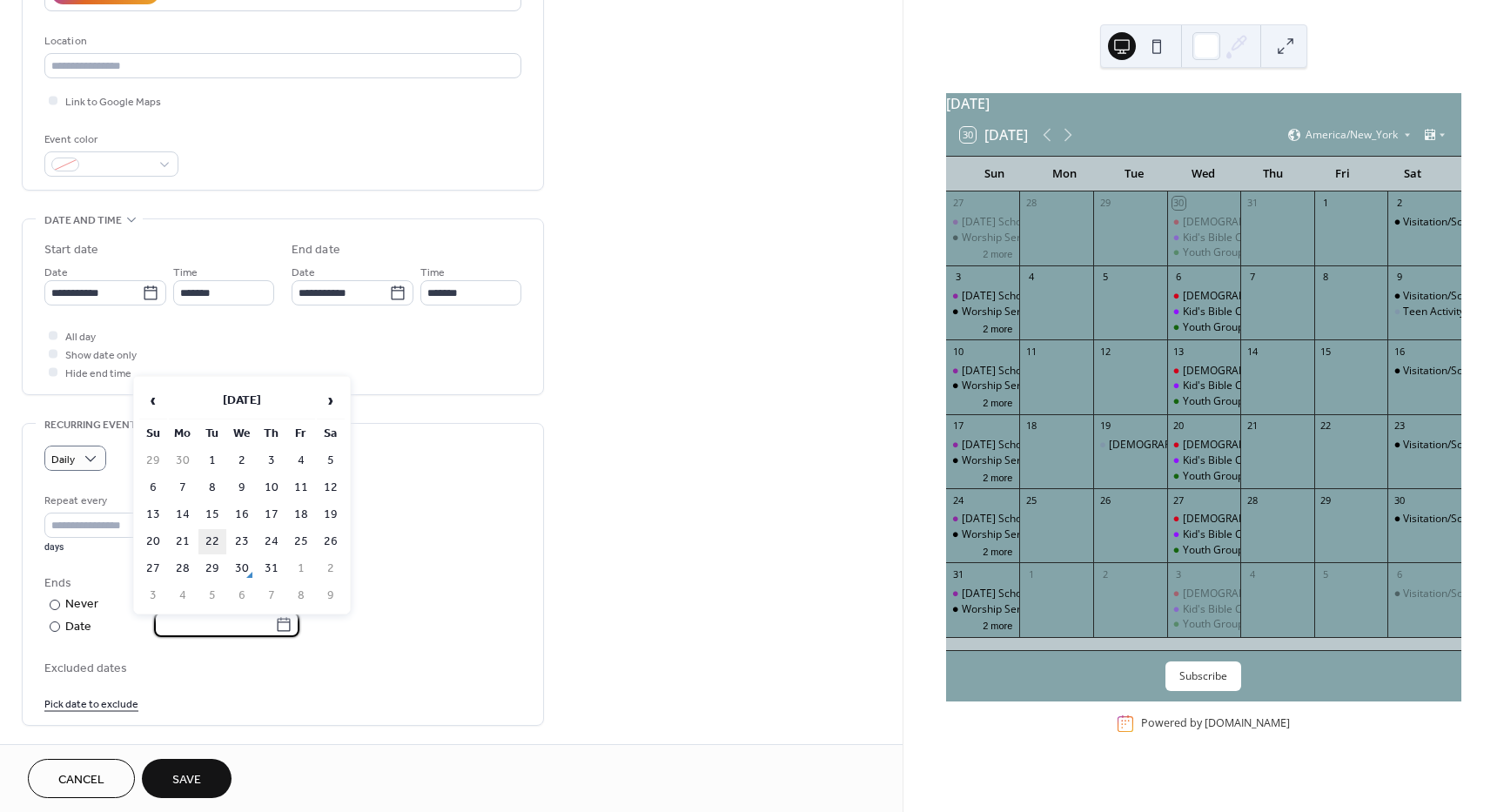 click on "22" at bounding box center (212, 541) 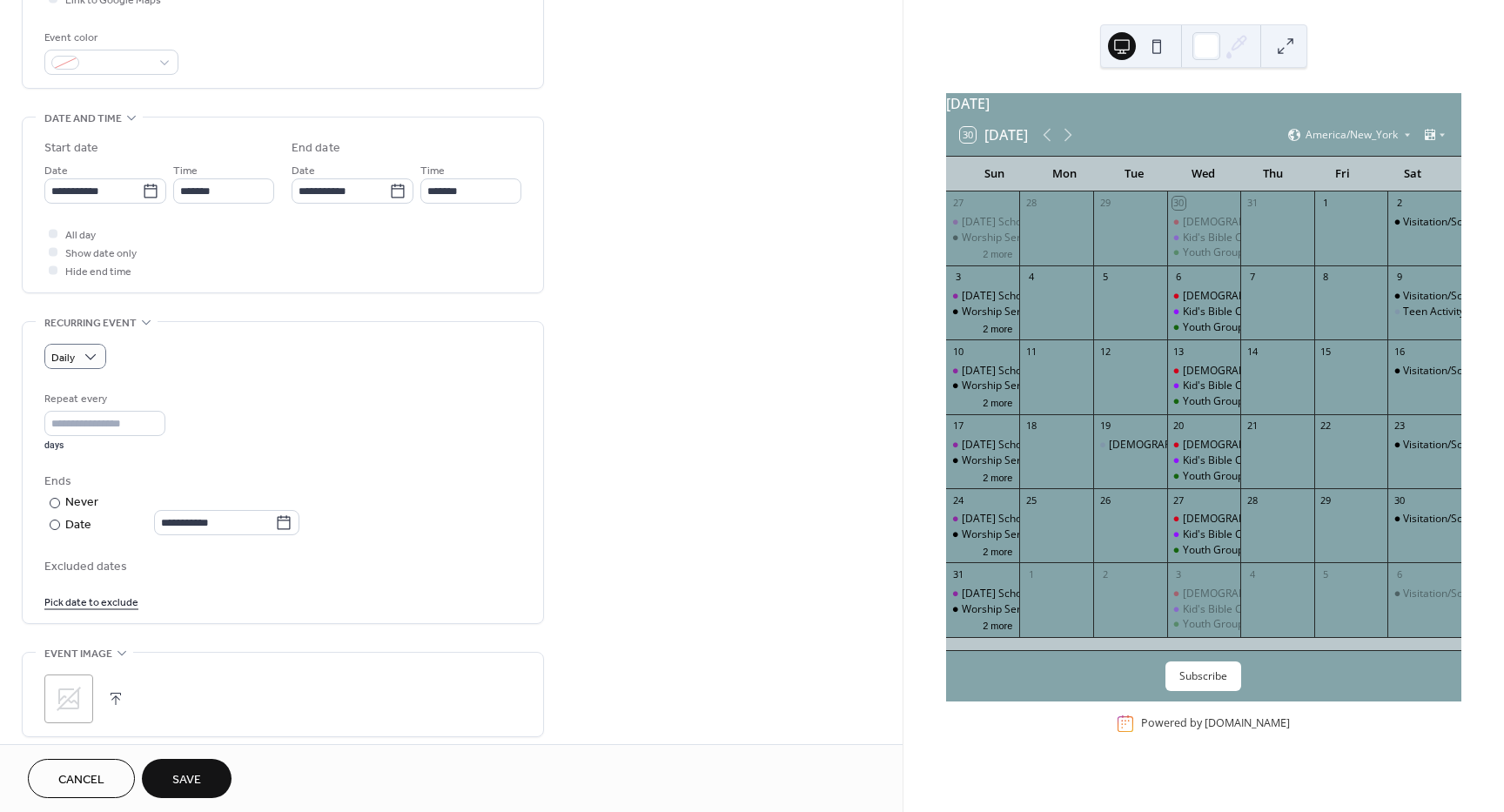 scroll, scrollTop: 522, scrollLeft: 0, axis: vertical 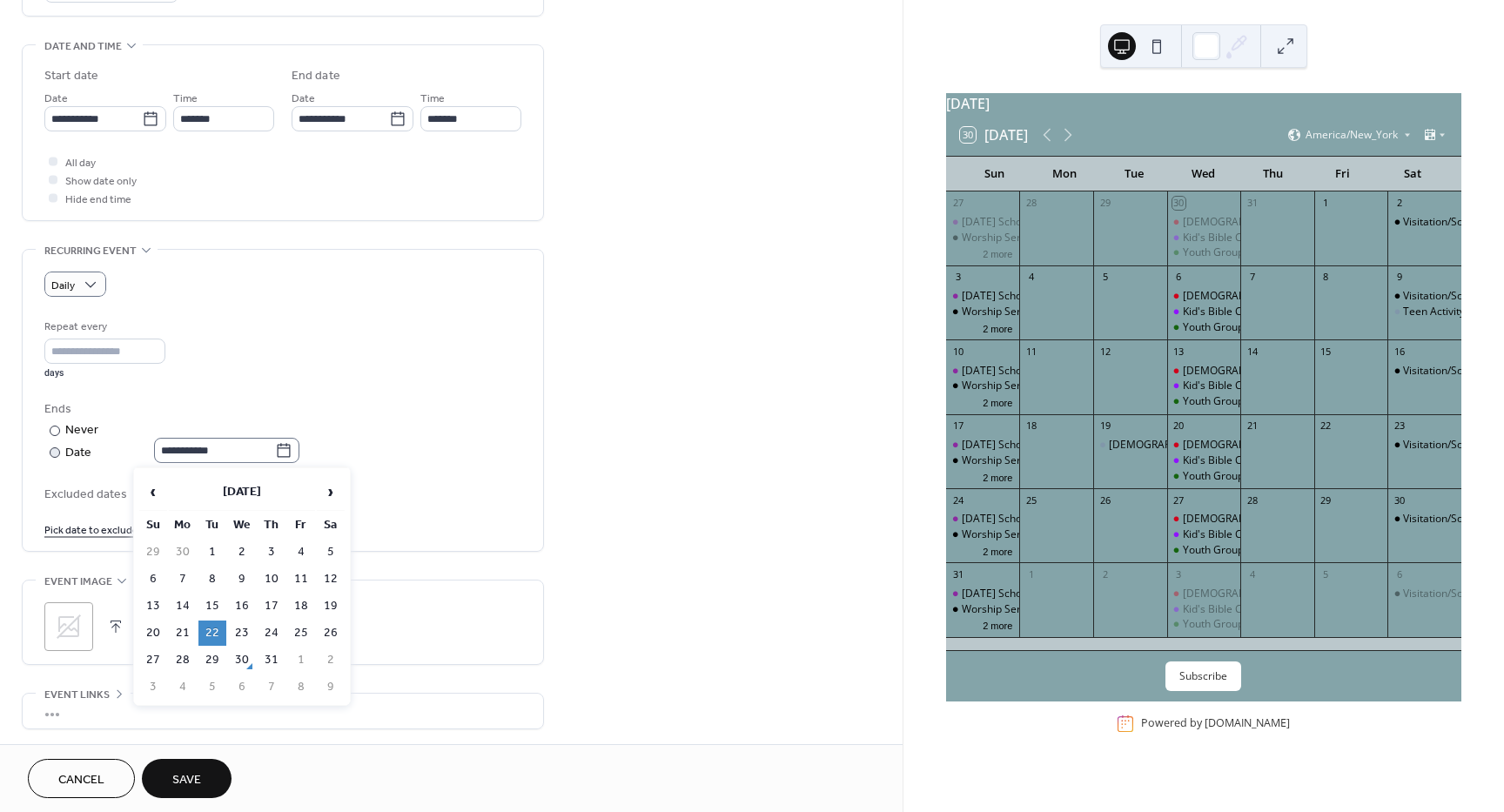 click 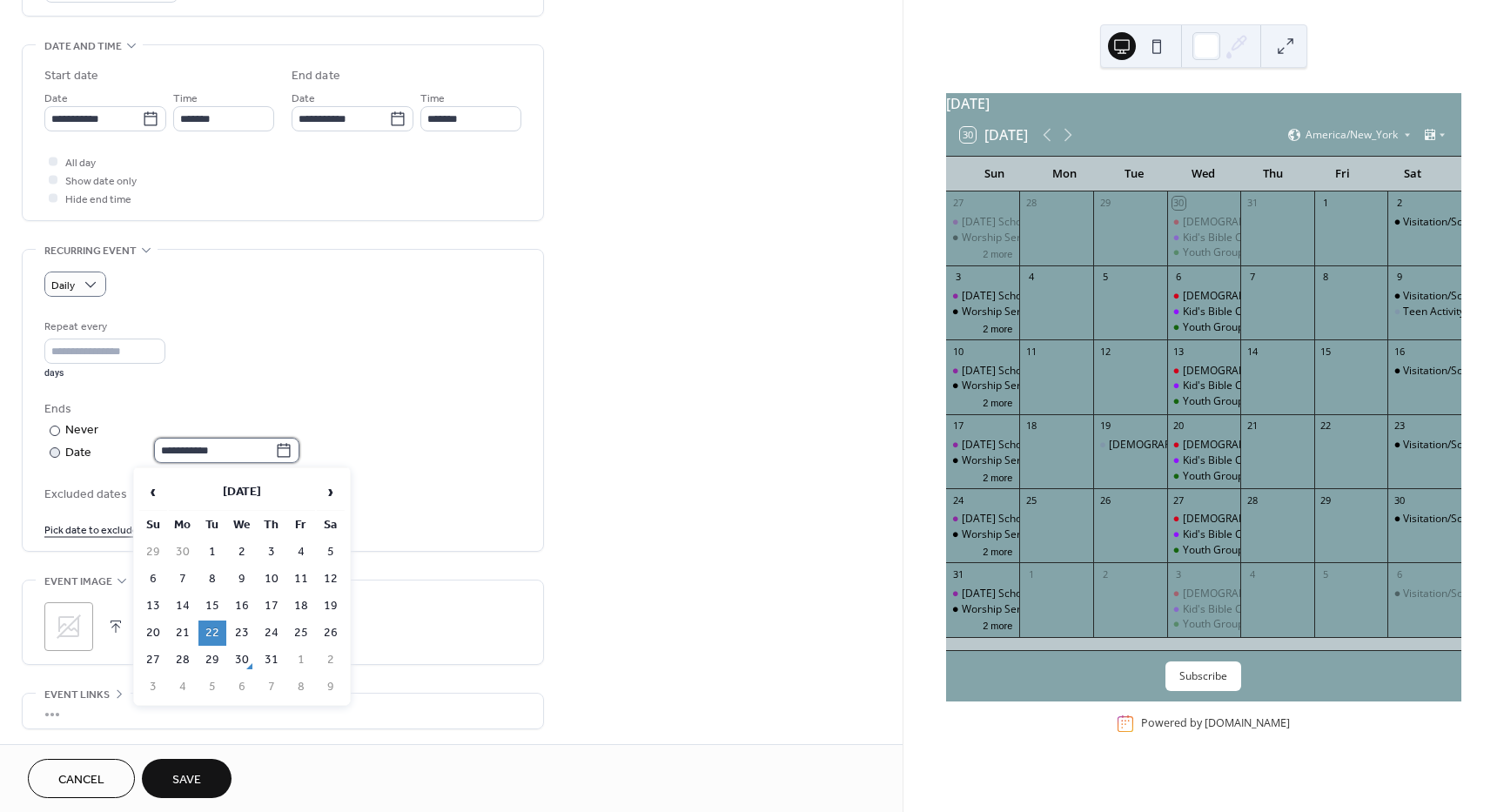 click on "**********" at bounding box center (214, 450) 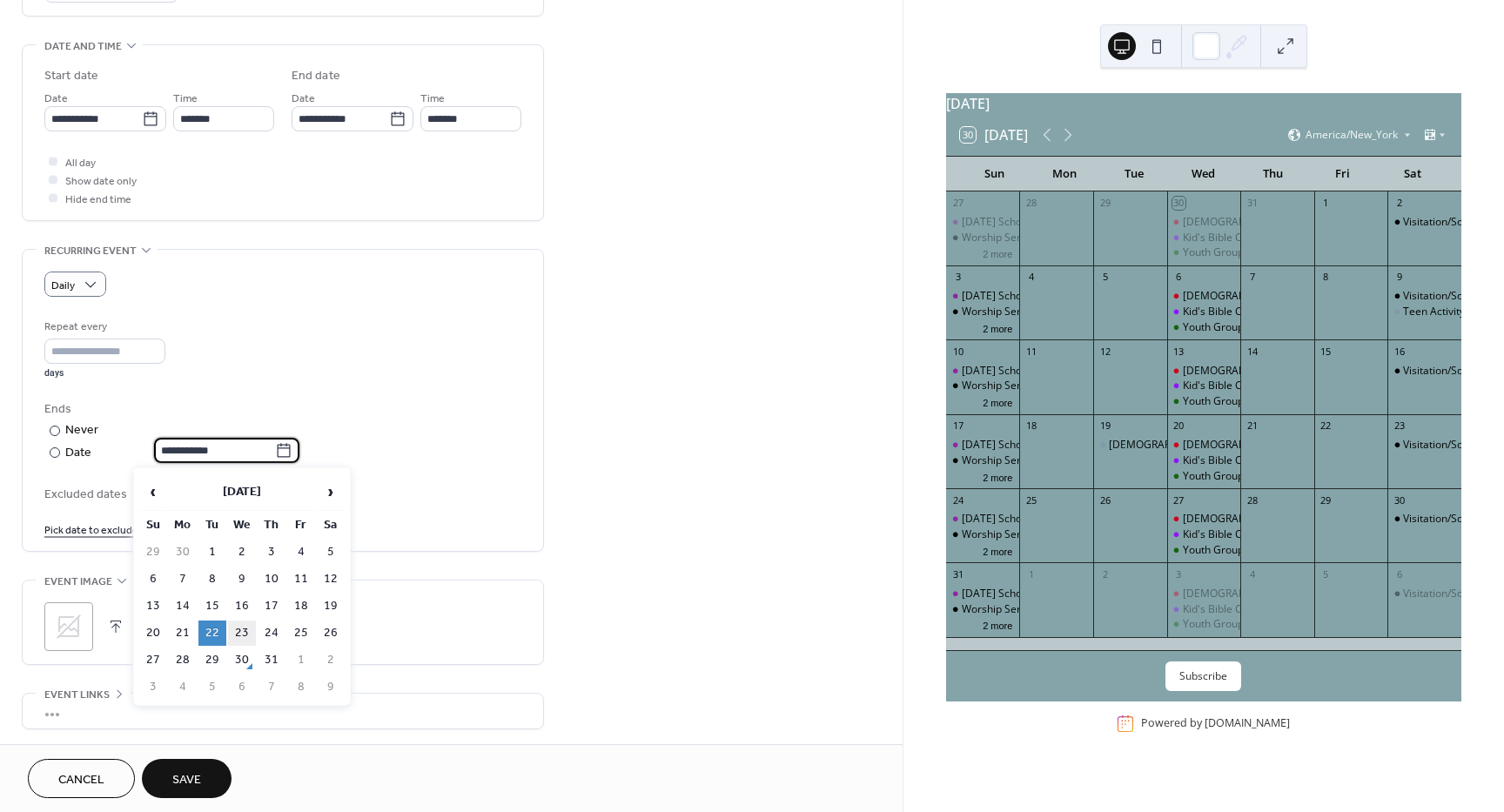click on "23" at bounding box center (242, 633) 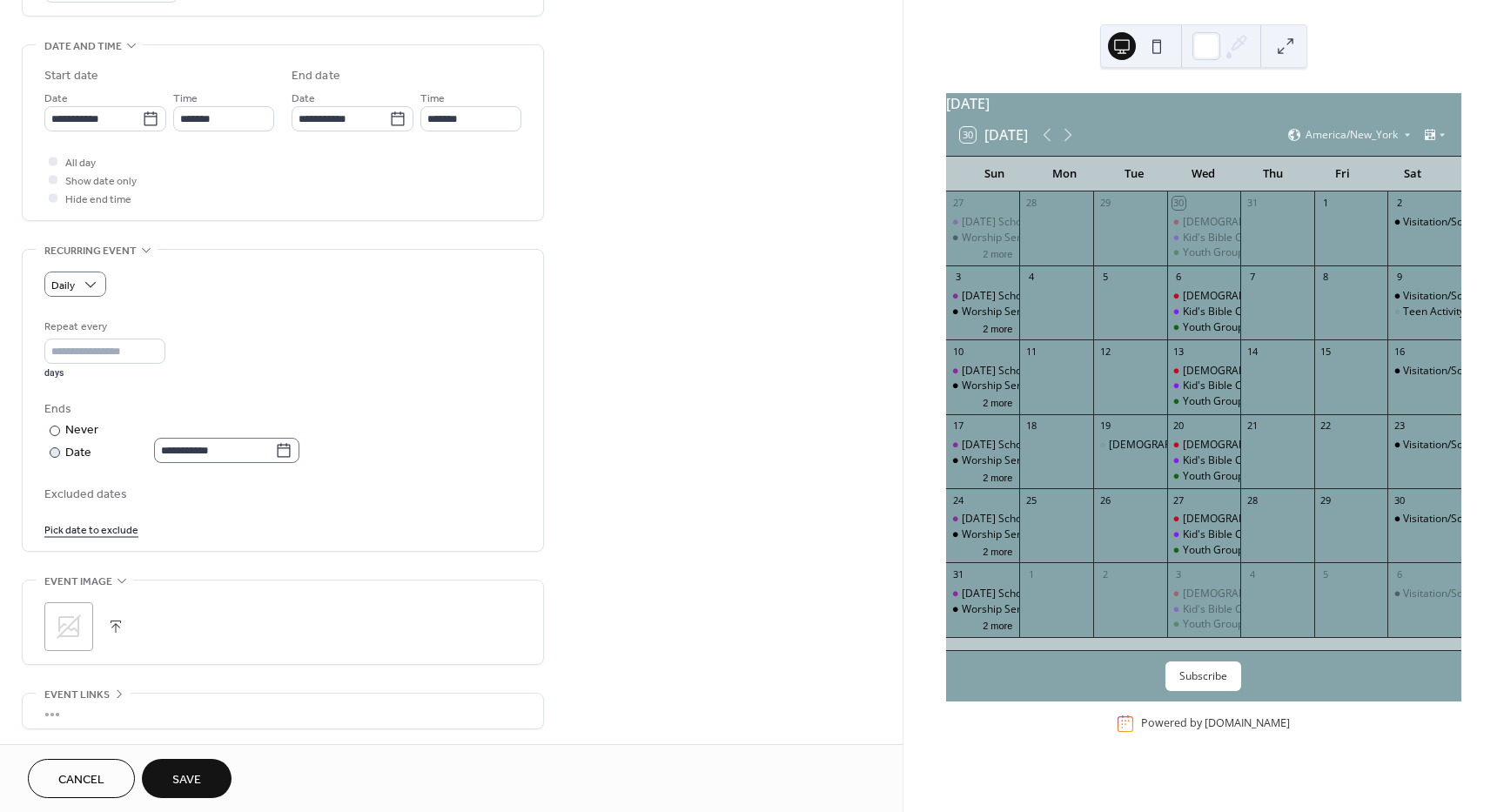 click 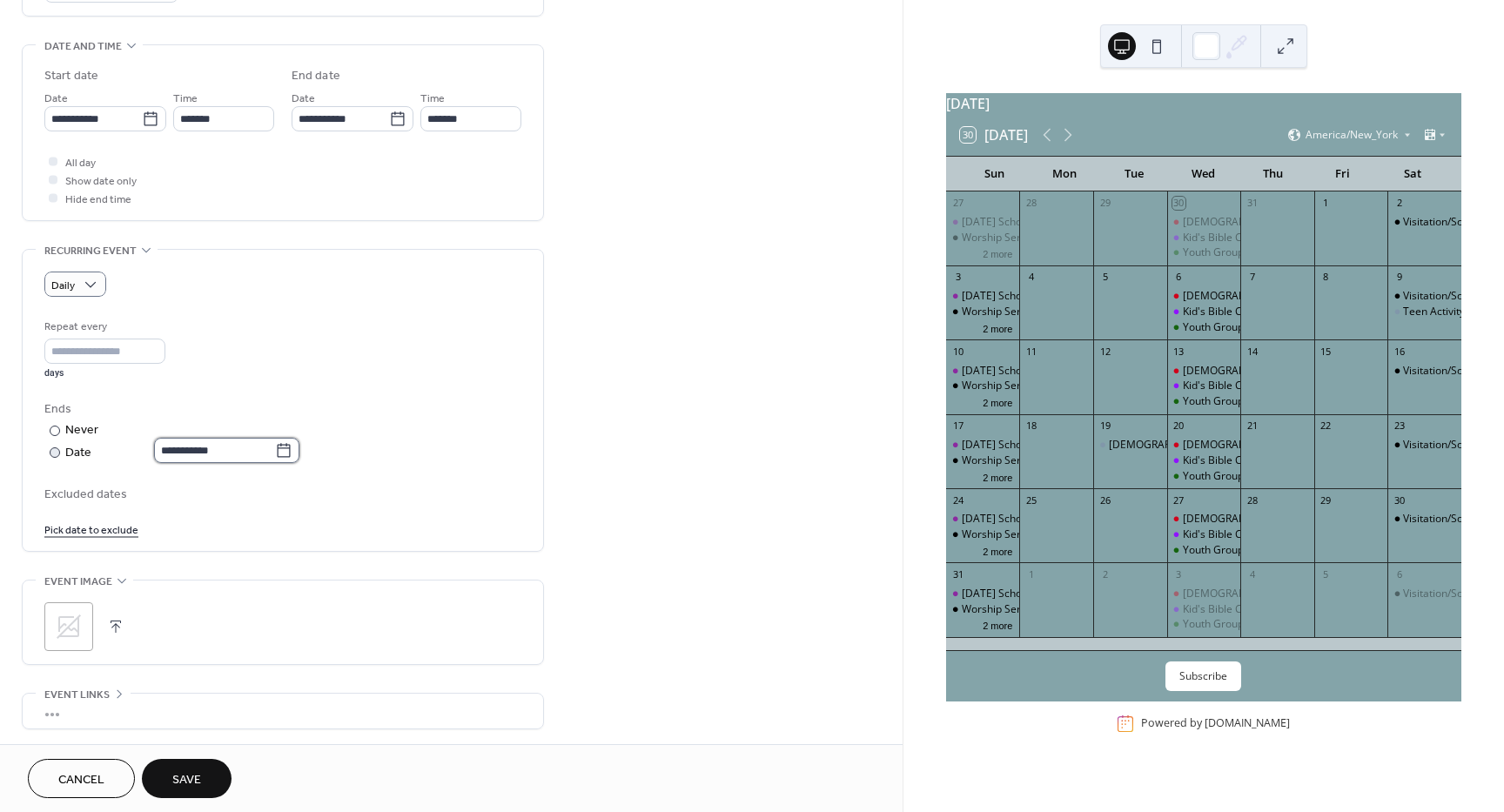 click on "**********" at bounding box center [214, 450] 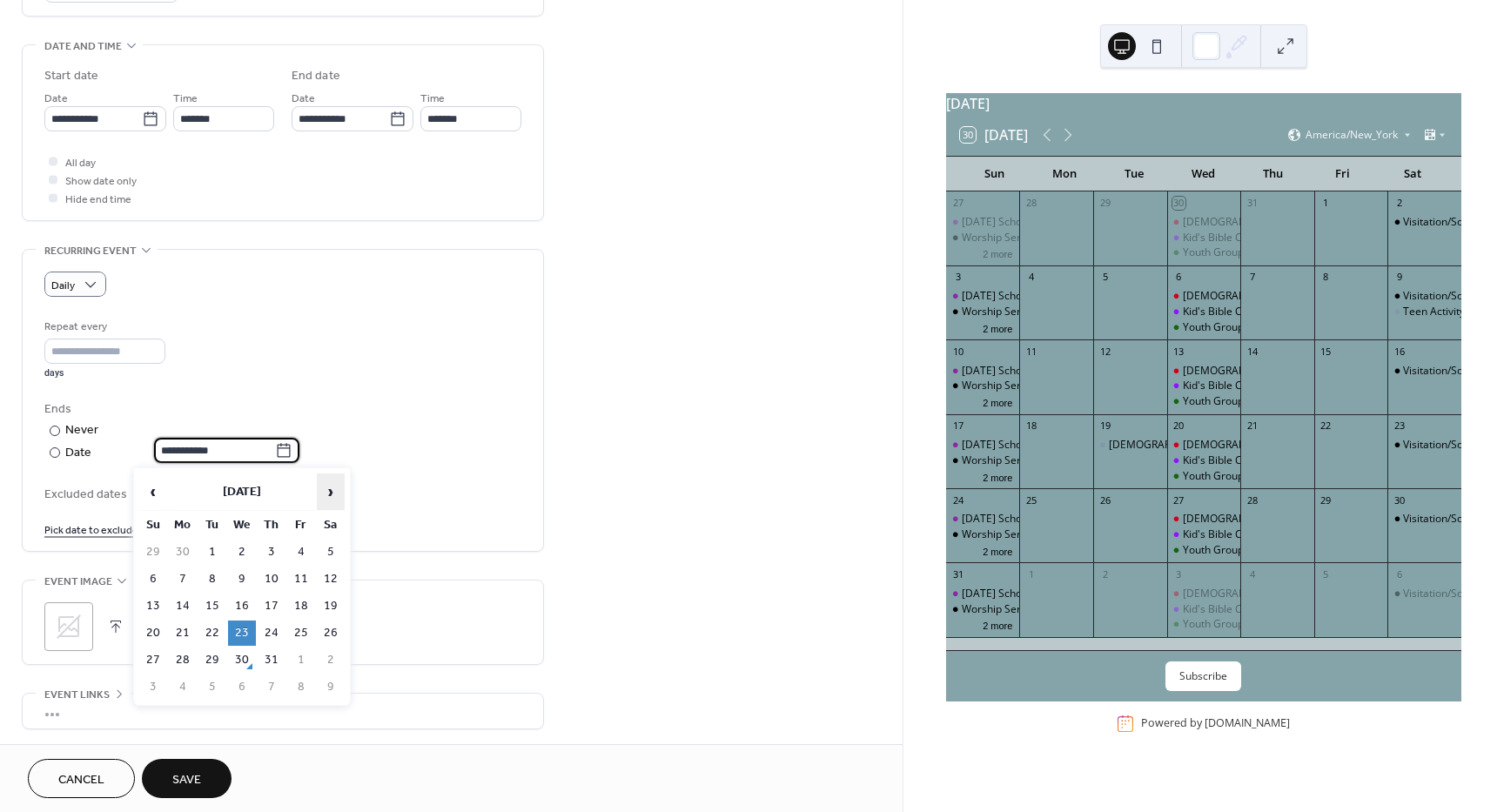click on "›" at bounding box center [331, 492] 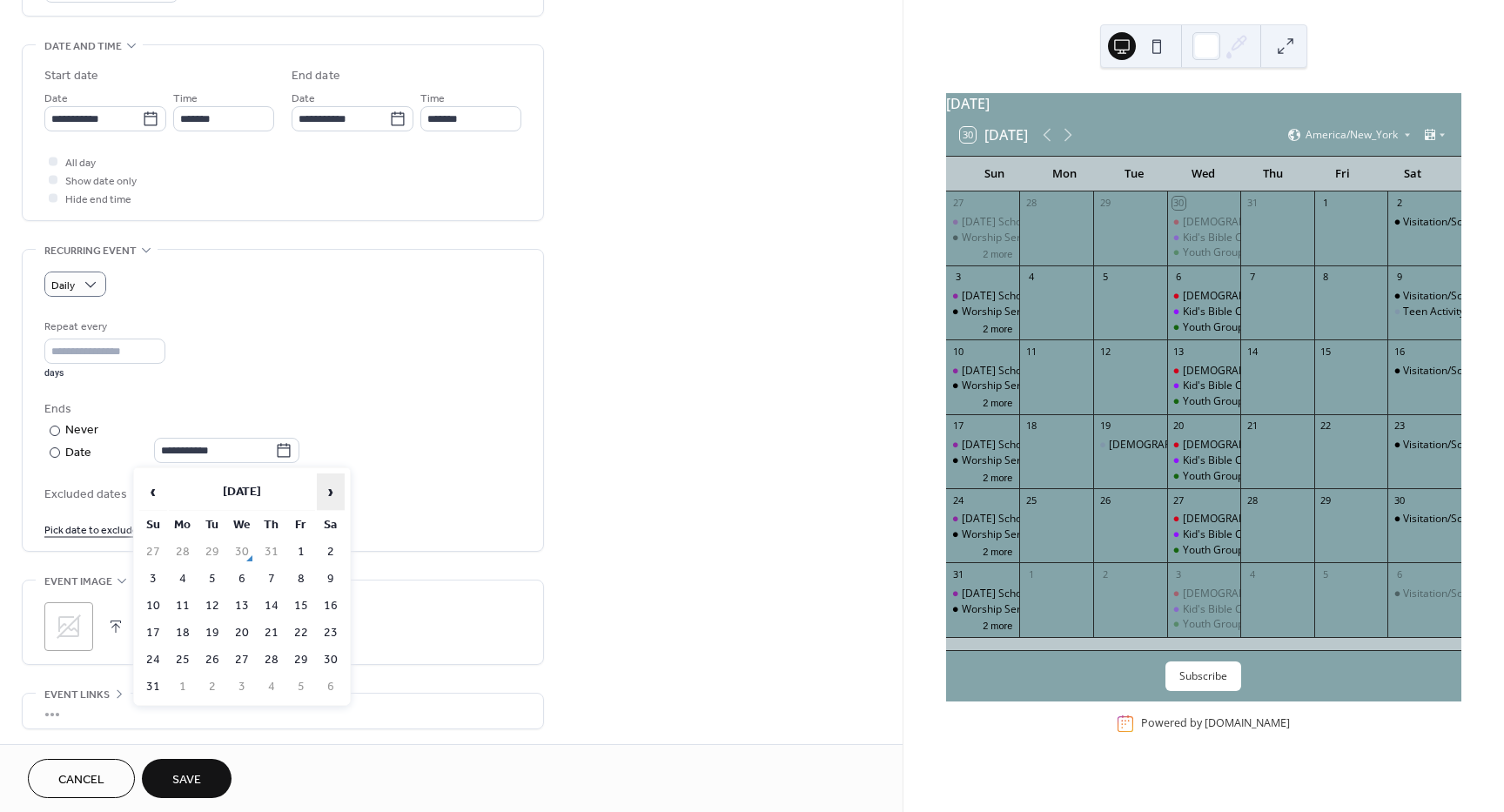 click on "›" at bounding box center (331, 492) 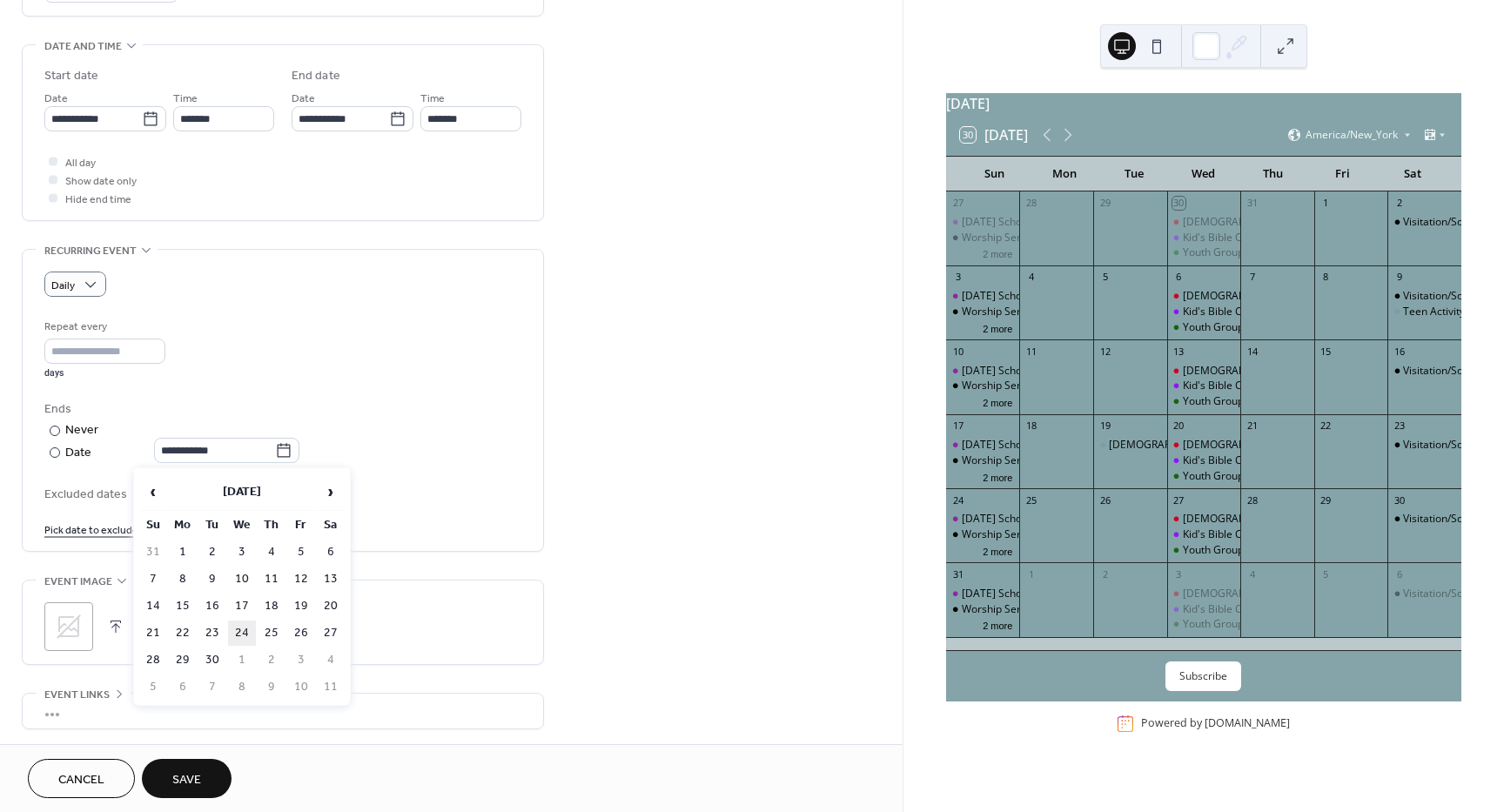 click on "24" at bounding box center (242, 633) 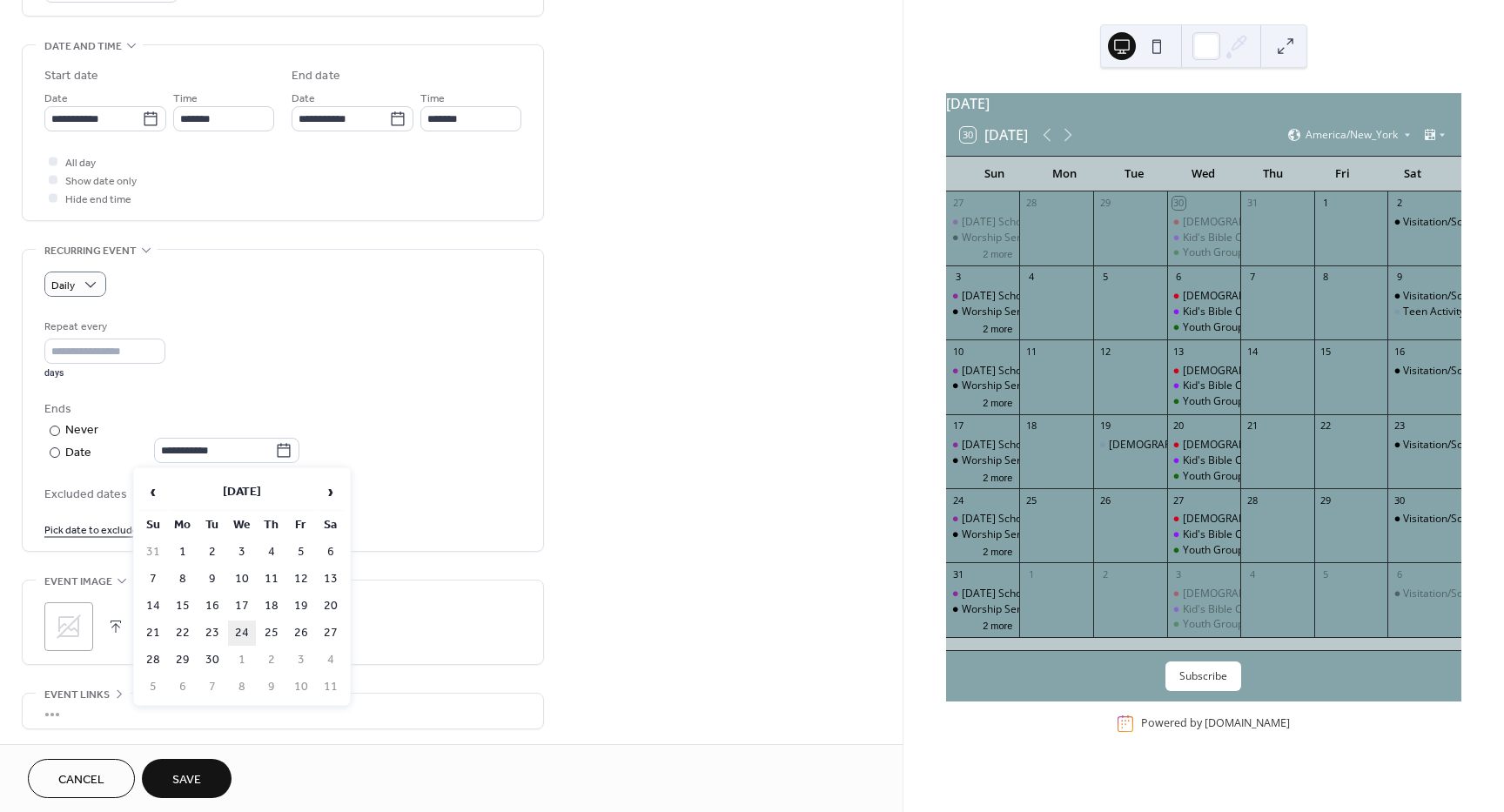 type on "**********" 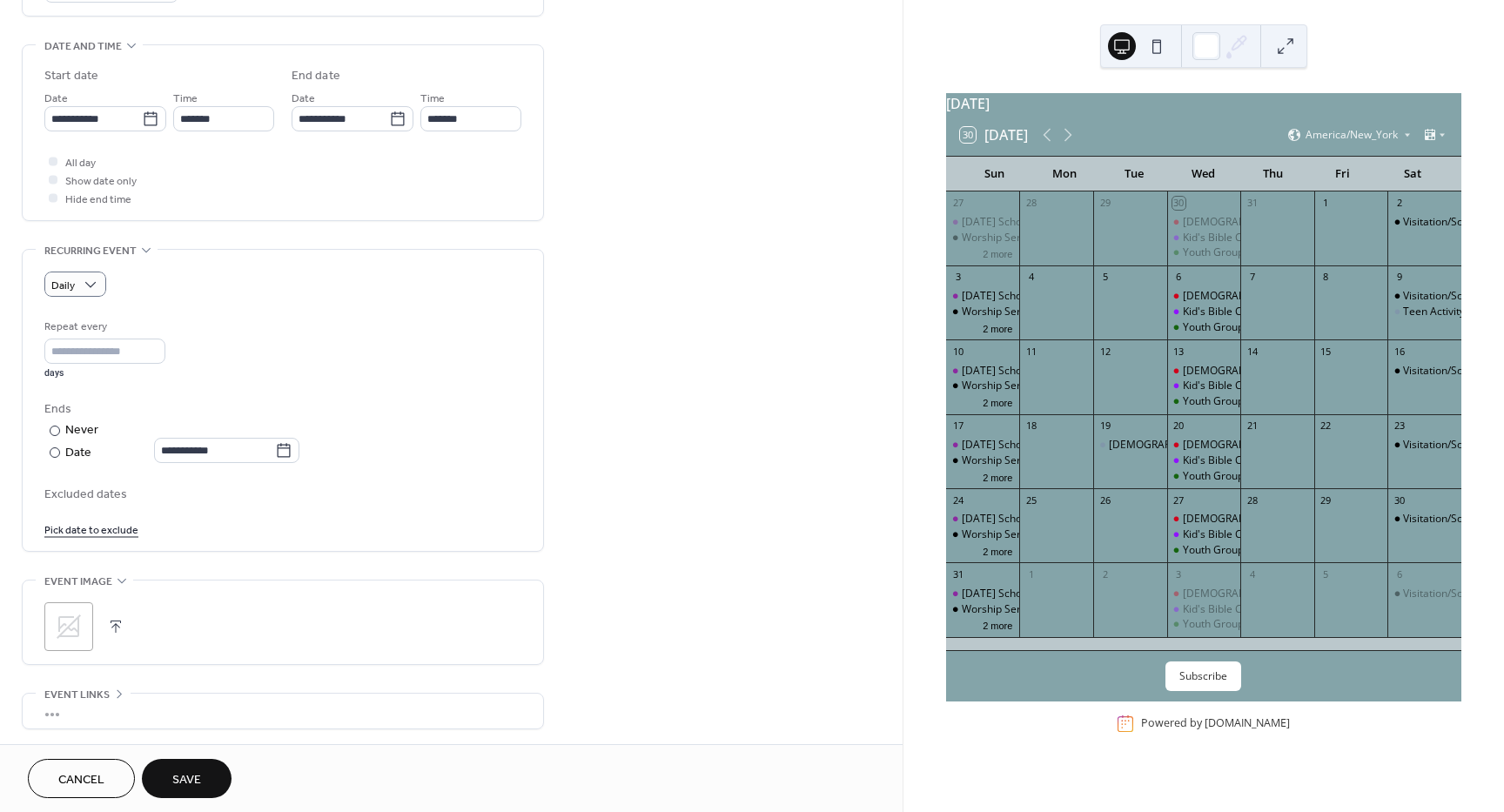 click on "Save" at bounding box center [186, 780] 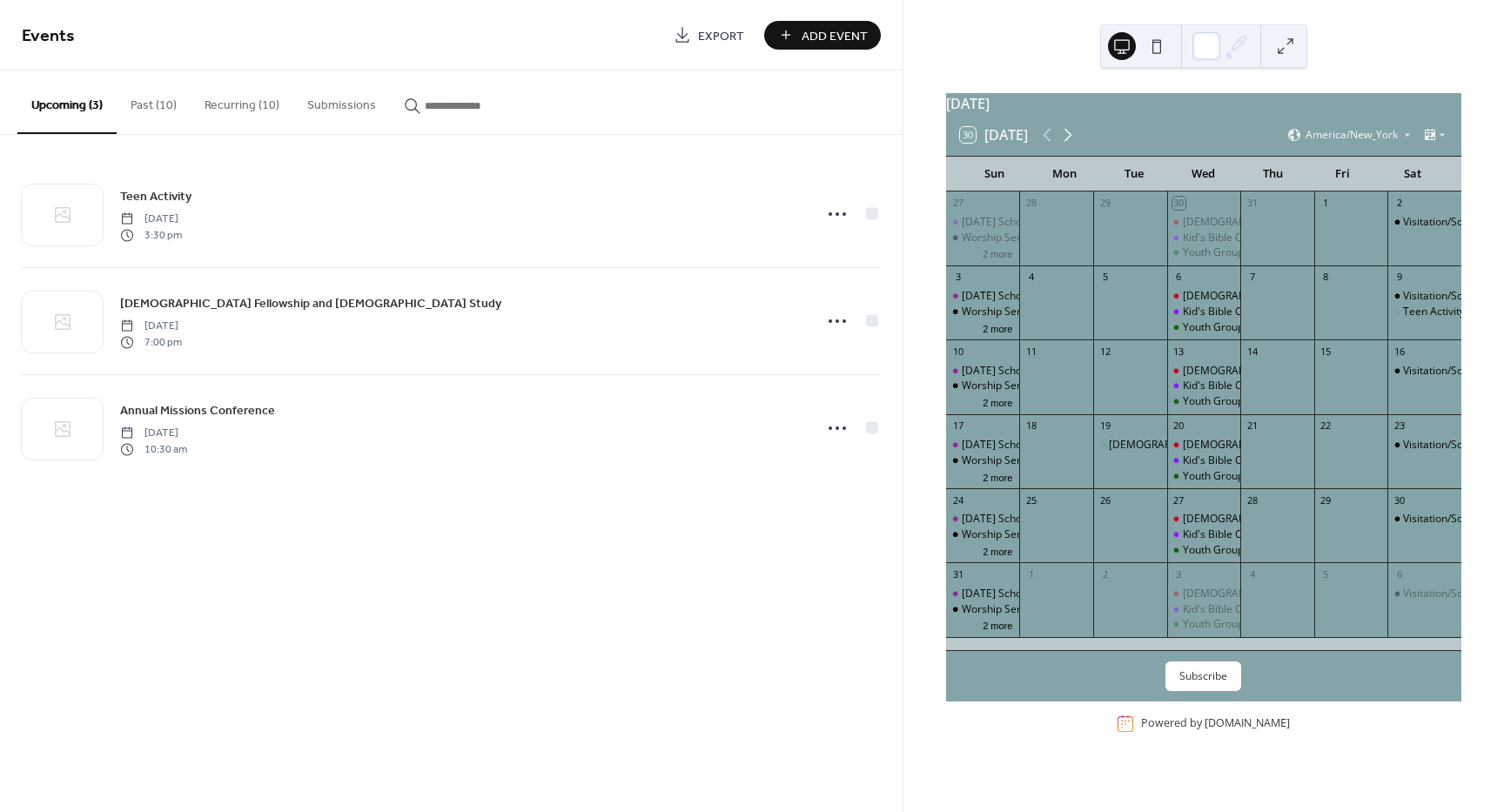 click 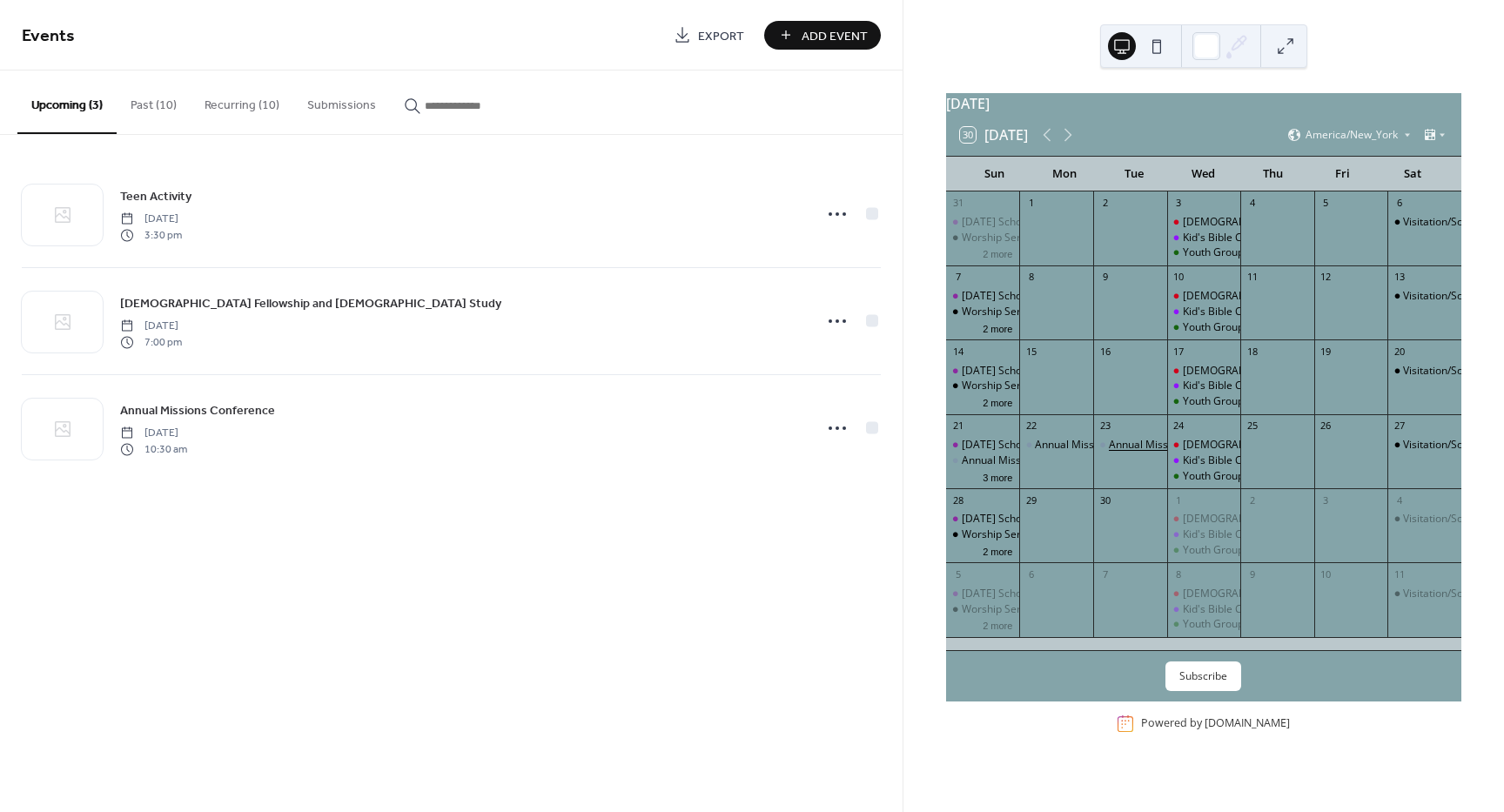 click on "Annual Missions Conference" at bounding box center (1178, 445) 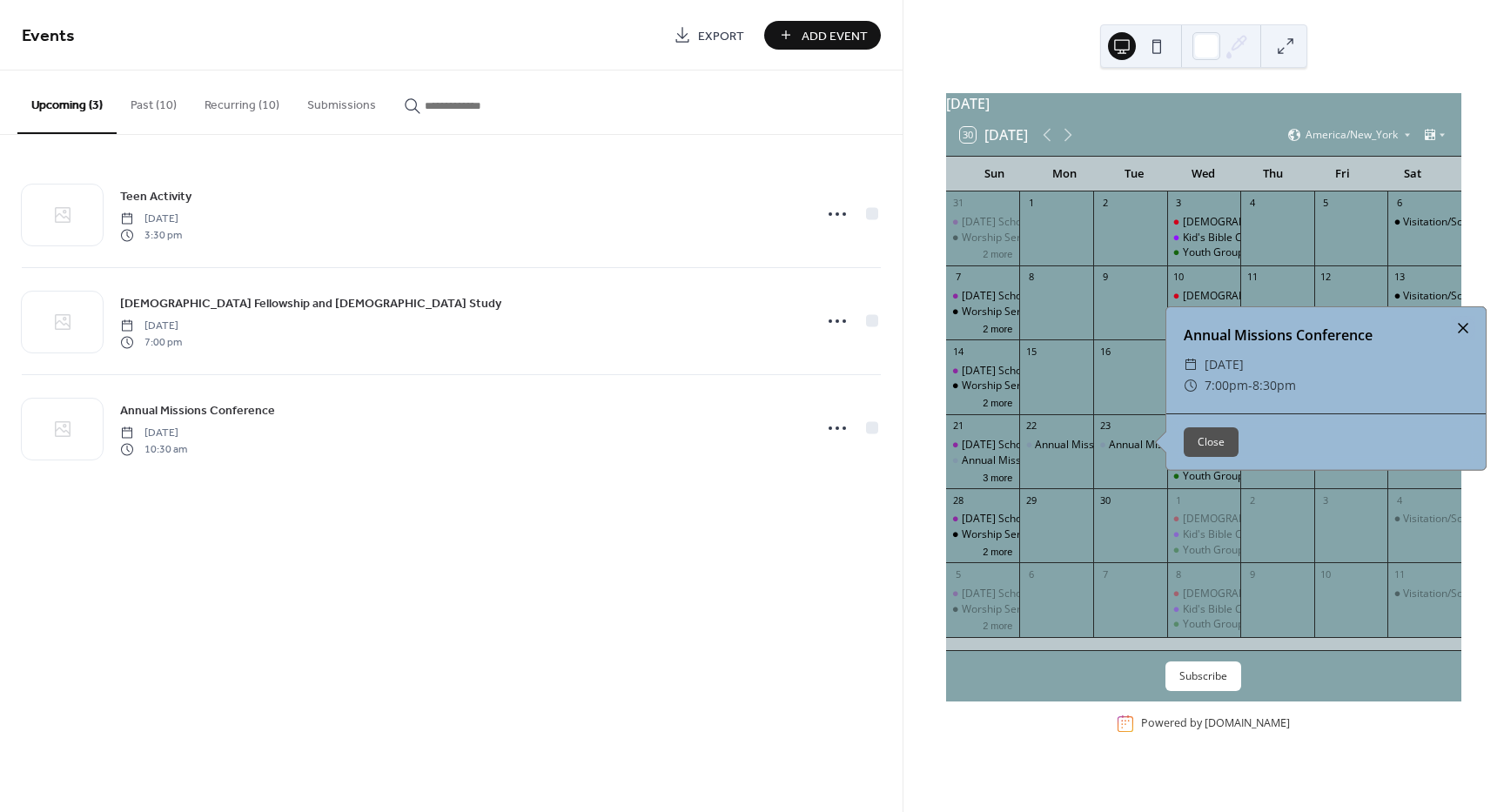 click at bounding box center (1463, 328) 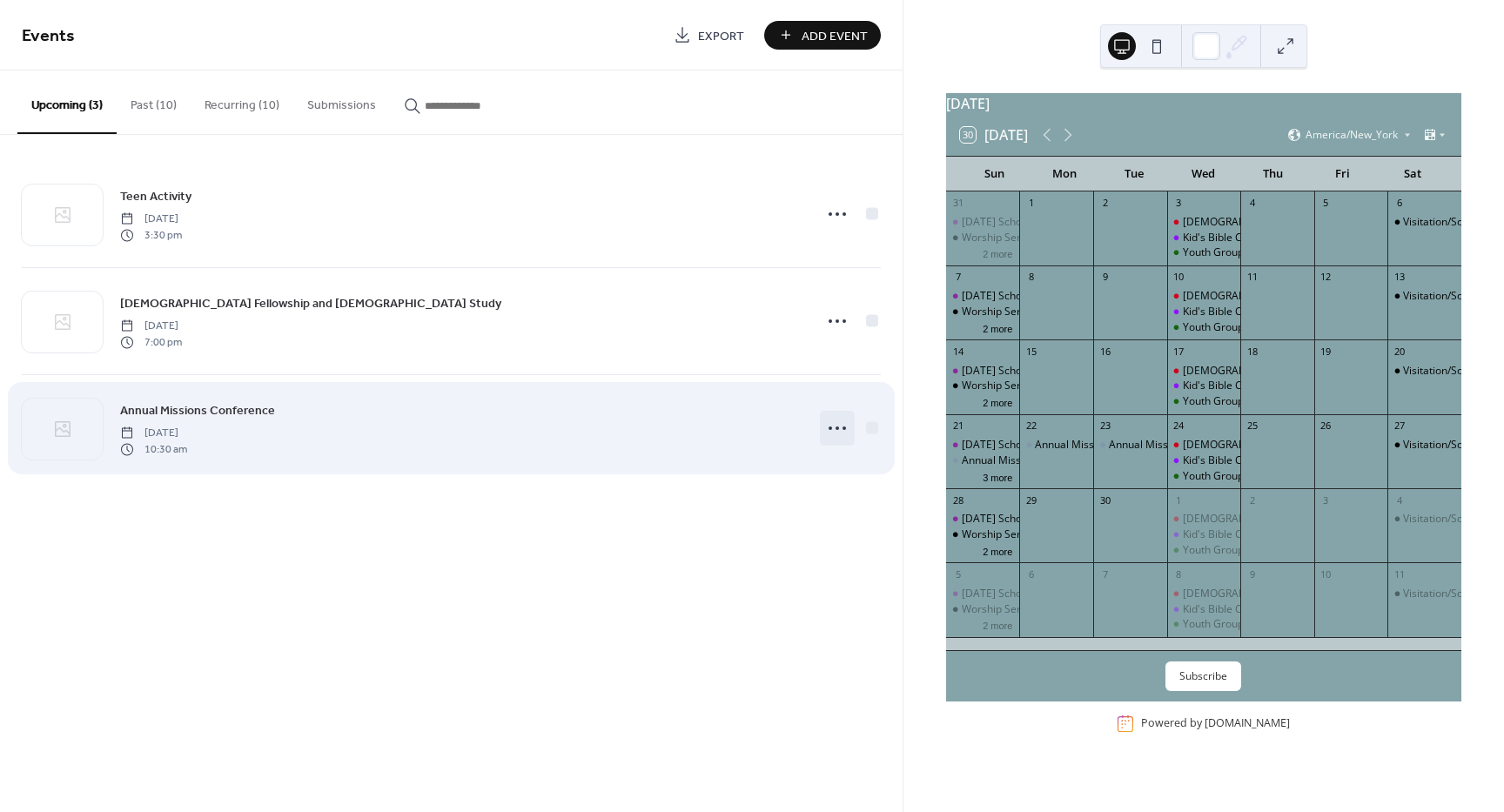 click 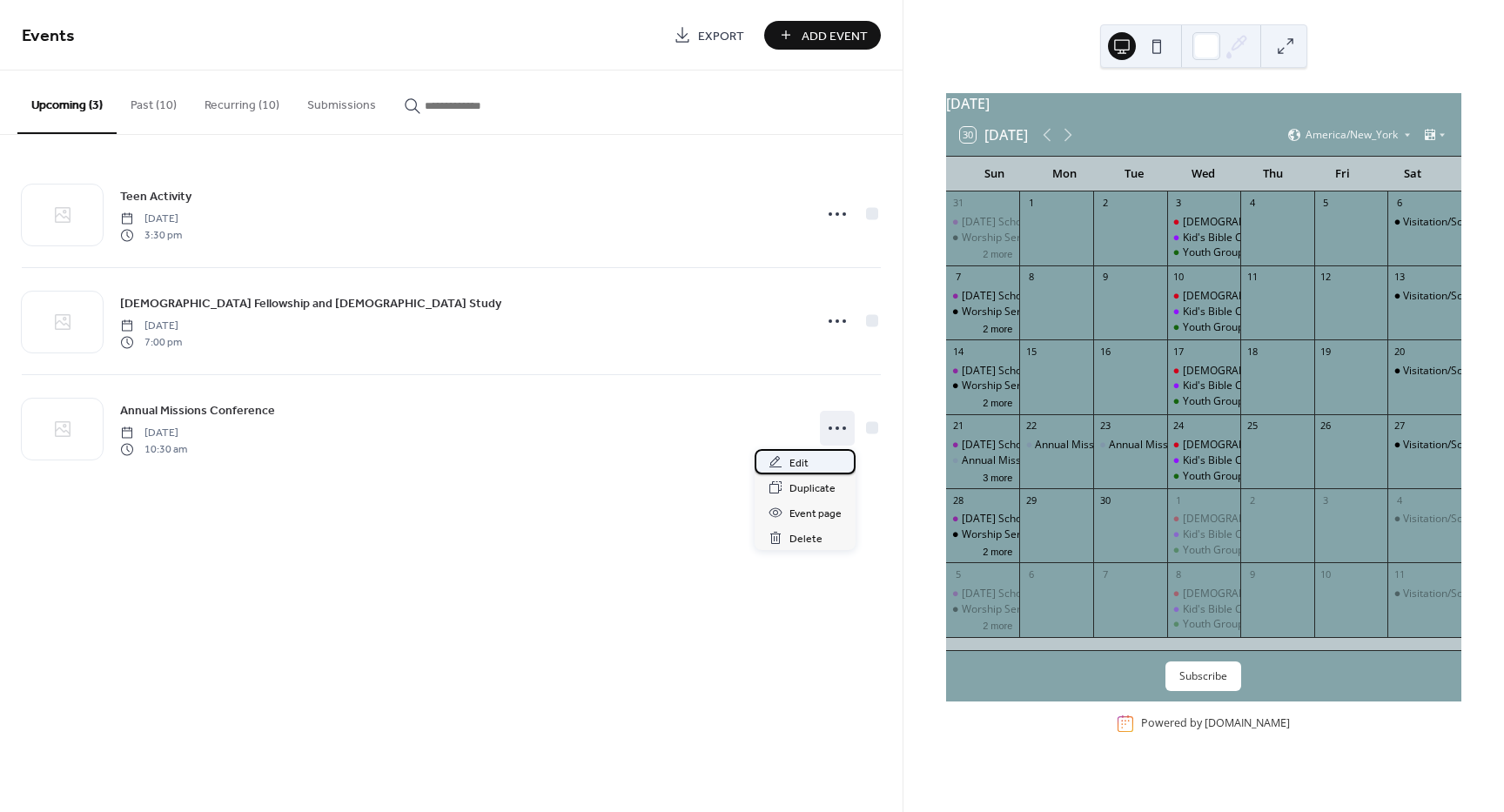 click on "Edit" at bounding box center (799, 463) 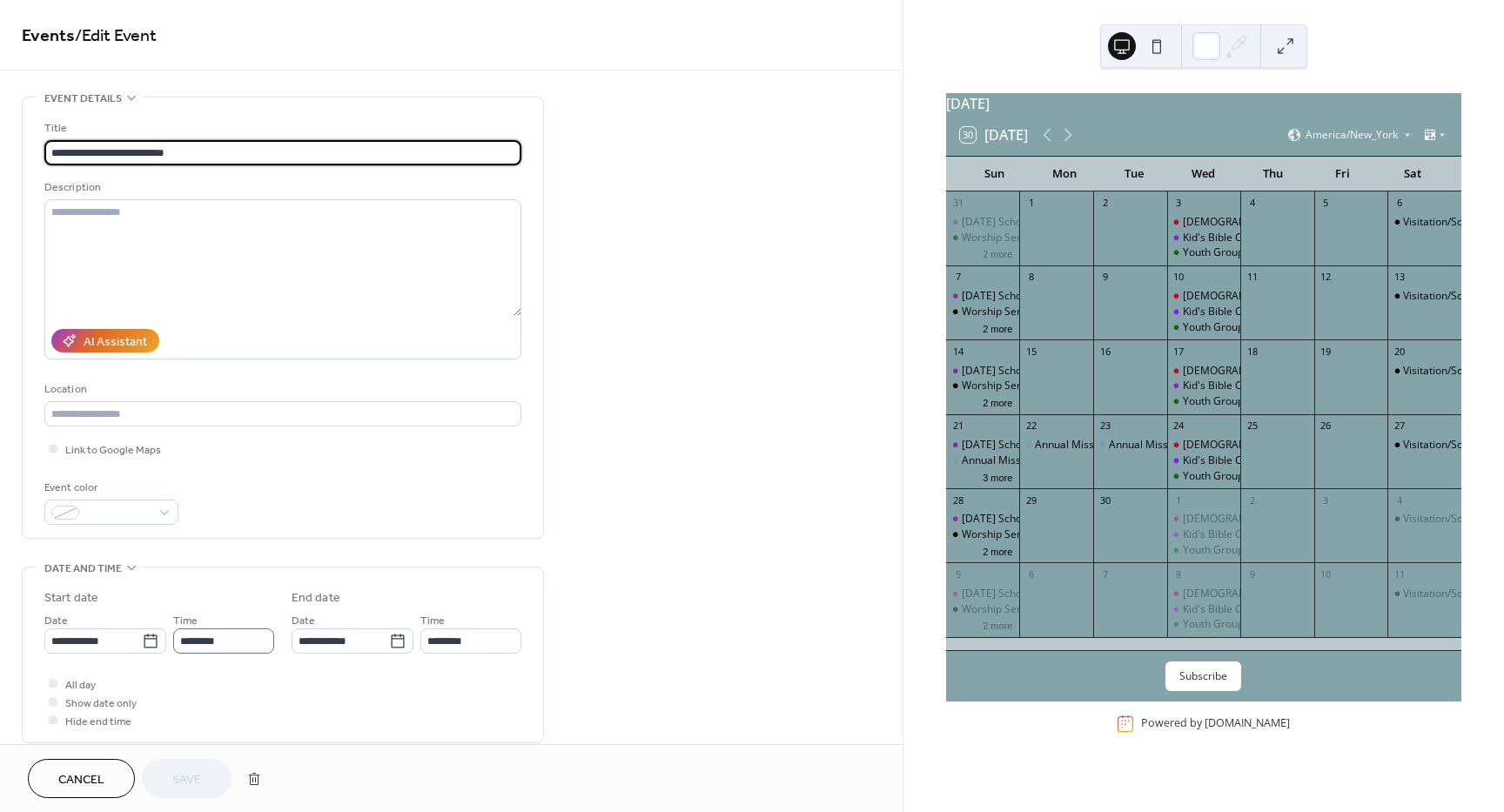 scroll, scrollTop: 1, scrollLeft: 0, axis: vertical 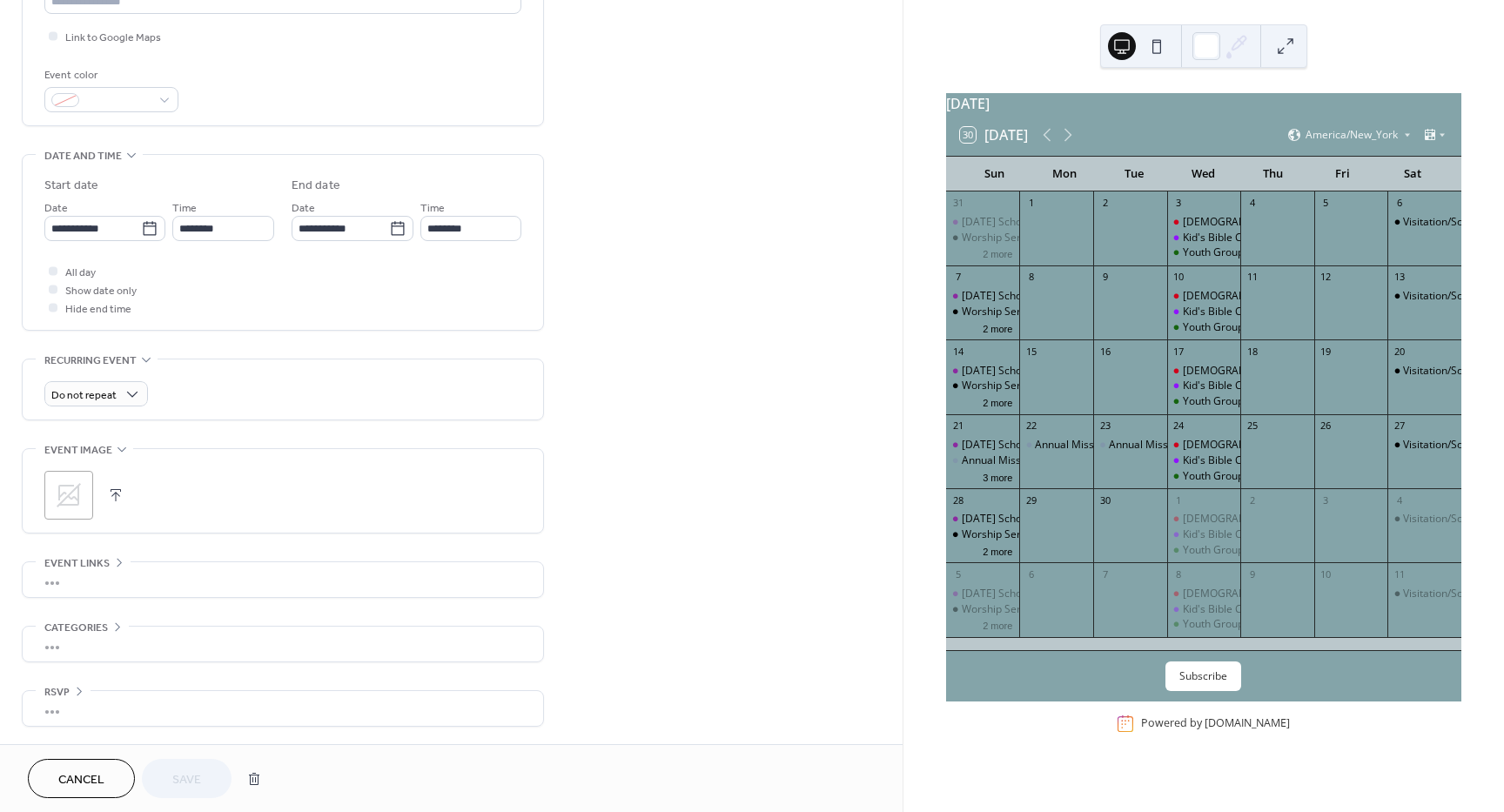 drag, startPoint x: 91, startPoint y: 776, endPoint x: 106, endPoint y: 763, distance: 19.849433 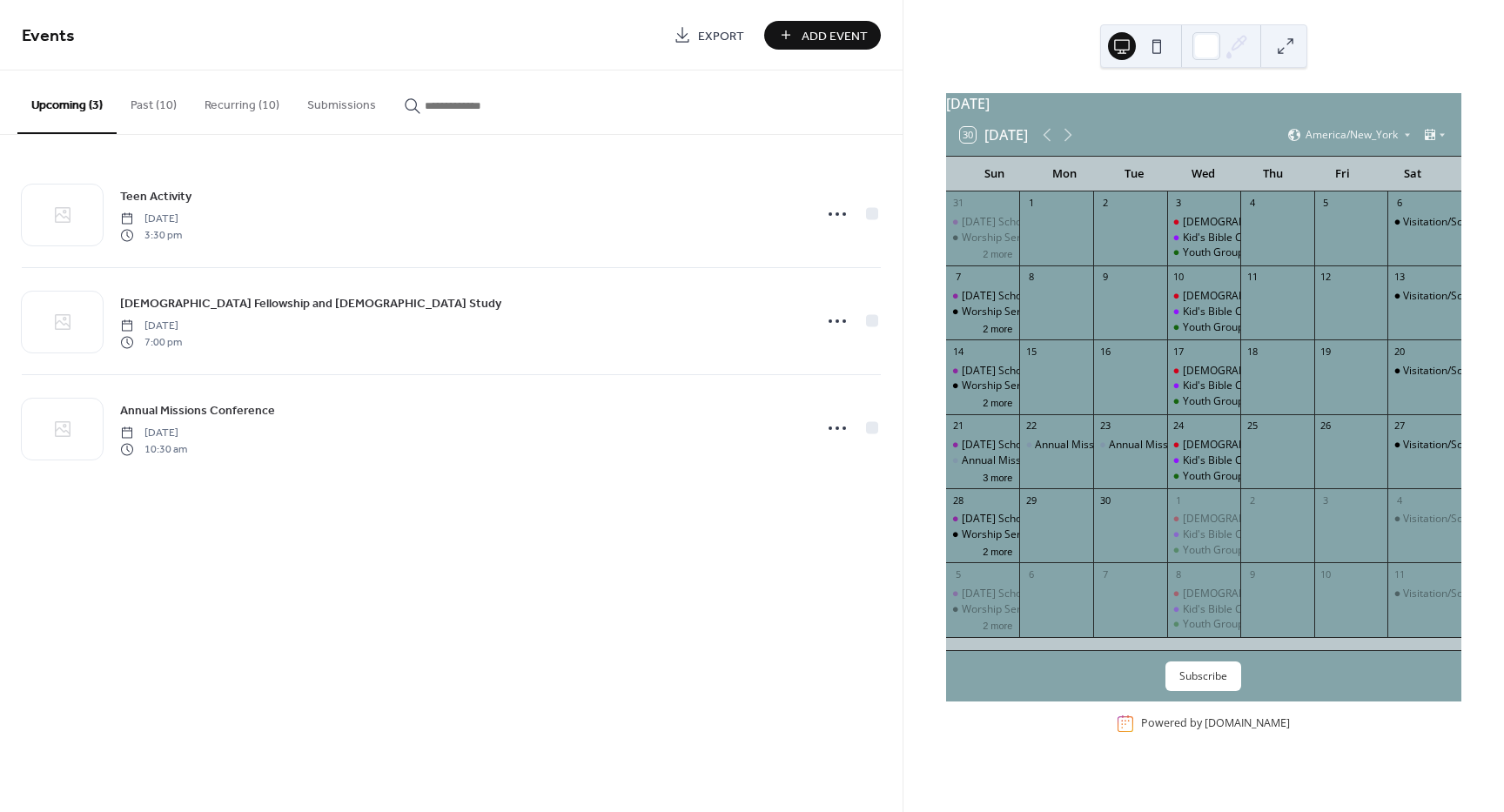 click on "Recurring (10)" at bounding box center [242, 101] 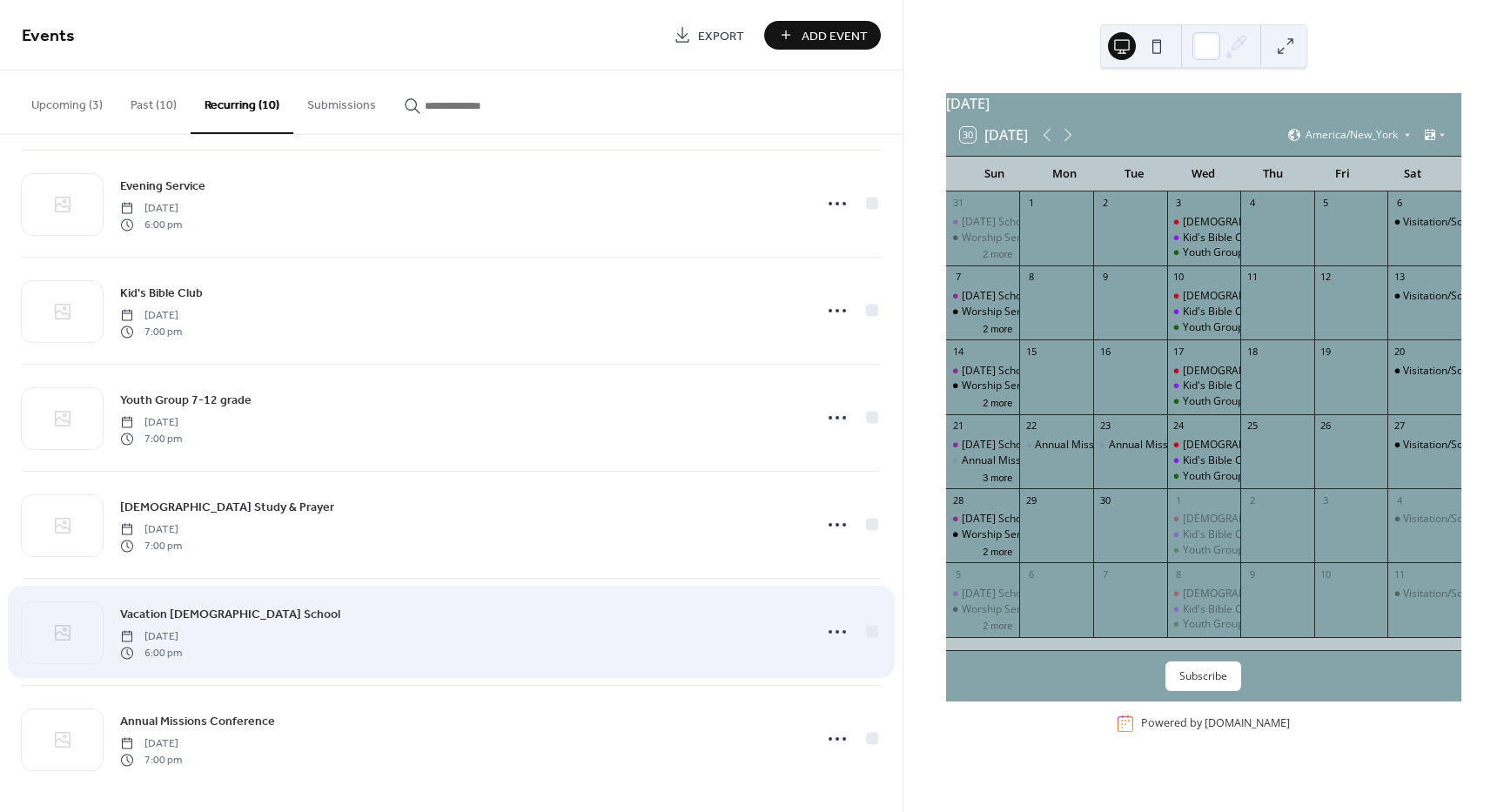 scroll, scrollTop: 445, scrollLeft: 0, axis: vertical 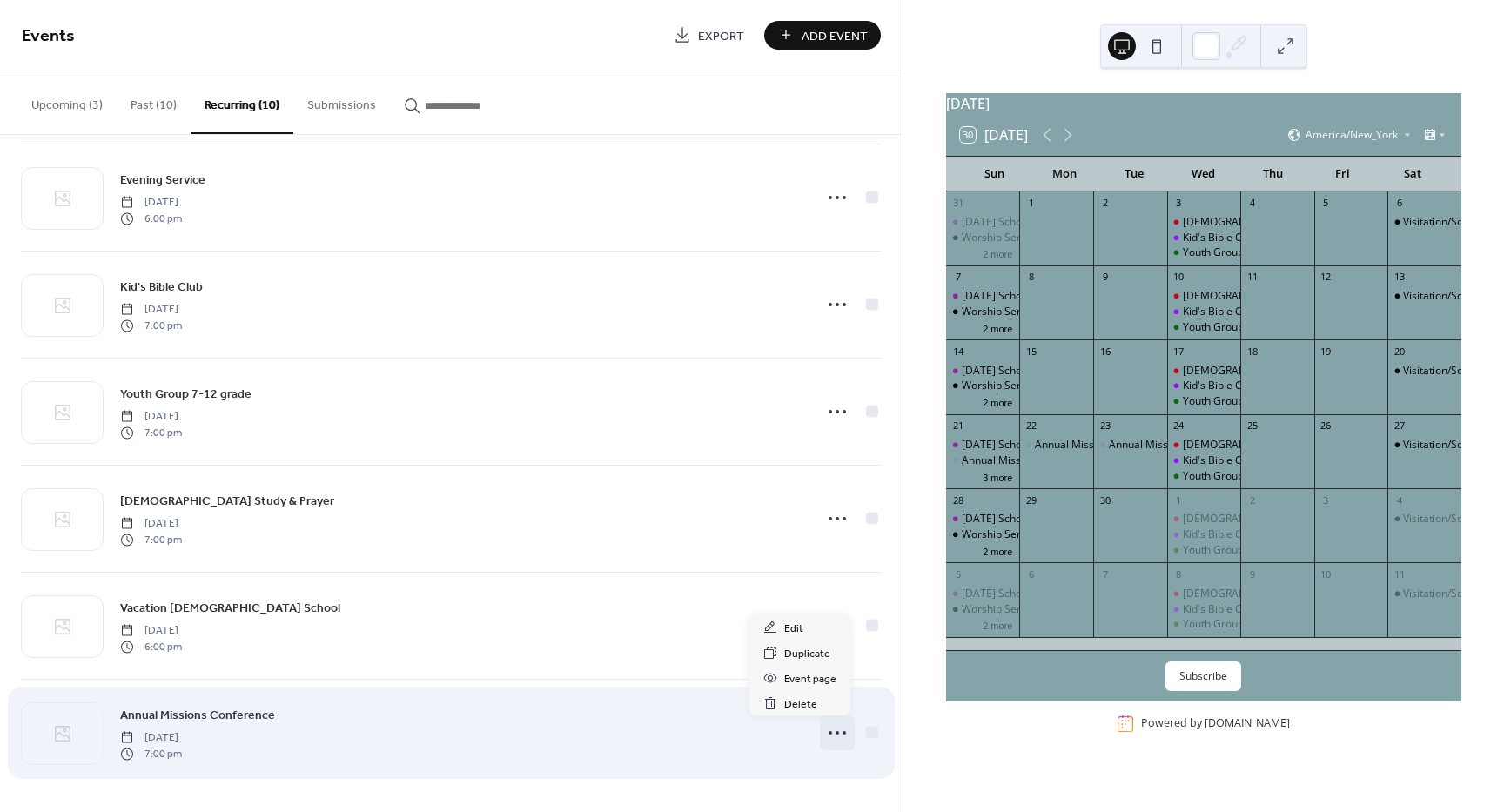 click 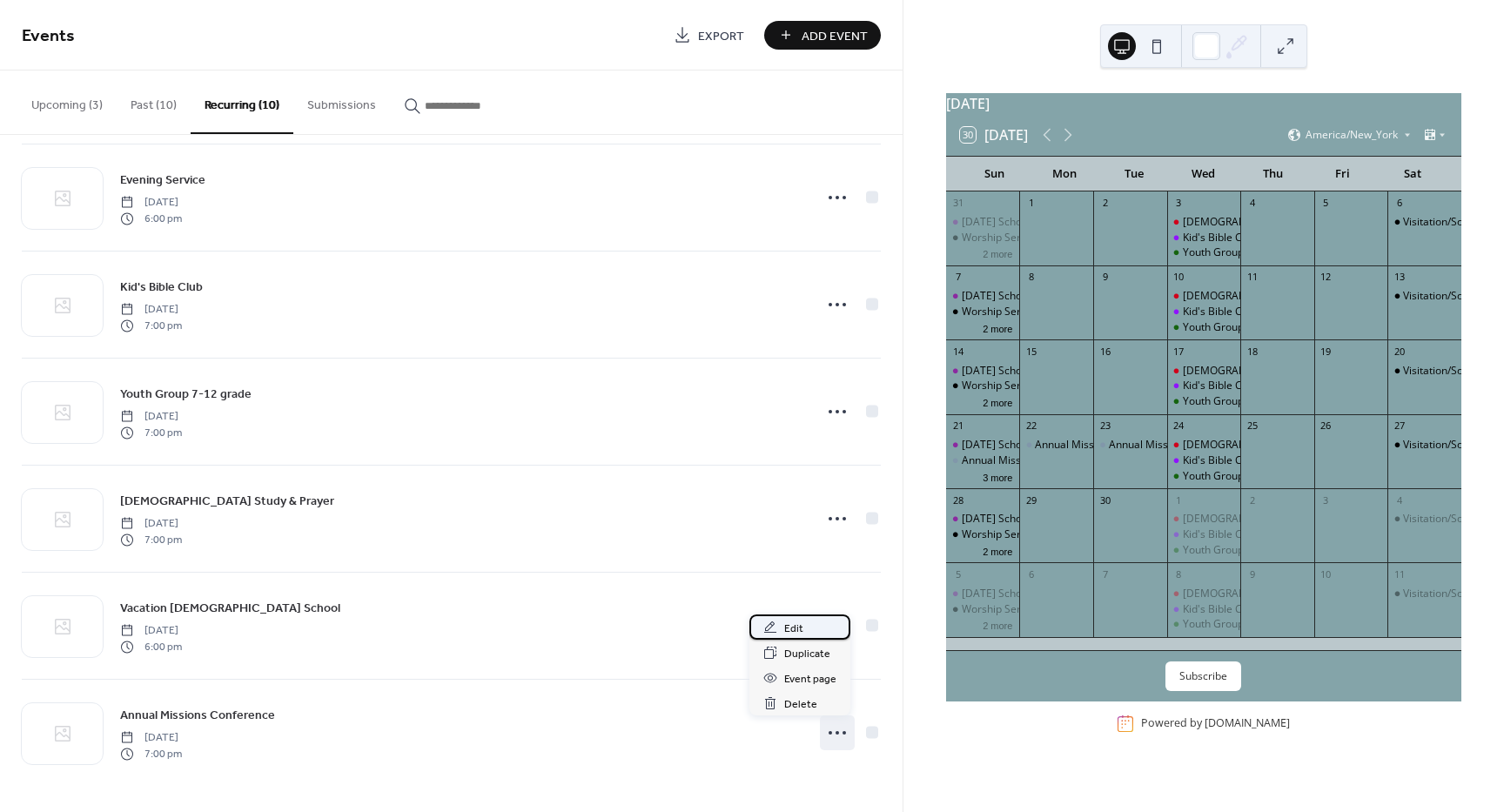 click on "Edit" at bounding box center (800, 627) 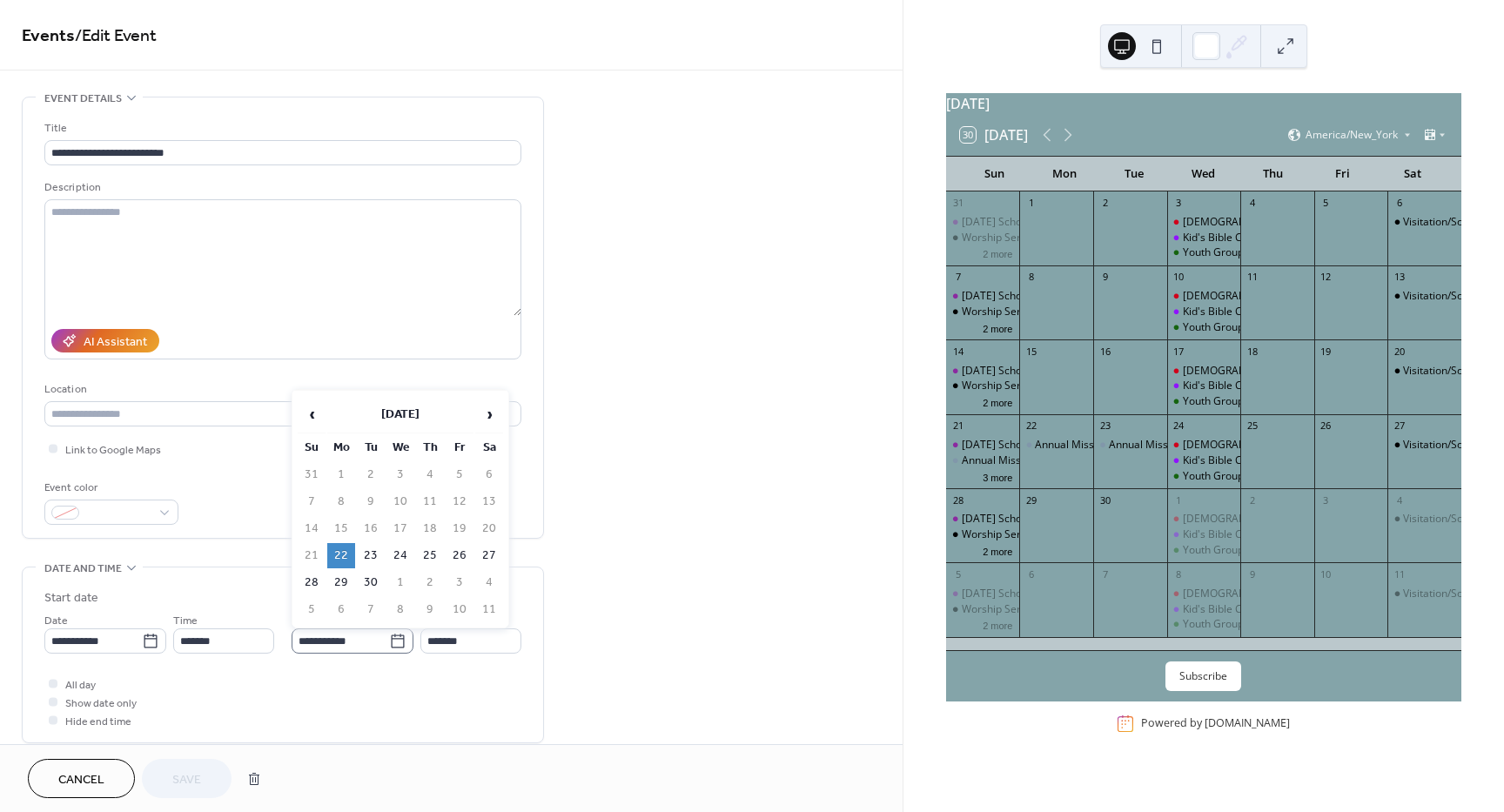 click 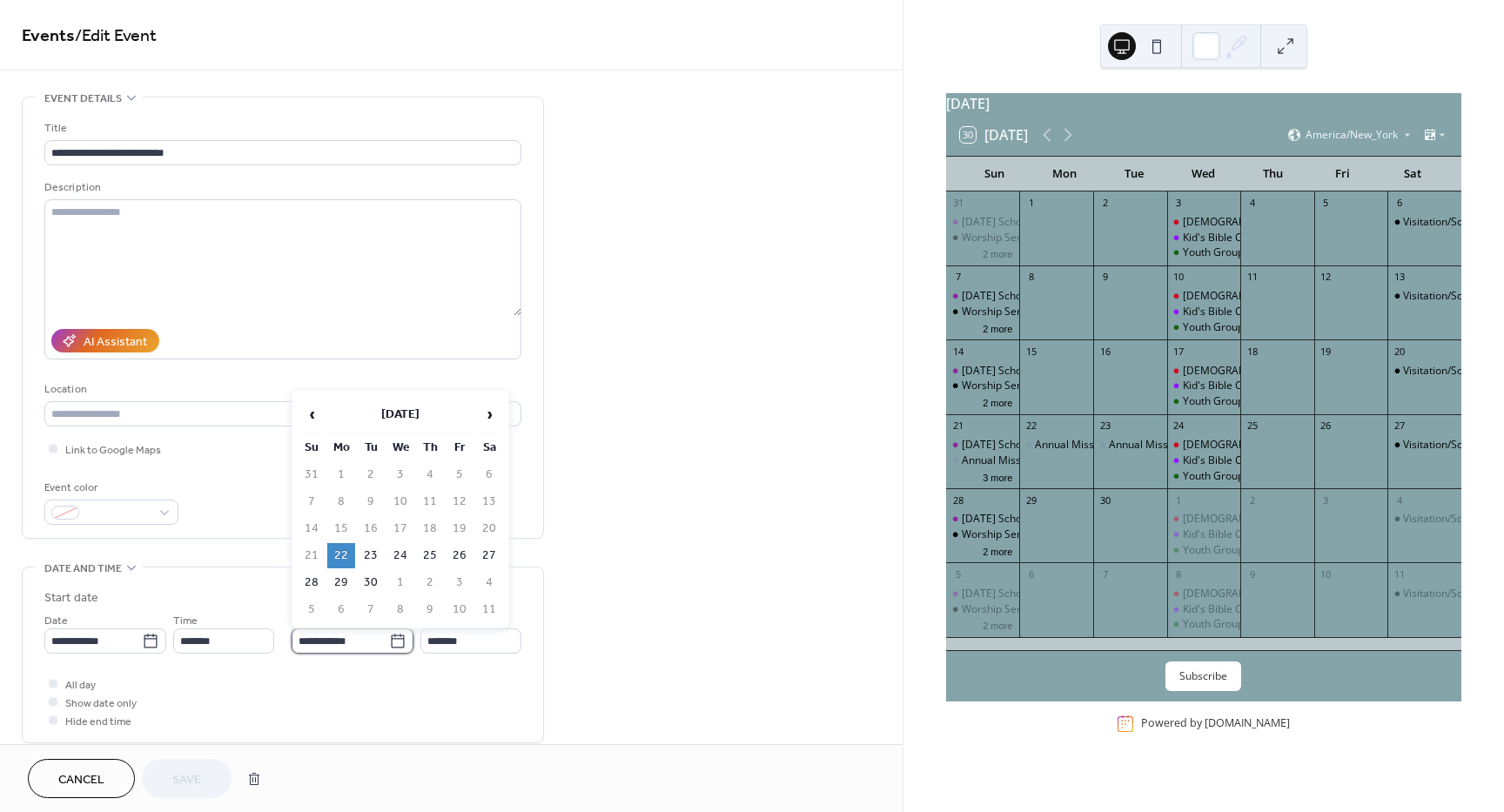 click on "**********" at bounding box center [340, 641] 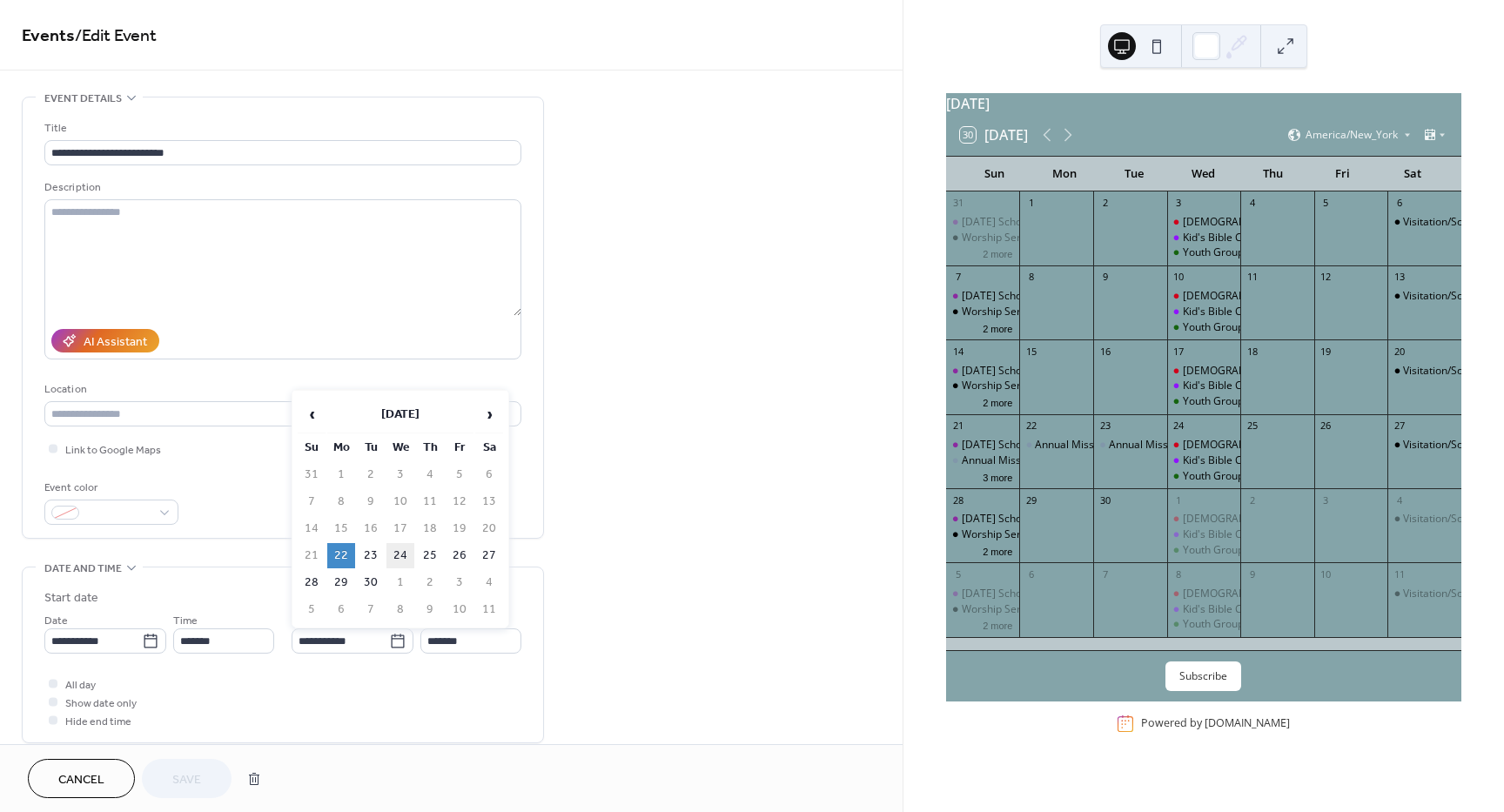 click on "24" at bounding box center [400, 555] 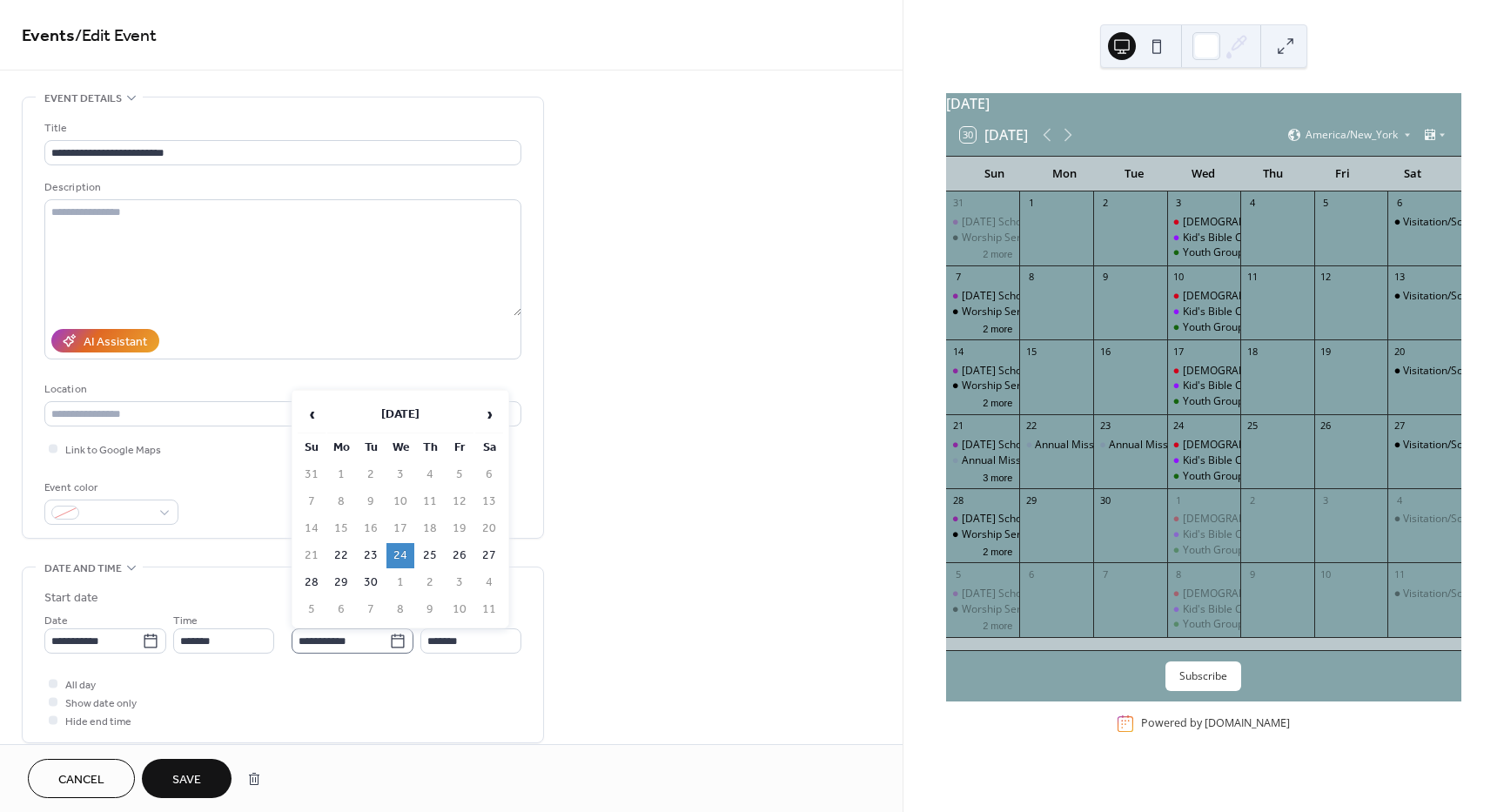 click 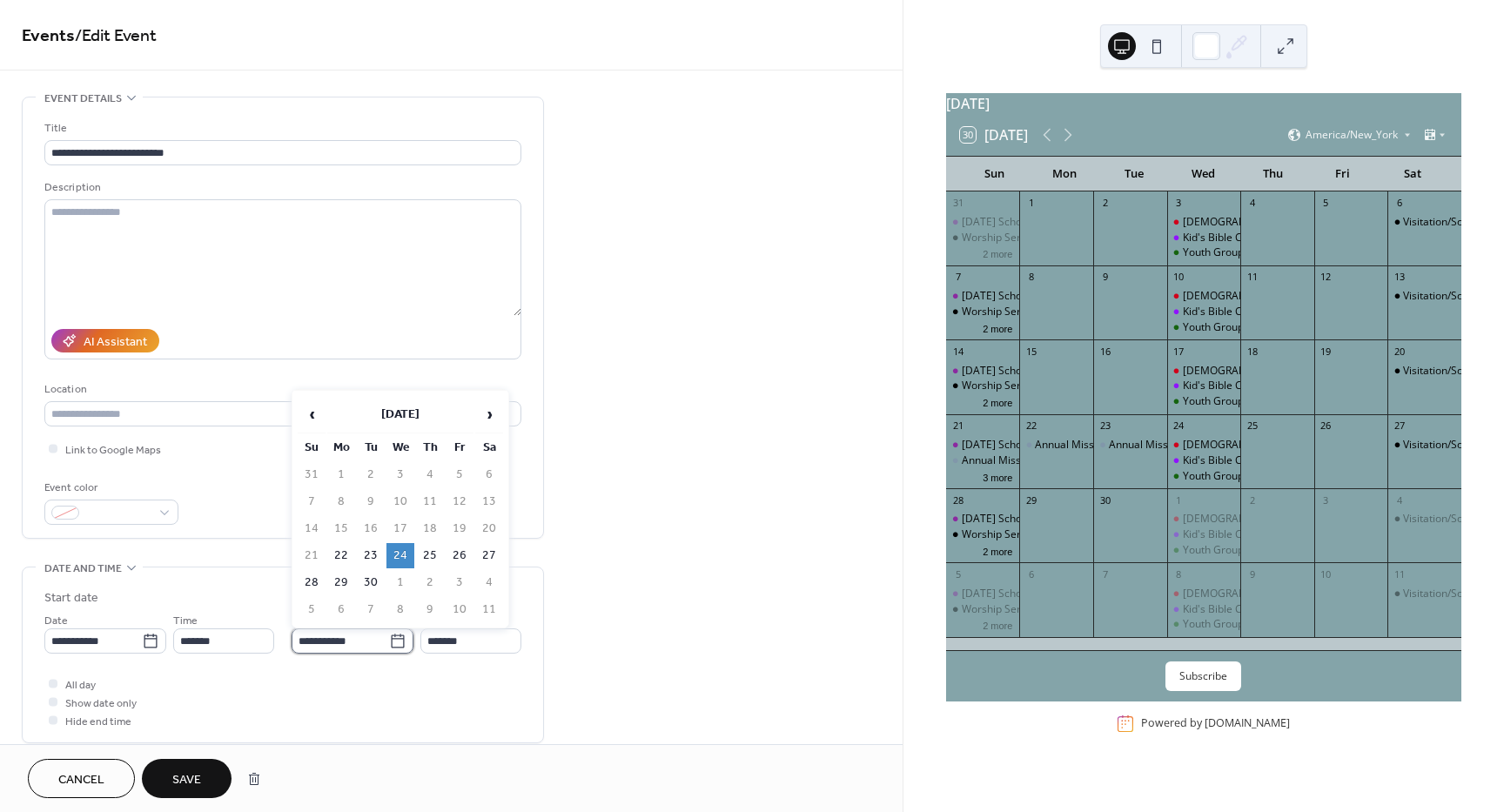 click on "**********" at bounding box center (340, 641) 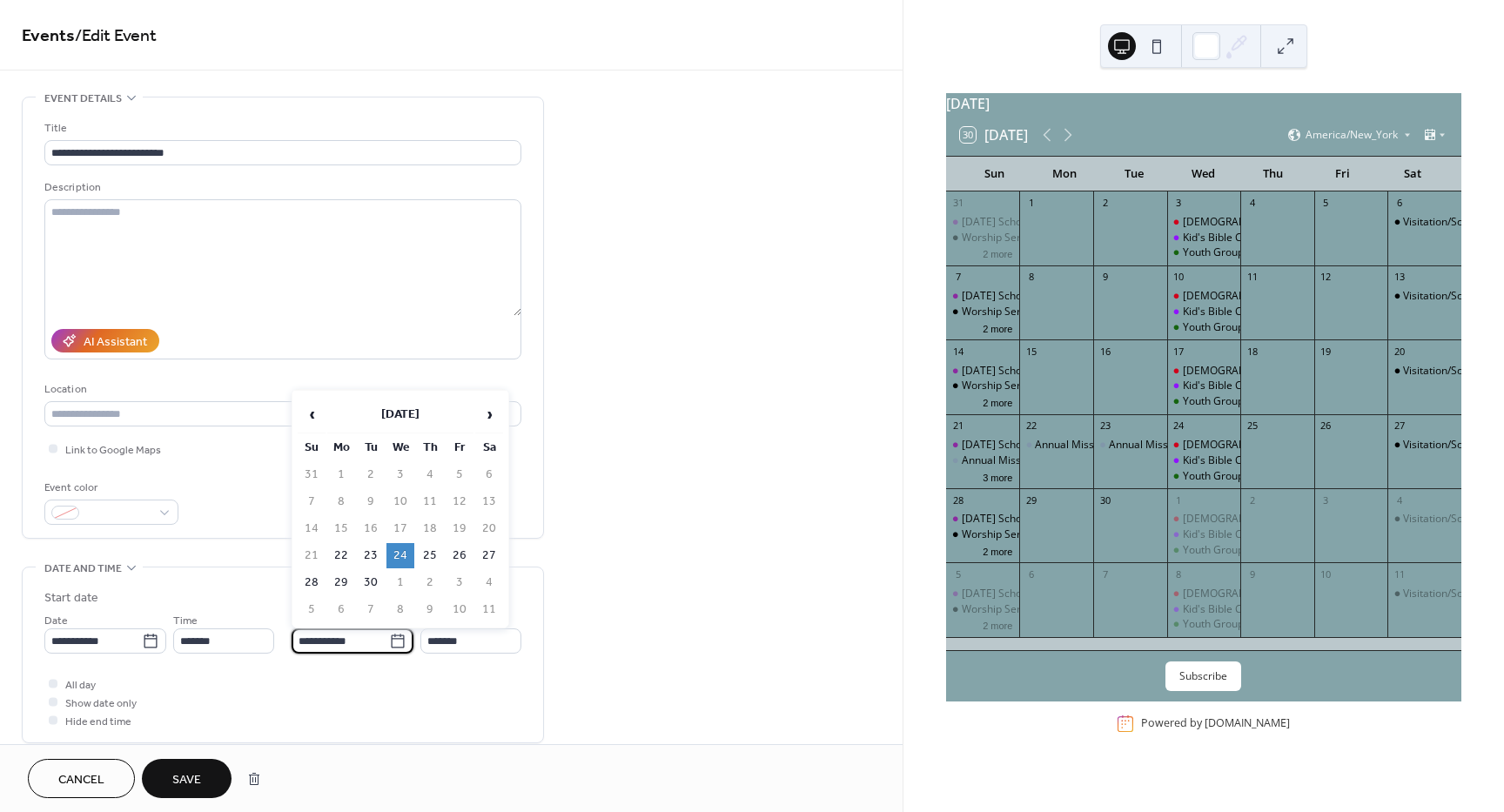 click on "25" at bounding box center [430, 555] 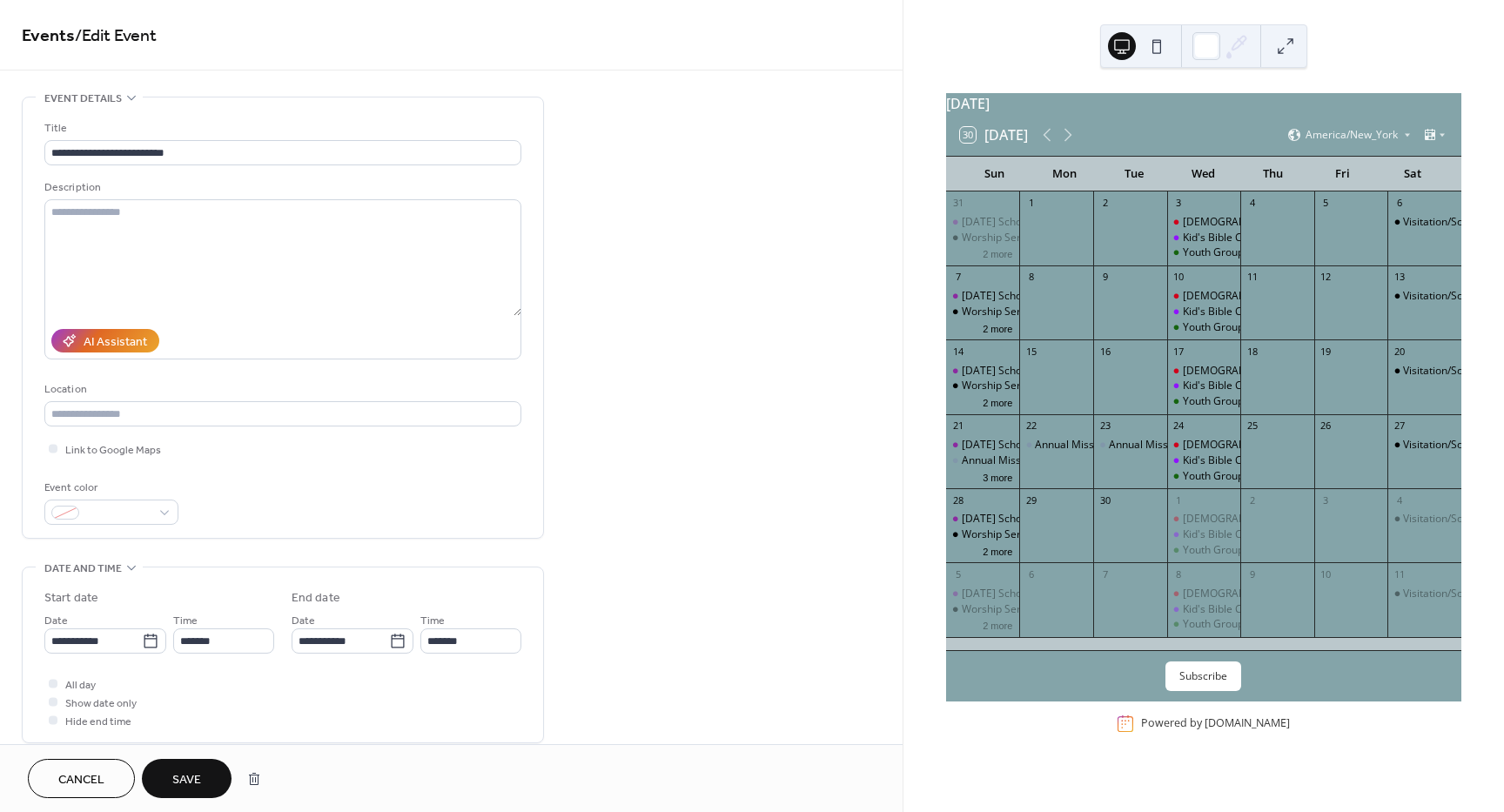 click on "Save" at bounding box center (186, 780) 